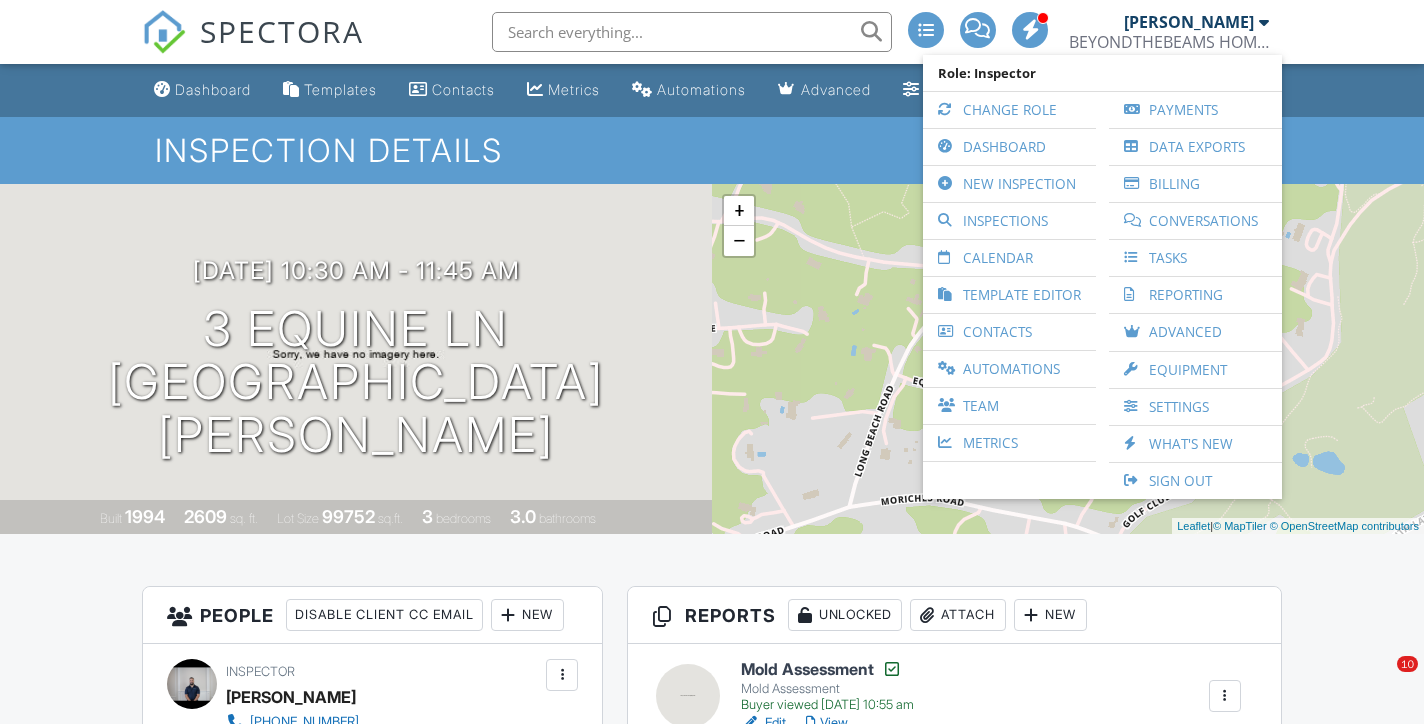 scroll, scrollTop: 0, scrollLeft: 0, axis: both 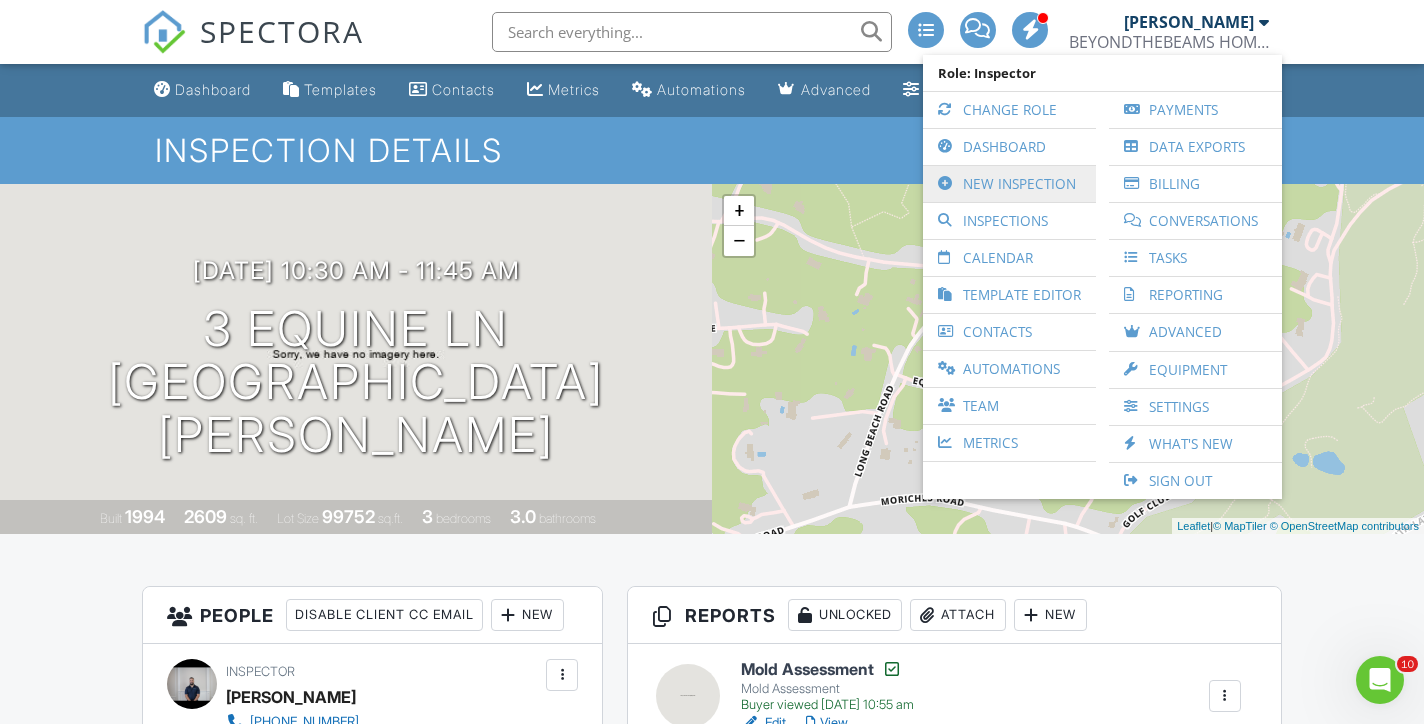 click on "New Inspection" at bounding box center (1009, 184) 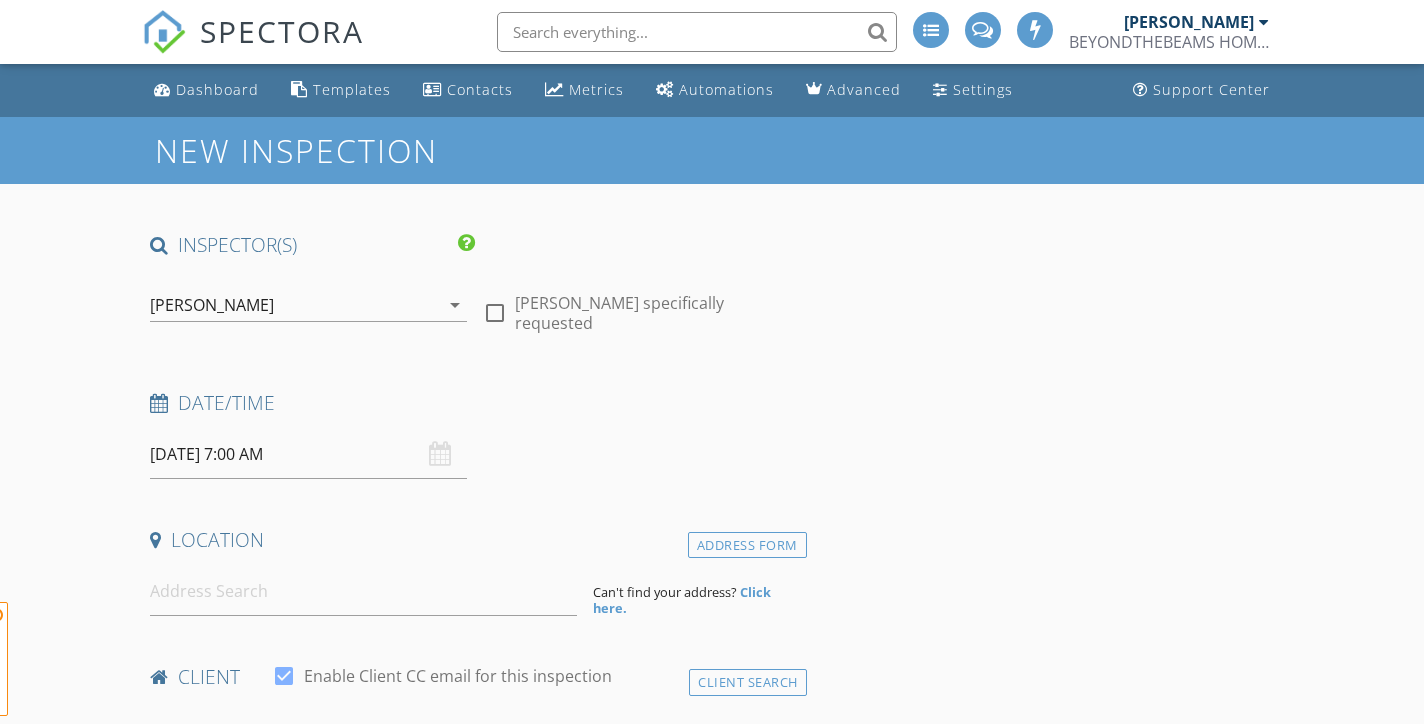scroll, scrollTop: 0, scrollLeft: 0, axis: both 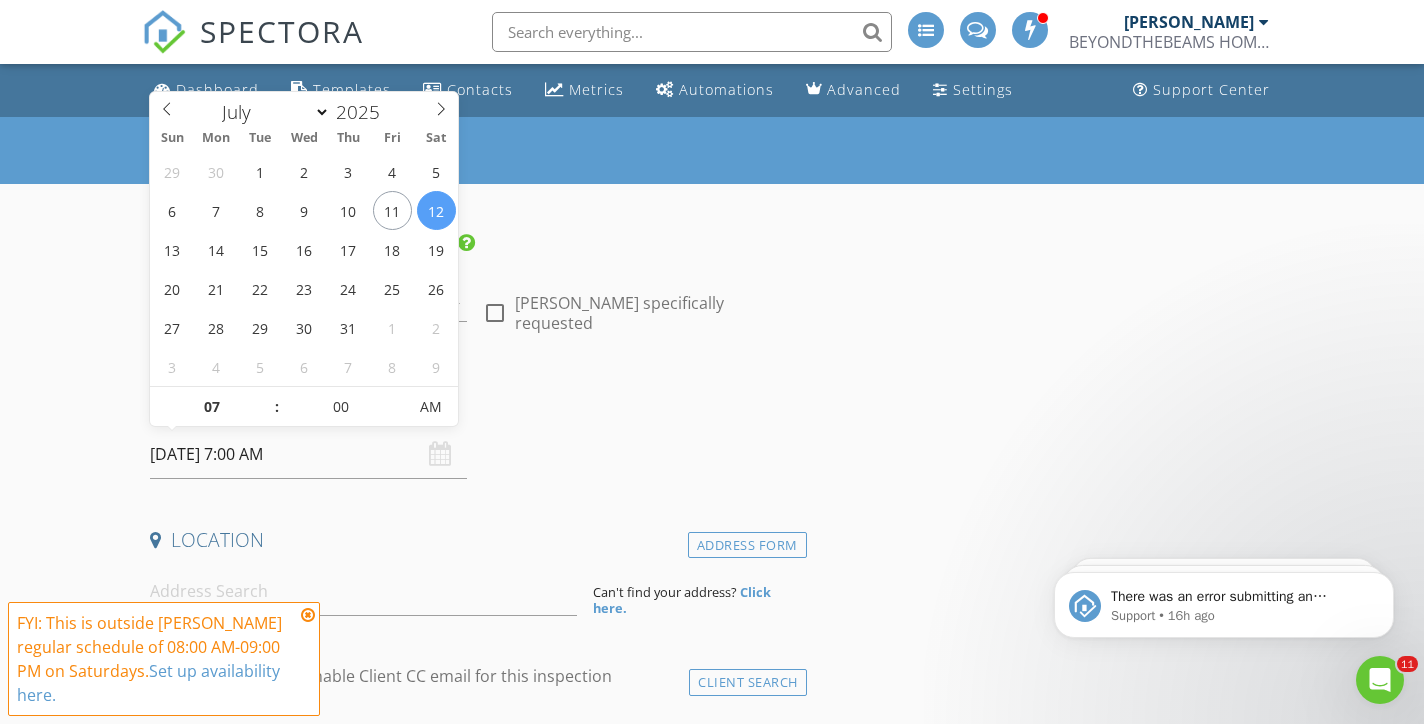 click on "07/12/2025 7:00 AM" at bounding box center [308, 454] 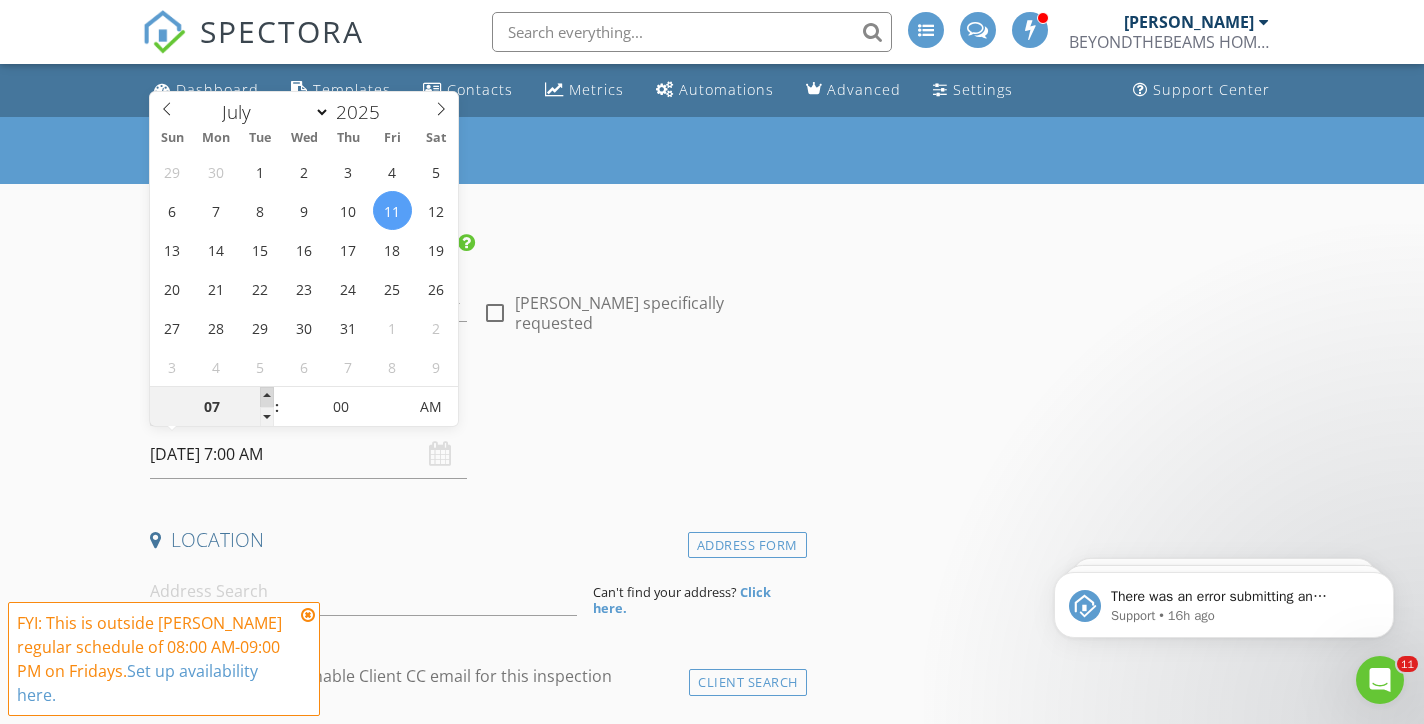 type on "07/11/2025 8:00 AM" 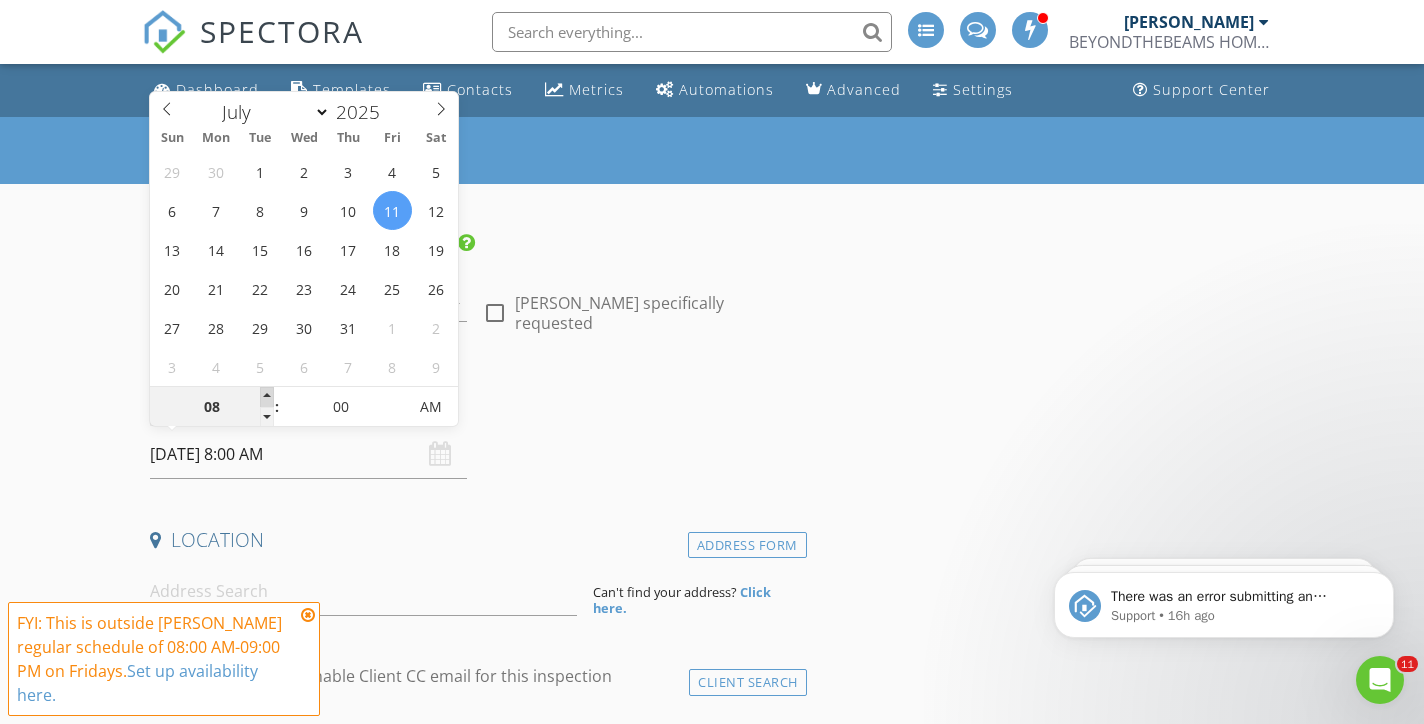 click at bounding box center [267, 397] 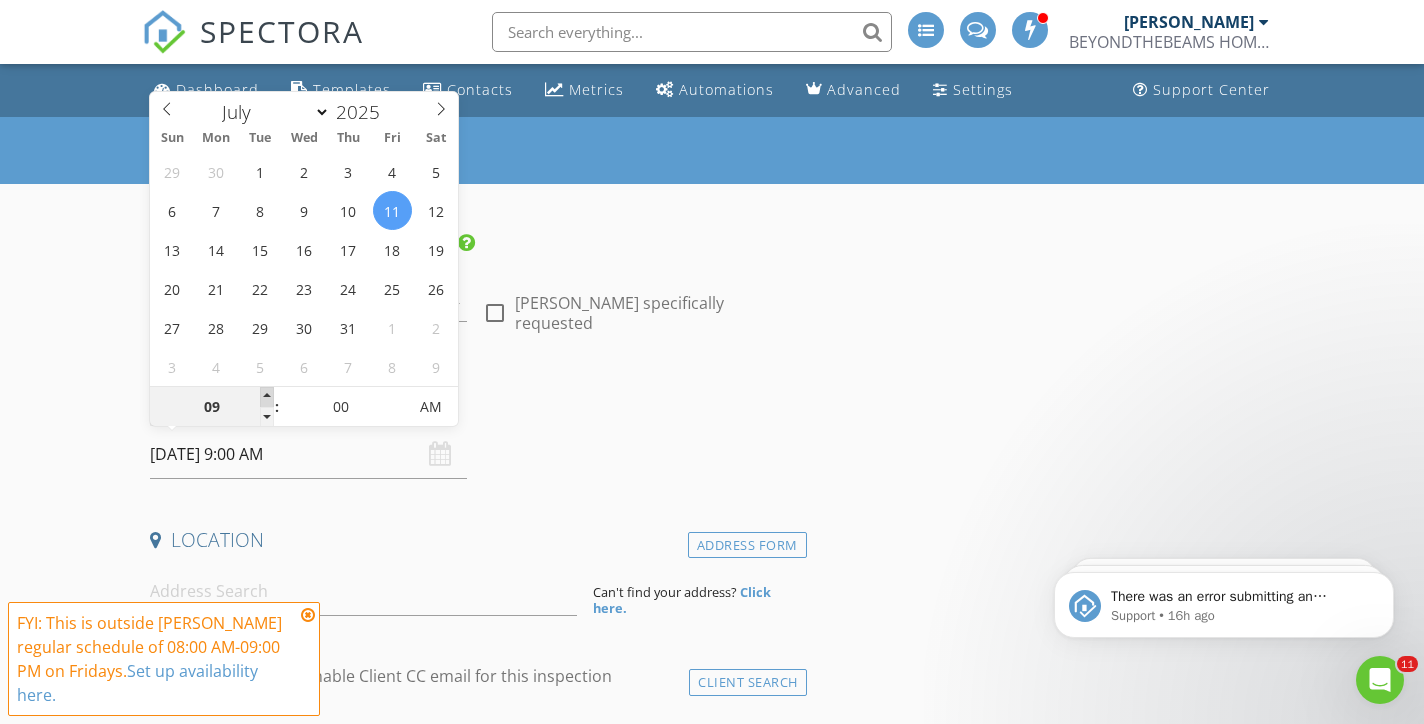 click at bounding box center [267, 397] 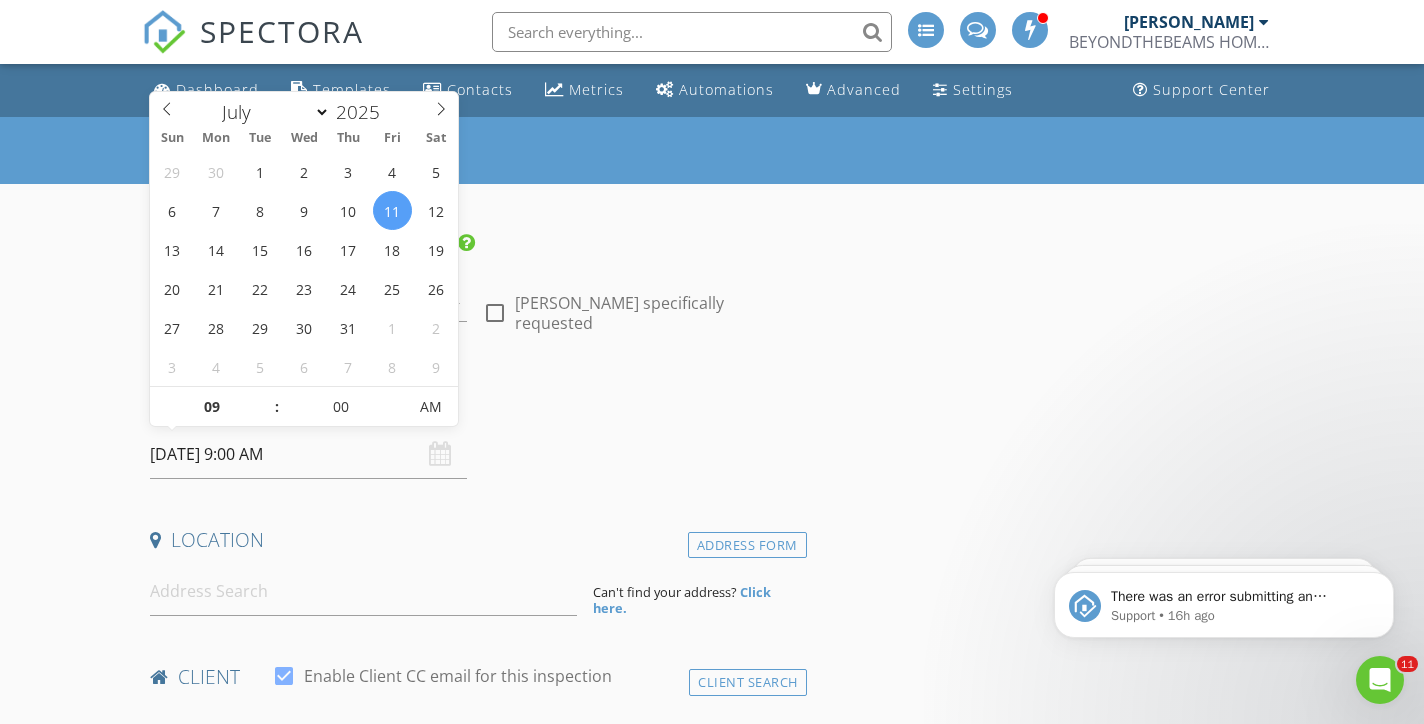 click on "Location" at bounding box center [474, 547] 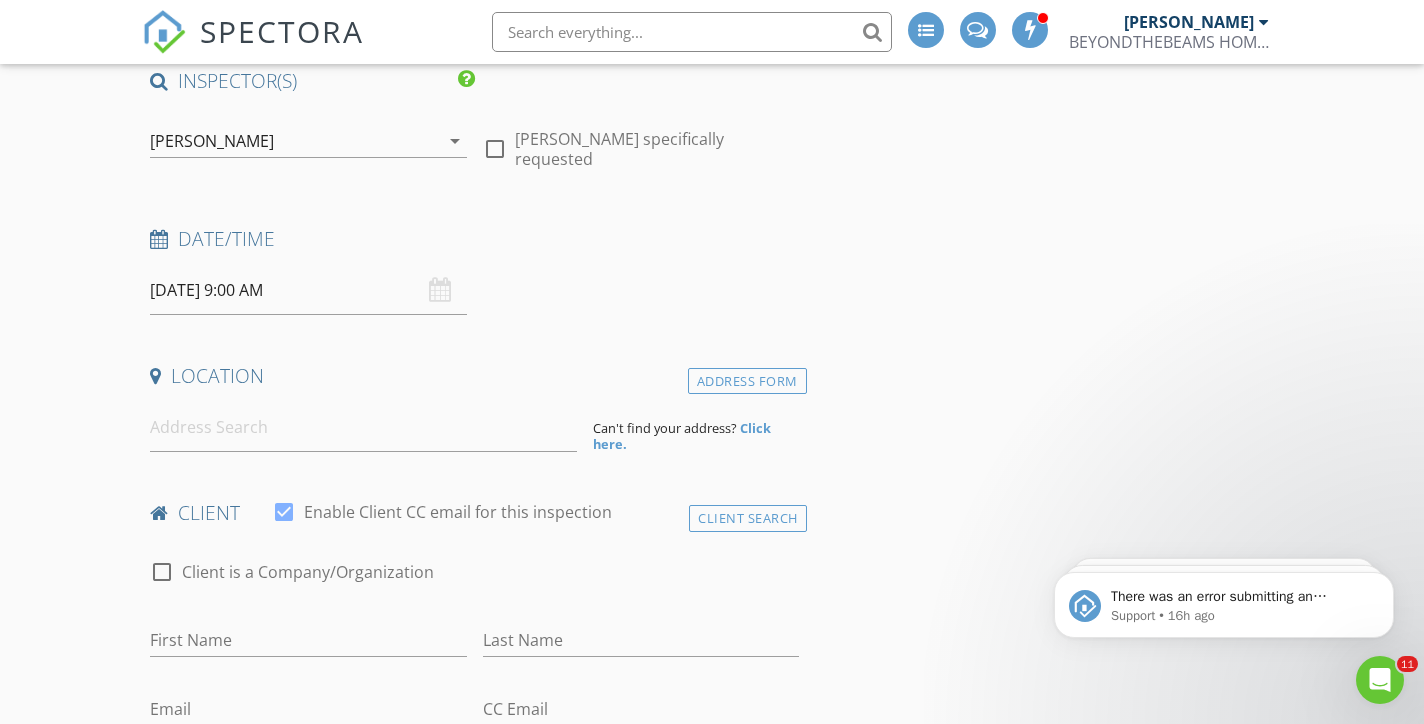 scroll, scrollTop: 167, scrollLeft: 0, axis: vertical 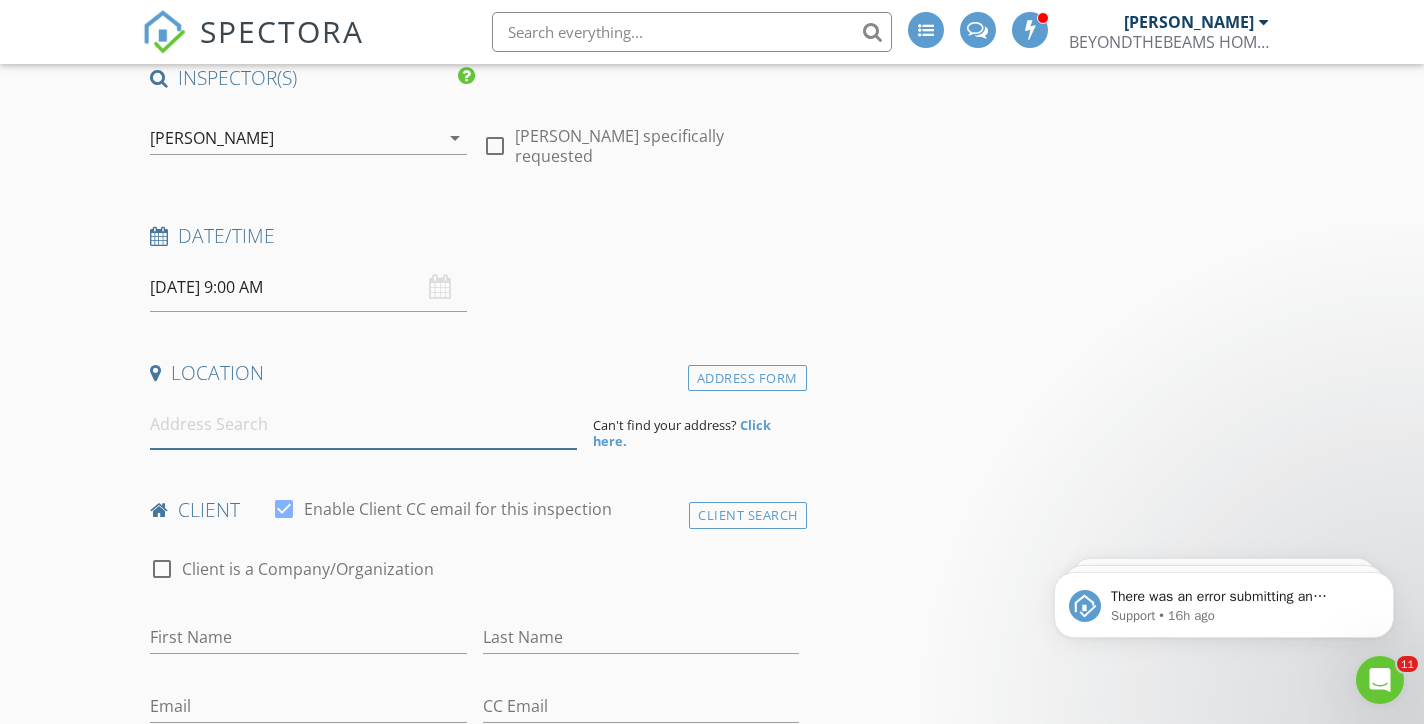 click at bounding box center [363, 424] 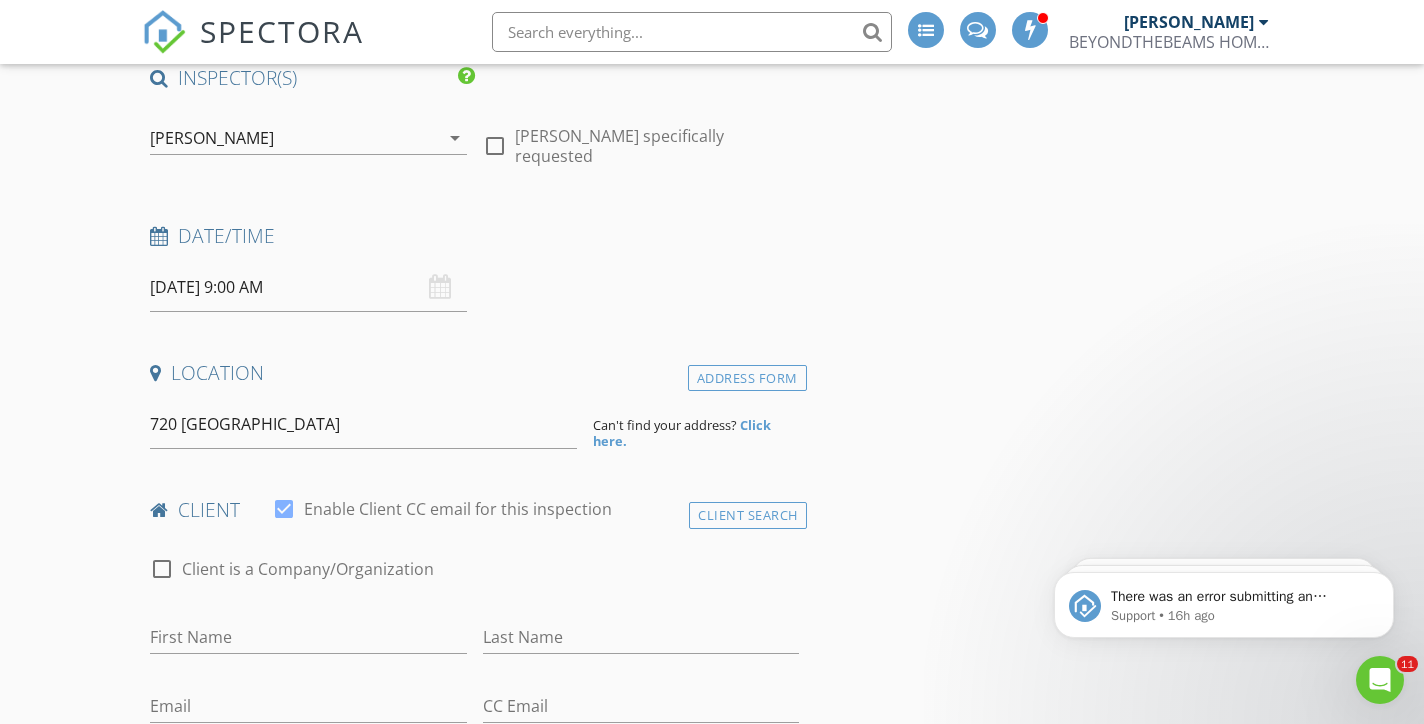 type on "Manhattan, 720 West End Avenue, New York, NY, USA" 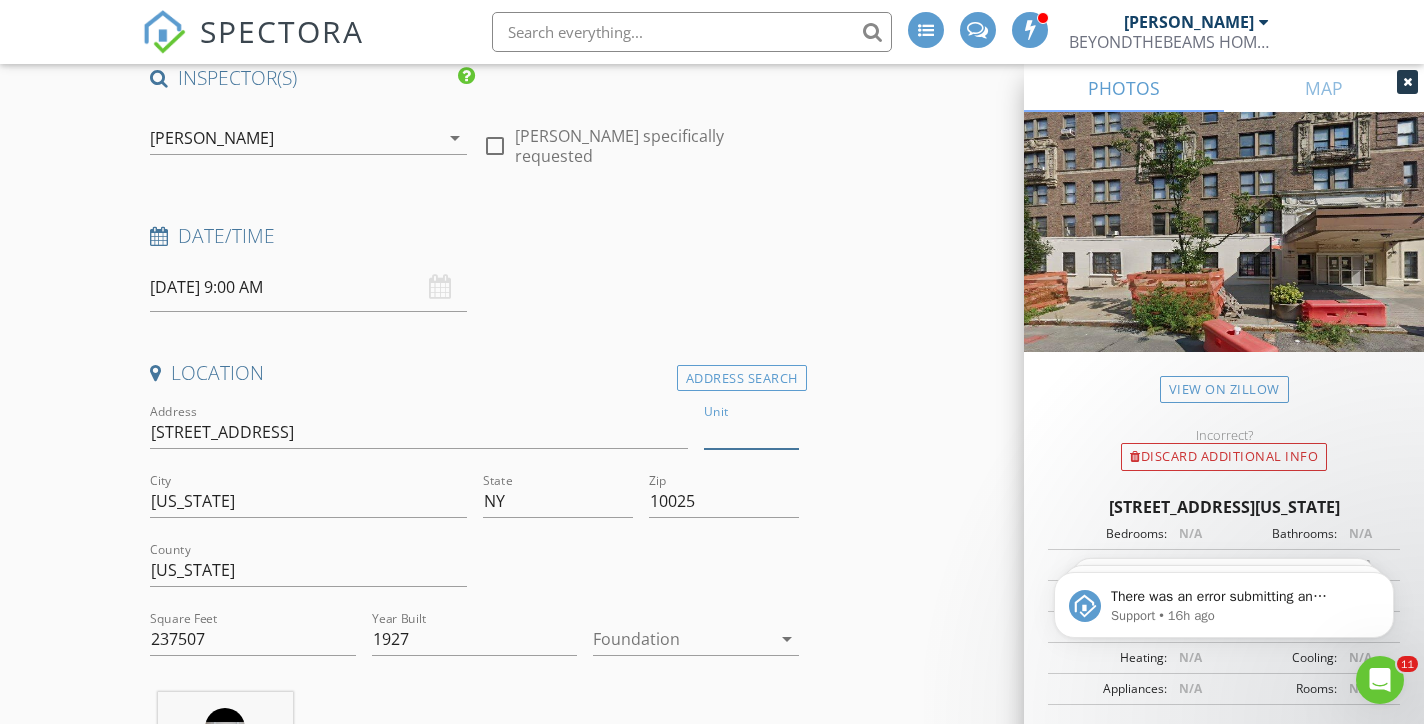 click on "Unit" at bounding box center [751, 432] 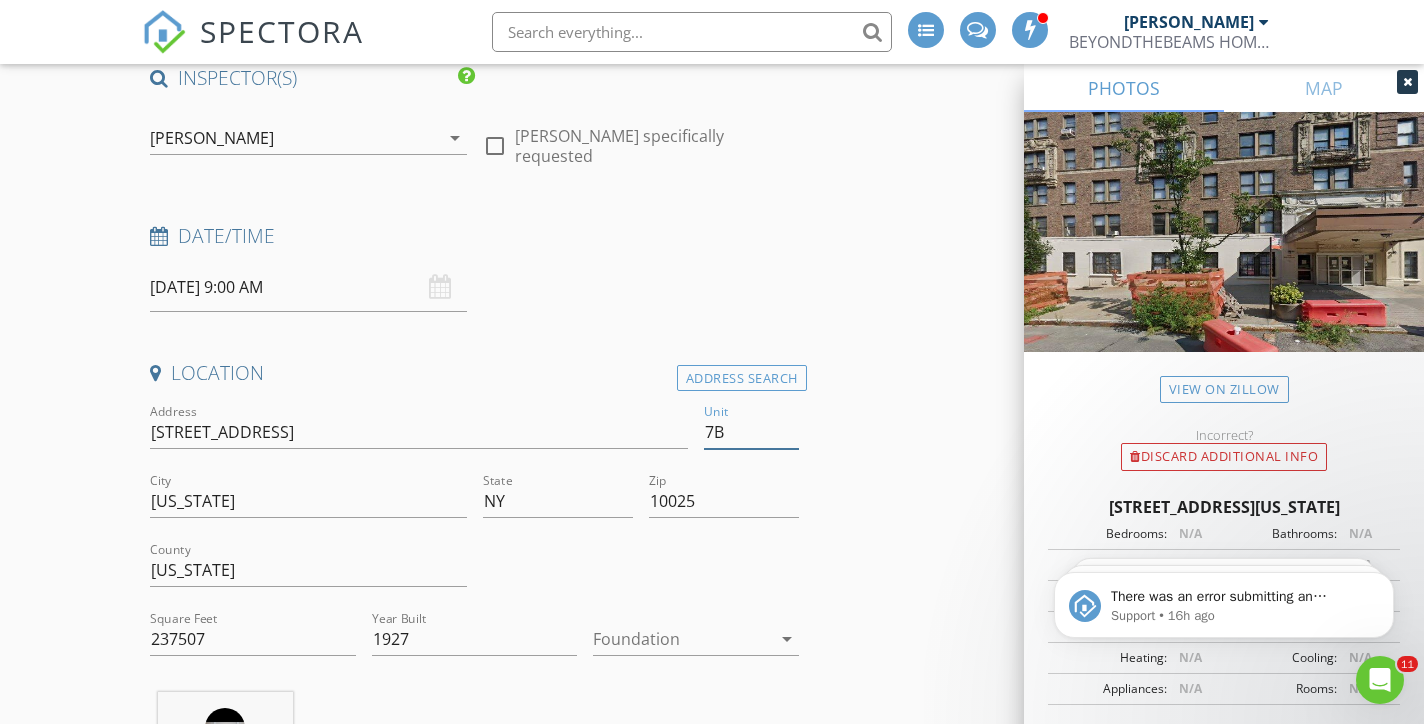 type on "7B" 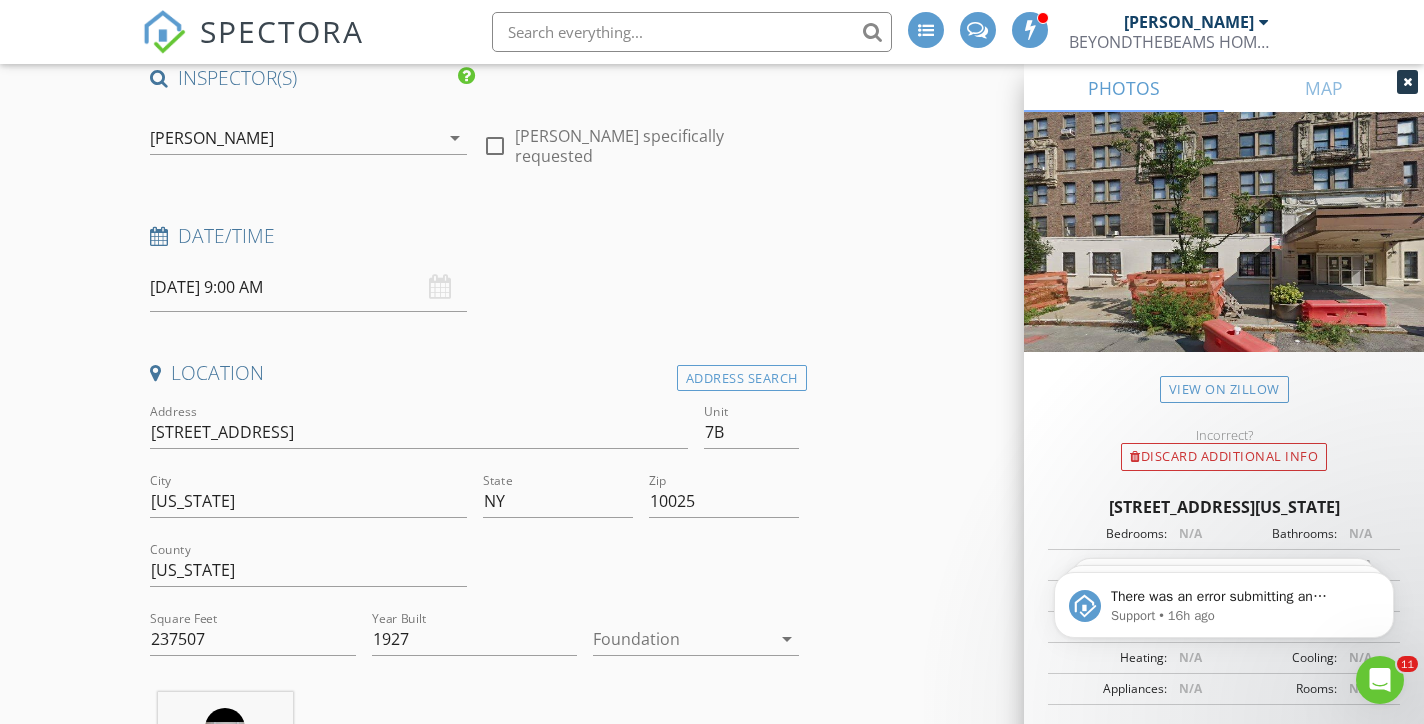 click on "INSPECTOR(S)
check_box   Dennis Manolatos   PRIMARY   Dennis Manolatos arrow_drop_down   check_box_outline_blank Dennis Manolatos specifically requested
Date/Time
07/11/2025 9:00 AM
Location
Address Search       Address 720 W End Ave   Unit 7B   City New York   State NY   Zip 10025   County New York     Square Feet 237507   Year Built 1927   Foundation arrow_drop_down     Dennis Manolatos     16.0 miles     (23 minutes)
client
check_box Enable Client CC email for this inspection   Client Search     check_box_outline_blank Client is a Company/Organization     First Name   Last Name   Email   CC Email   Phone   Address   City   State   Zip     Tags         Notes   Private Notes
ADD ADDITIONAL client
SERVICES
check_box_outline_blank     check_box_outline_blank" at bounding box center [711, 2218] 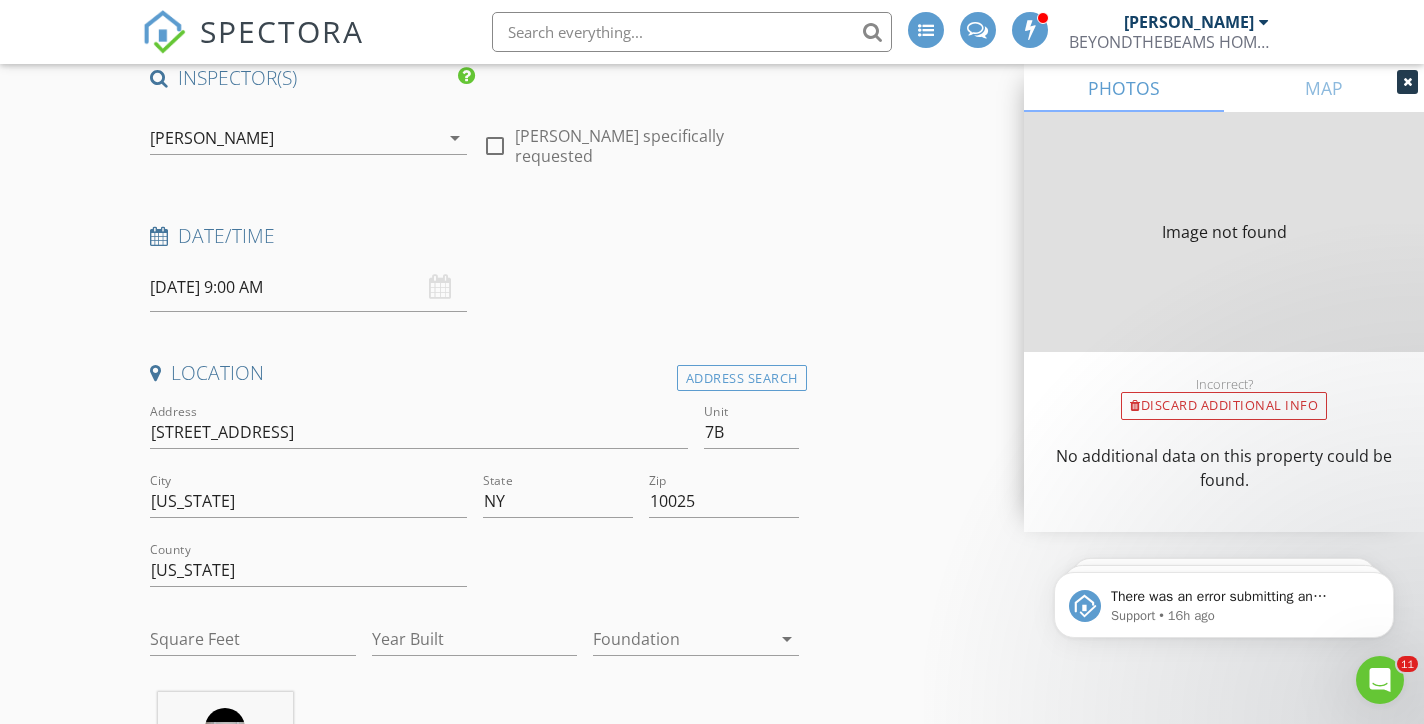 type on "237507" 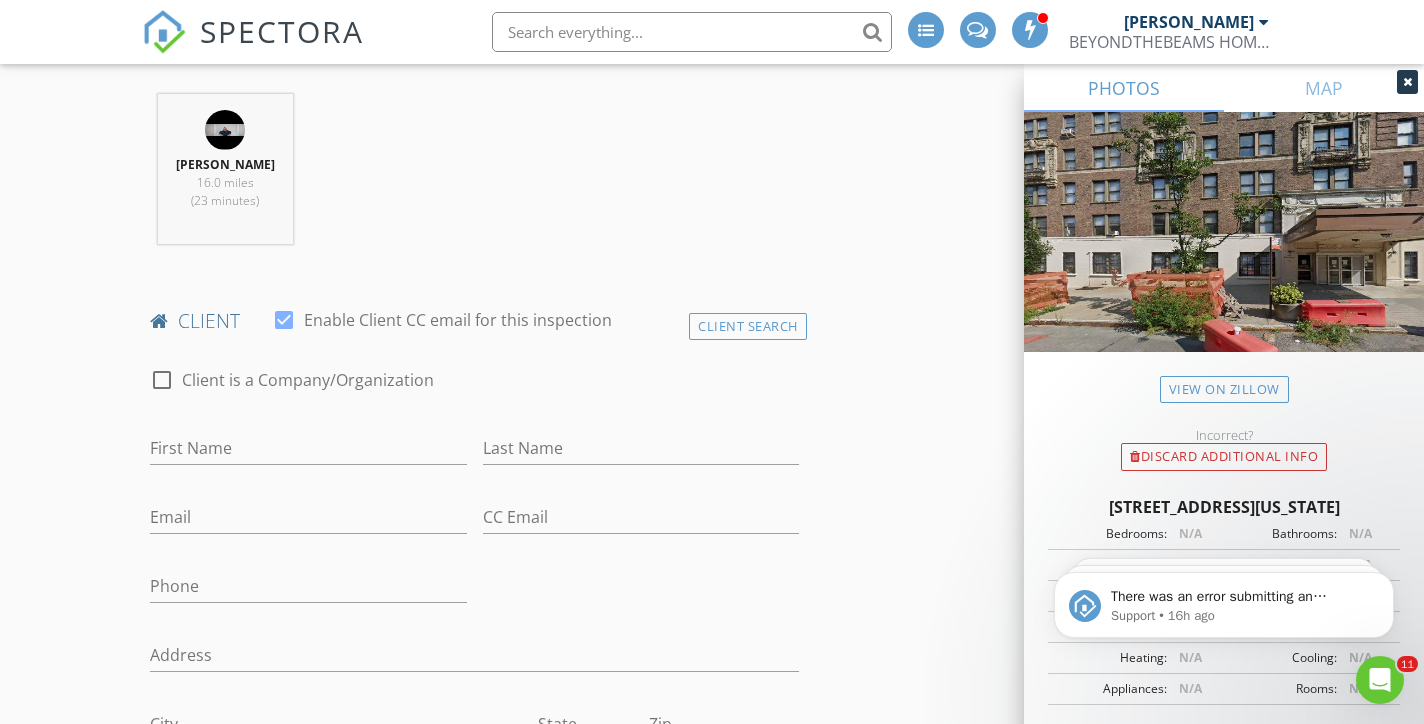 scroll, scrollTop: 1027, scrollLeft: 0, axis: vertical 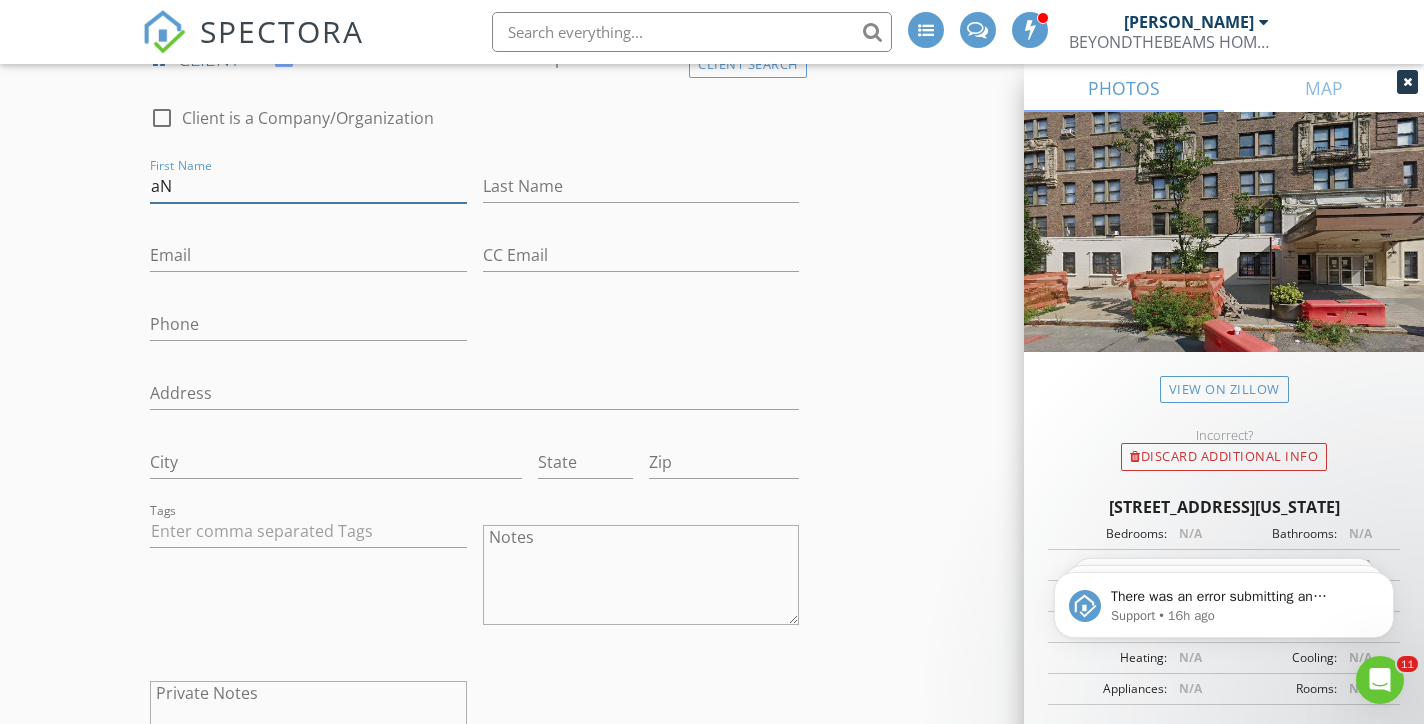 type on "a" 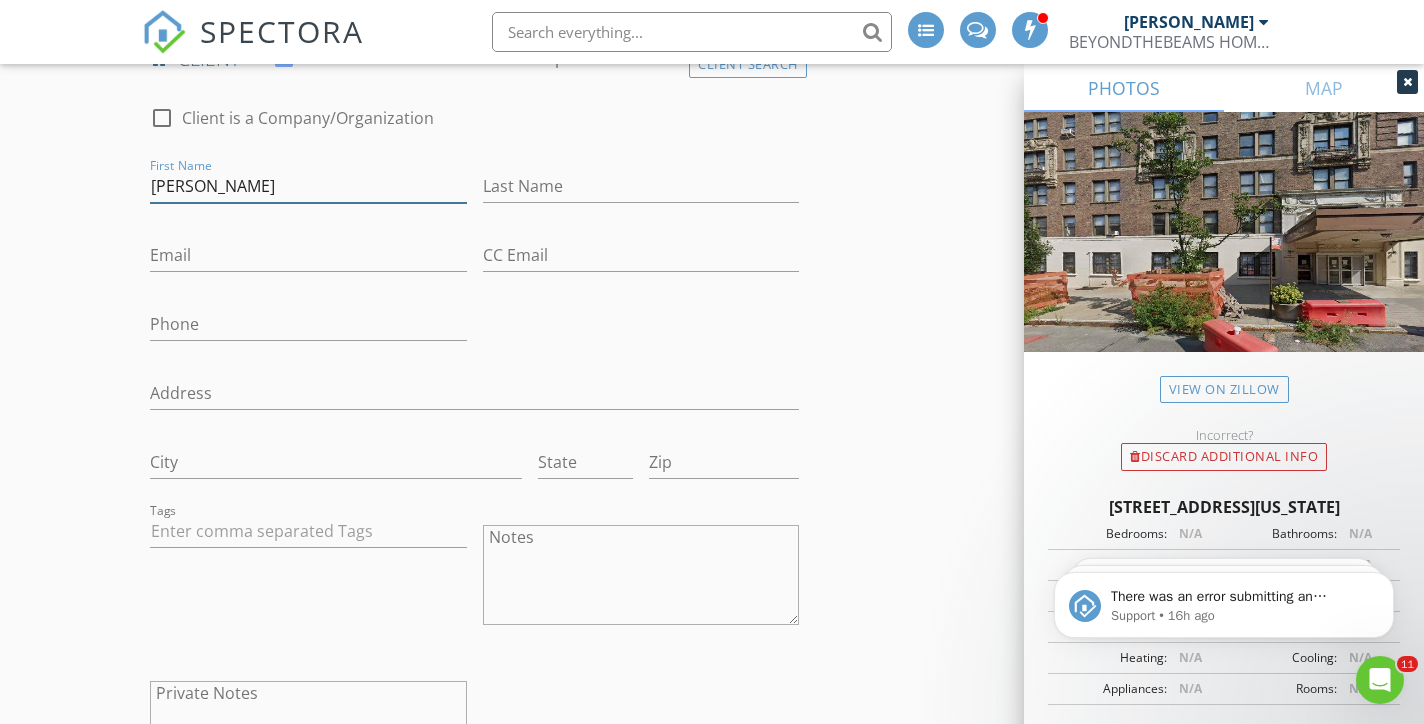type on "Anna" 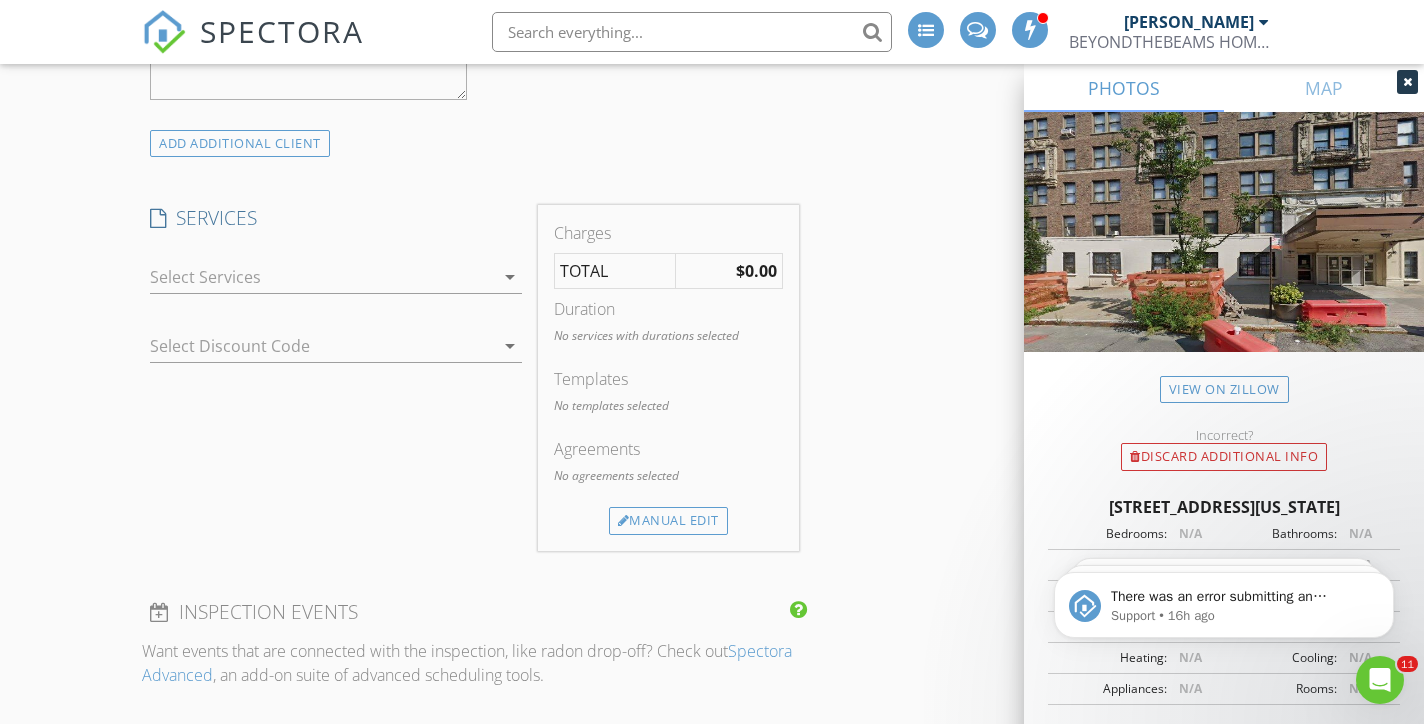 scroll, scrollTop: 1785, scrollLeft: 0, axis: vertical 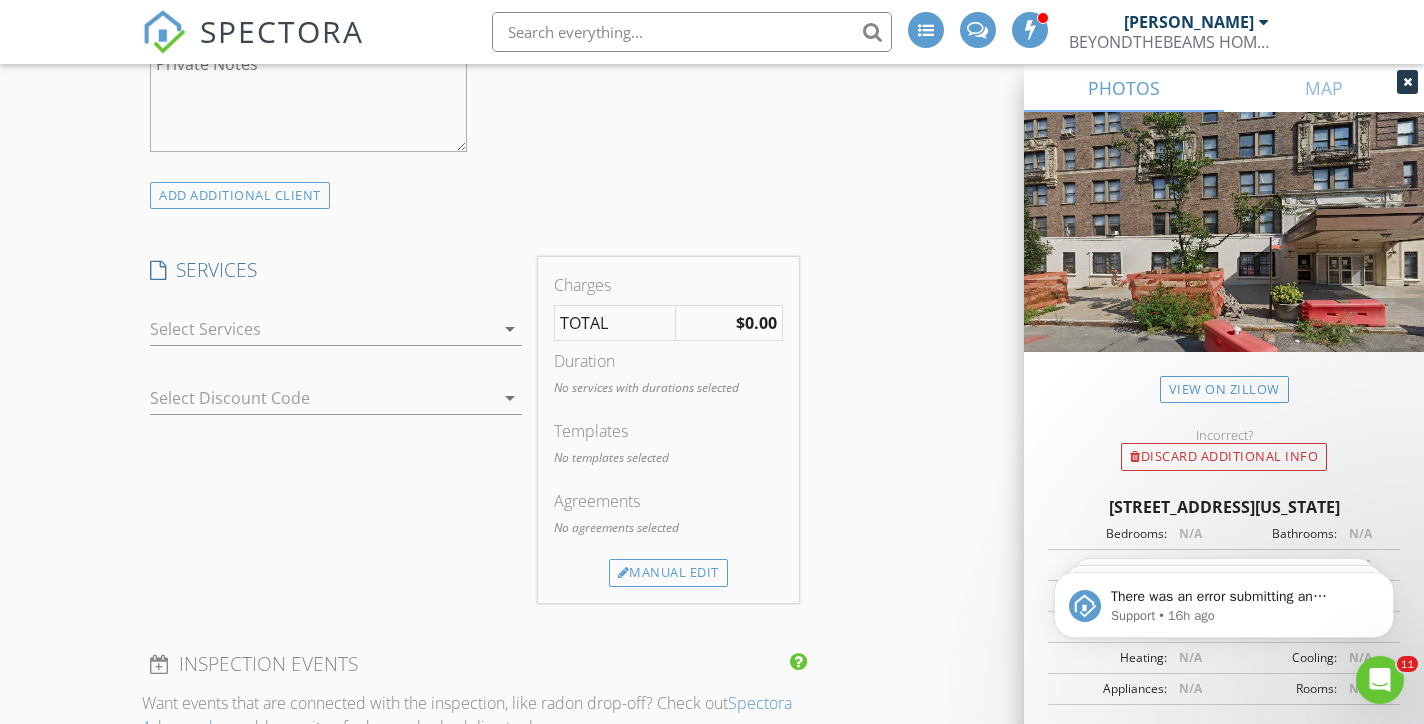 type on "Tam" 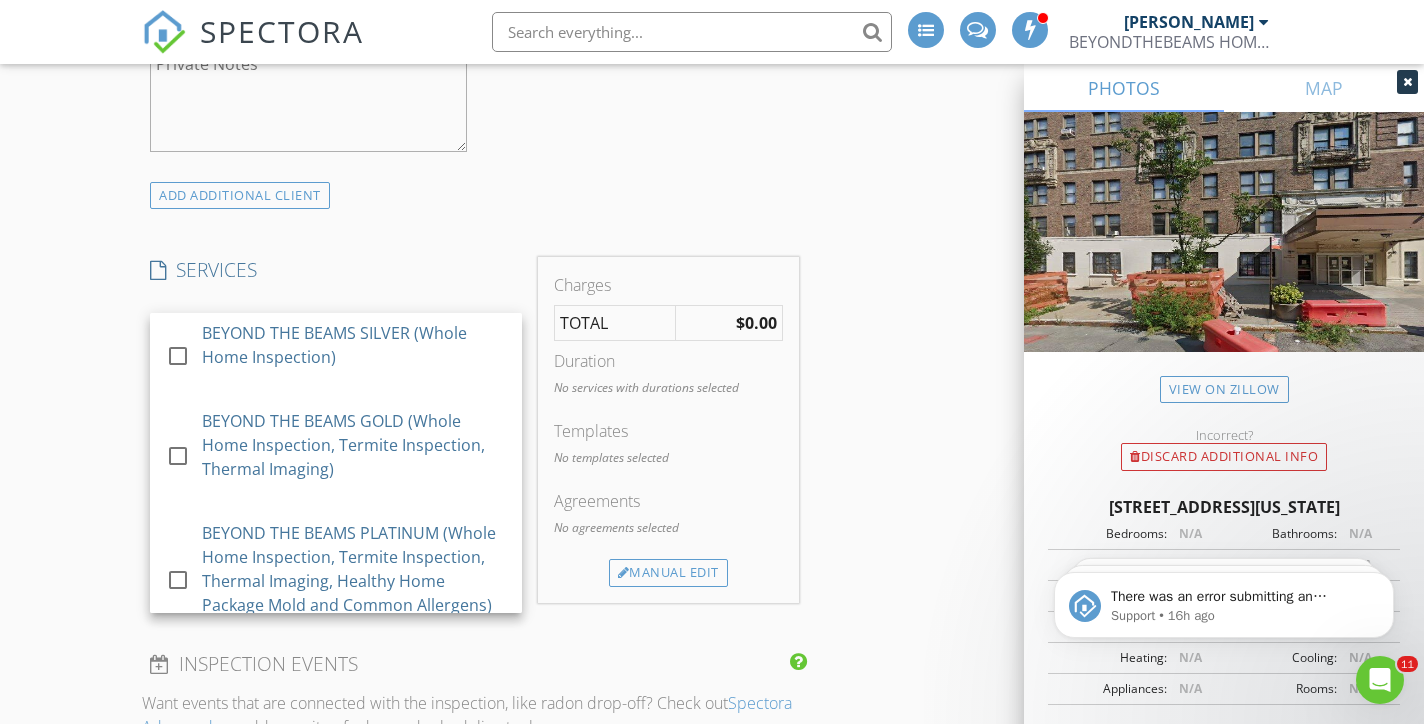 click on "BEYOND THE BEAMS SILVER (Whole Home Inspection)" at bounding box center (355, 345) 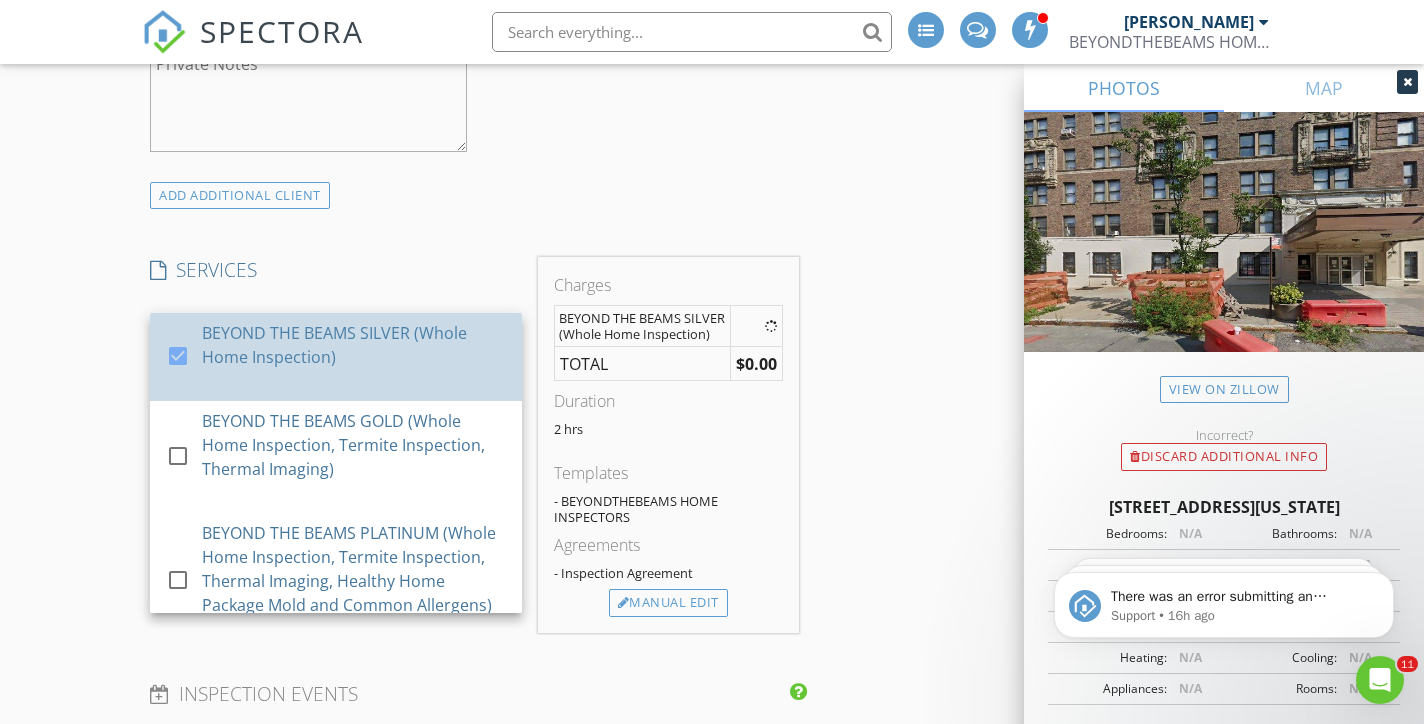 checkbox on "true" 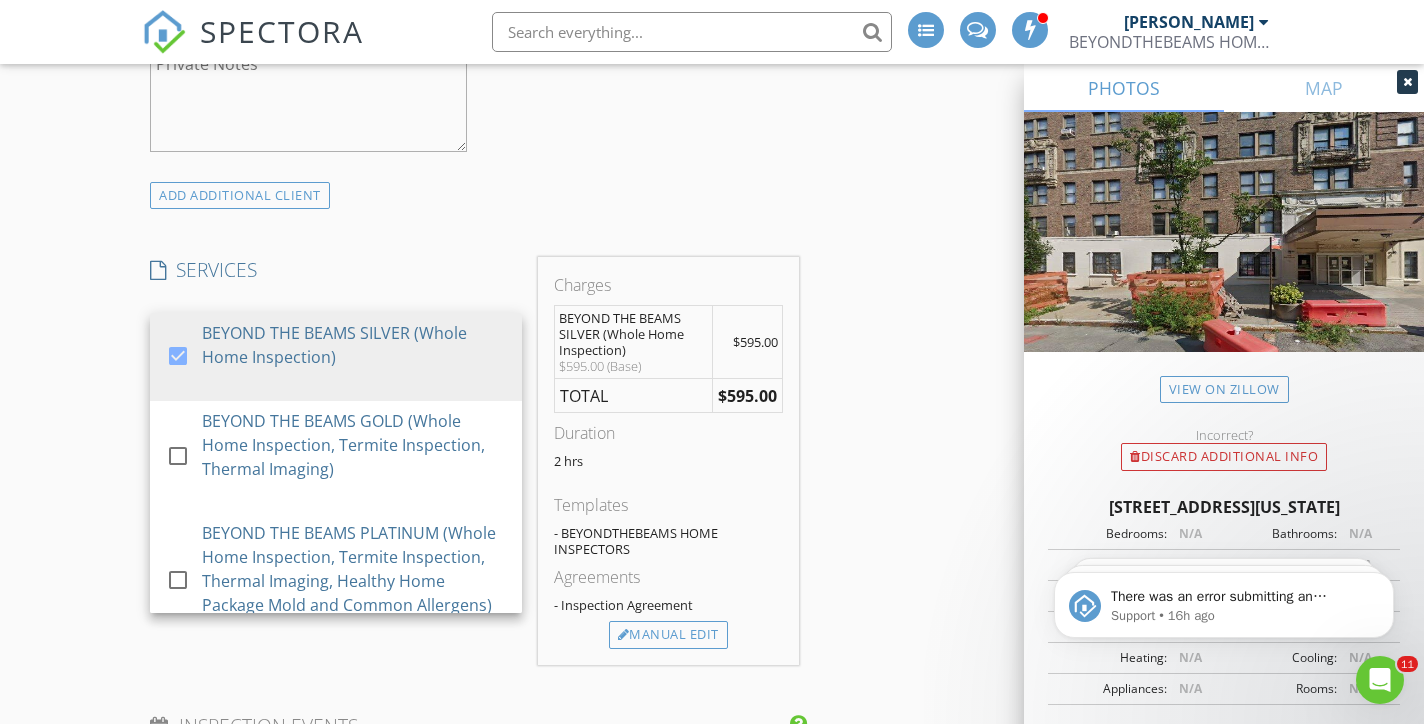 click on "check_box_outline_blank Client is a Company/Organization     First Name Anna   Last Name Tam   Email   CC Email   Phone   Address   City   State   Zip     Tags         Notes   Private Notes" at bounding box center [474, -181] 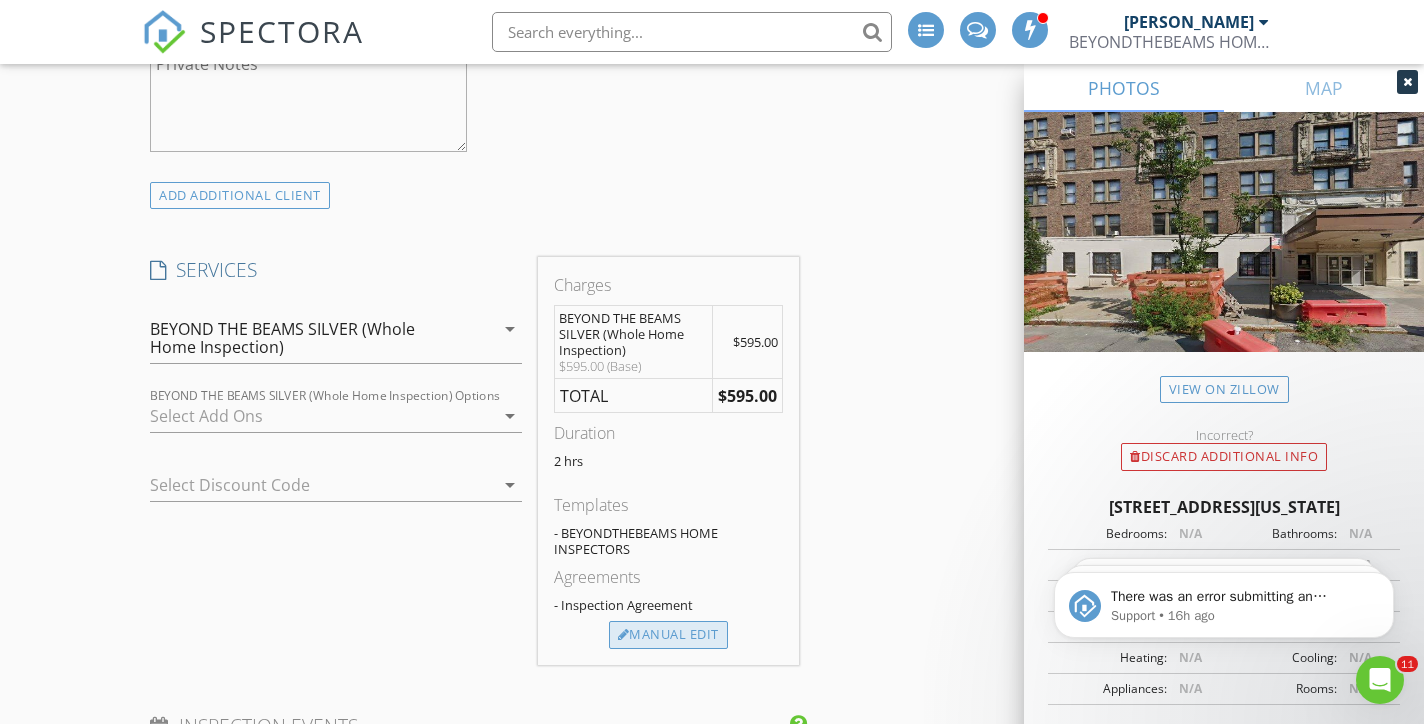 click on "Manual Edit" at bounding box center [668, 635] 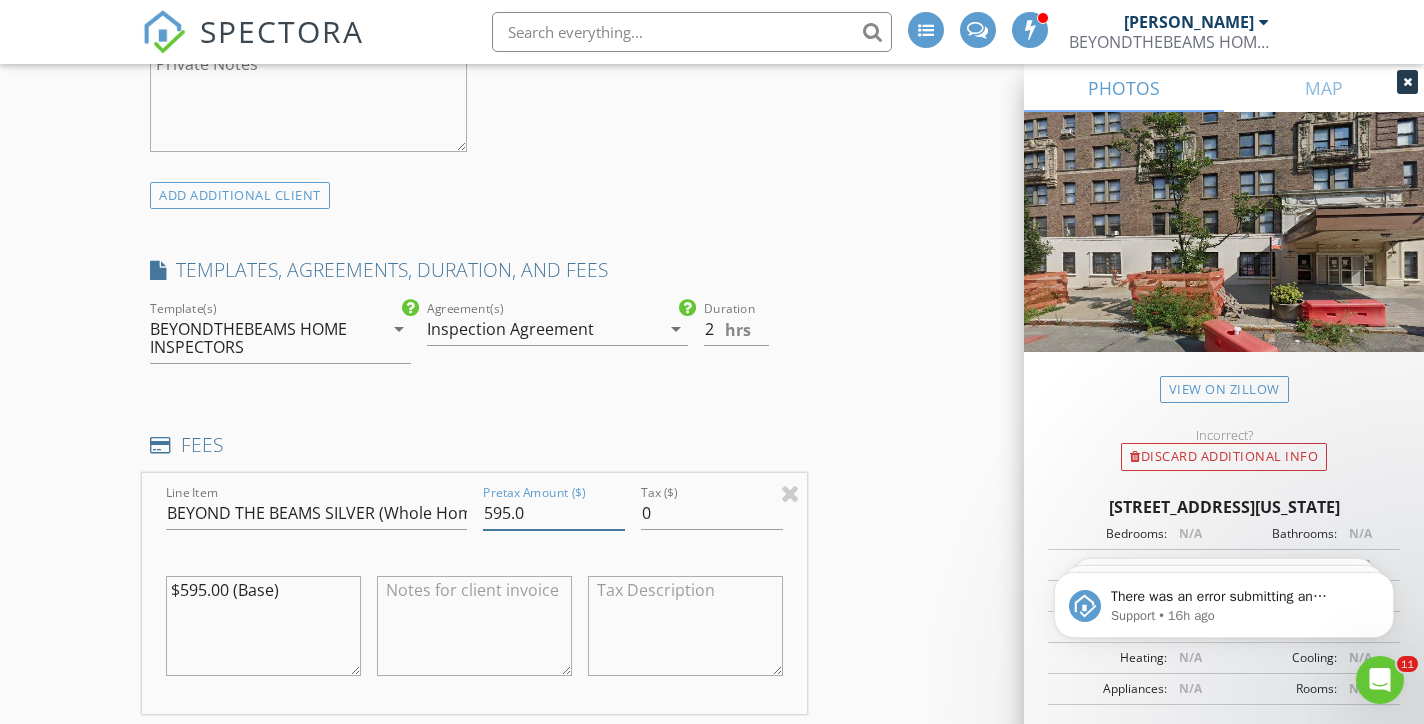 drag, startPoint x: 541, startPoint y: 534, endPoint x: 423, endPoint y: 513, distance: 119.85408 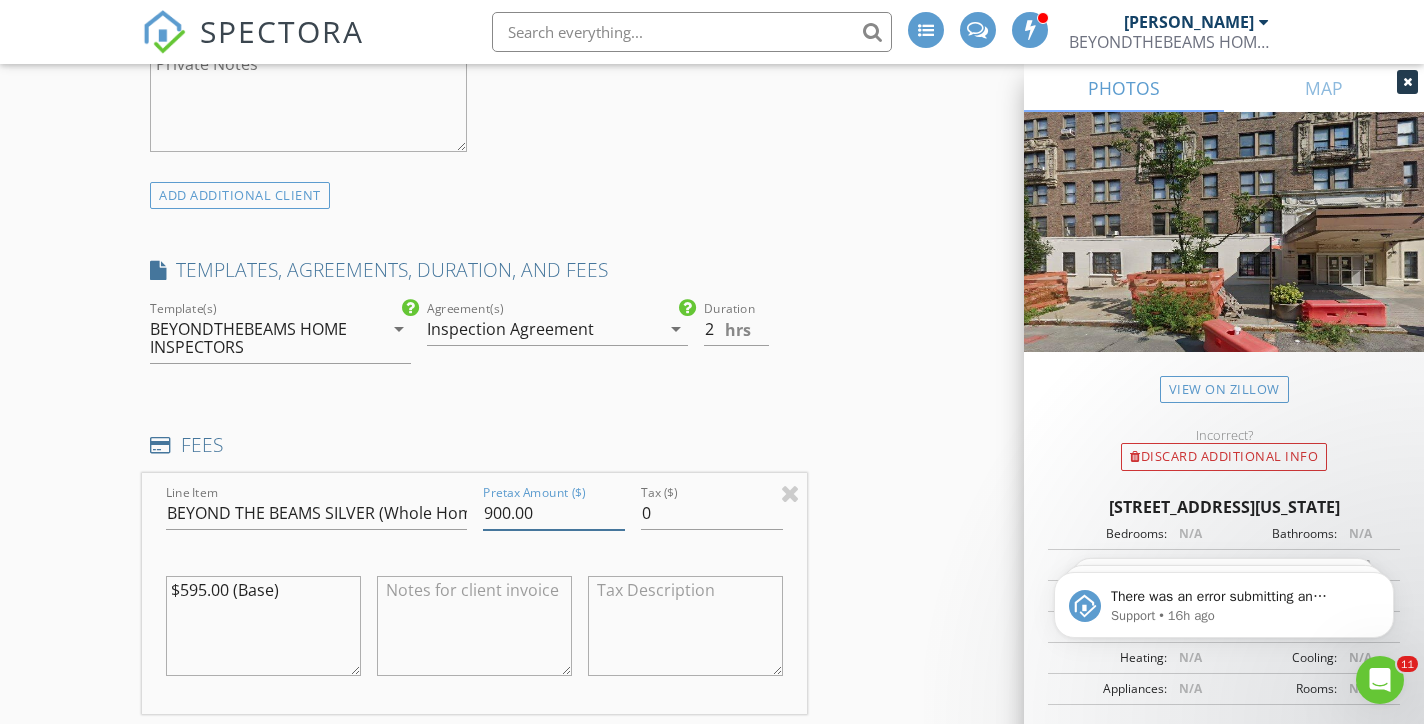 type on "900.00" 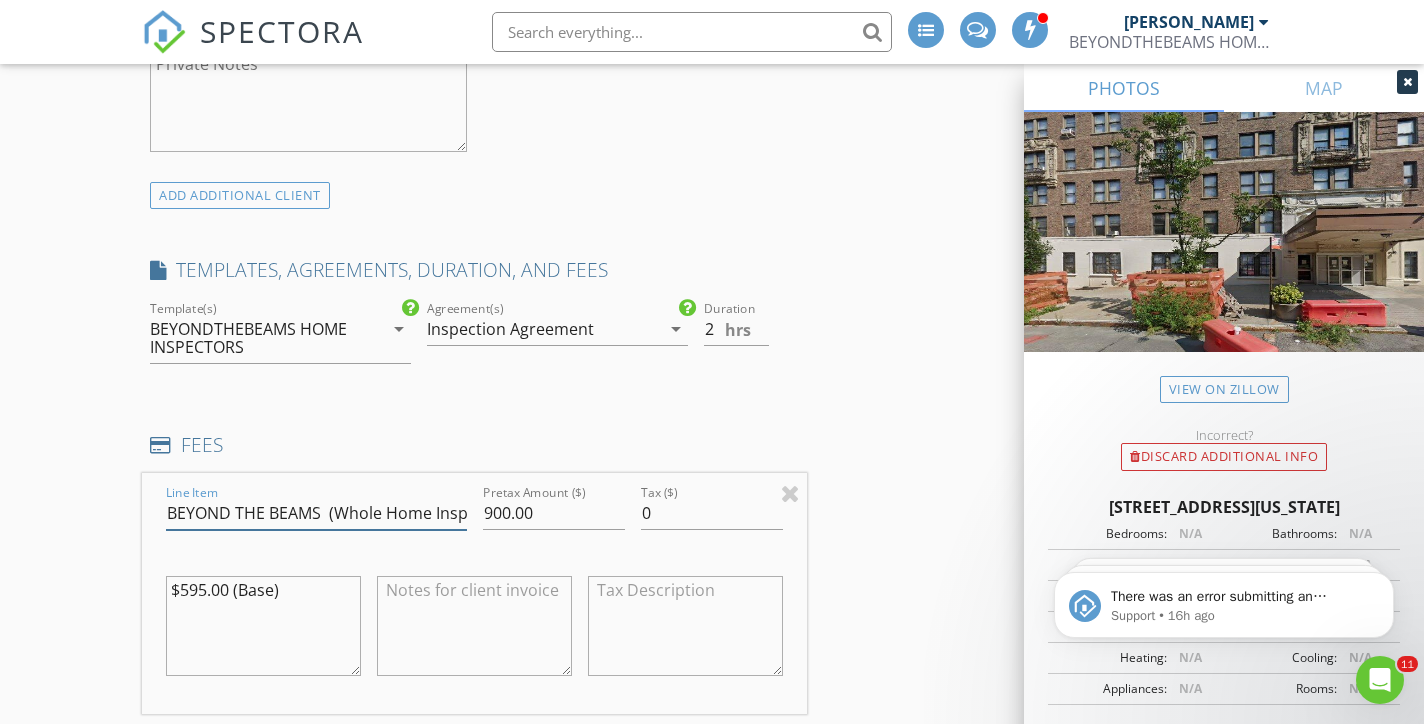 type on "BEYOND THE BEAMS  (Whole Home Inspection)" 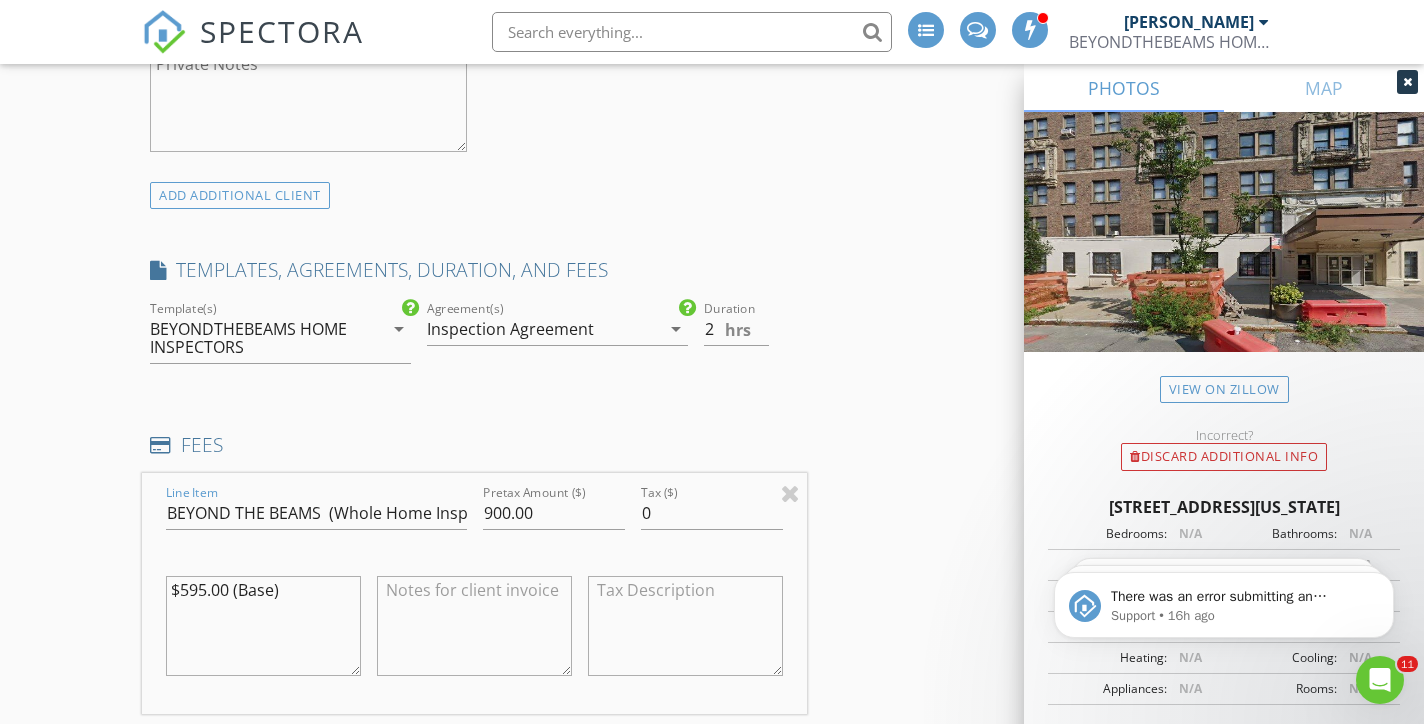 click on "$595.00 (Base)" at bounding box center [263, 626] 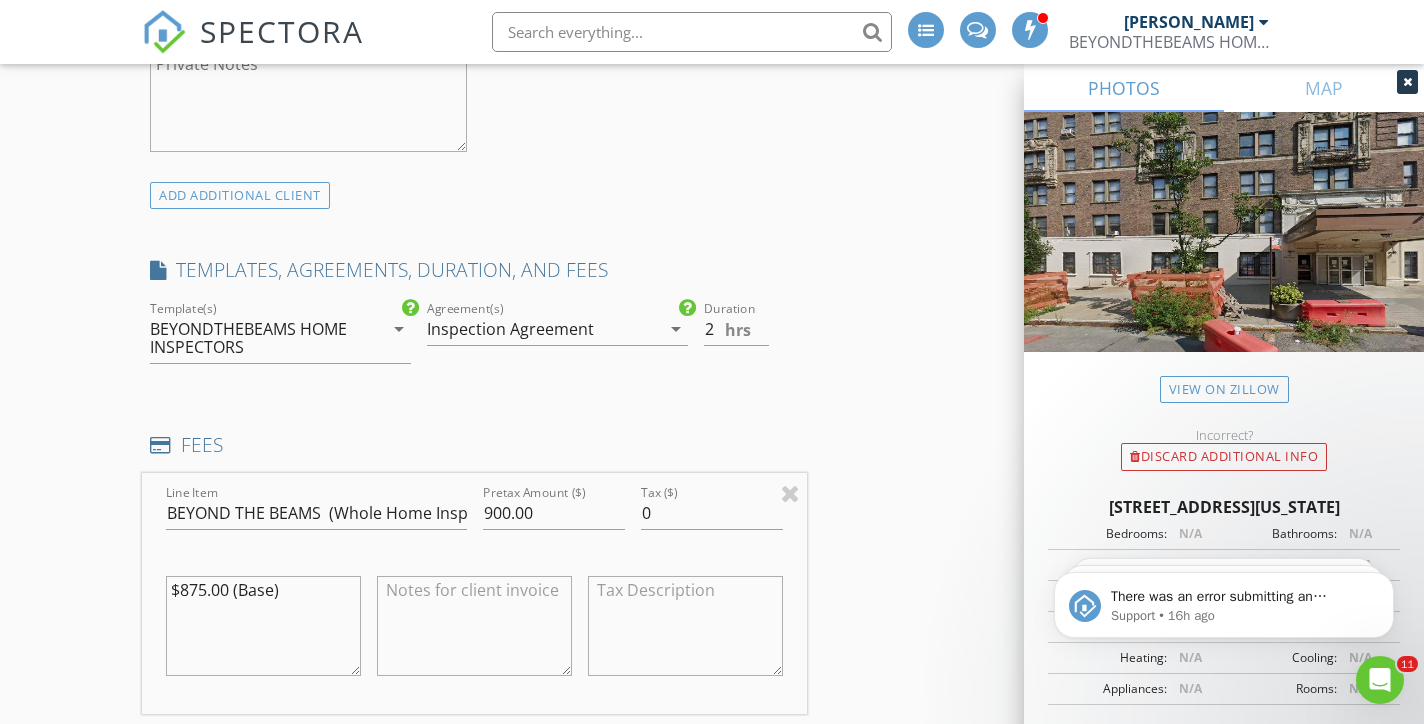 type on "$875.00 (Base)" 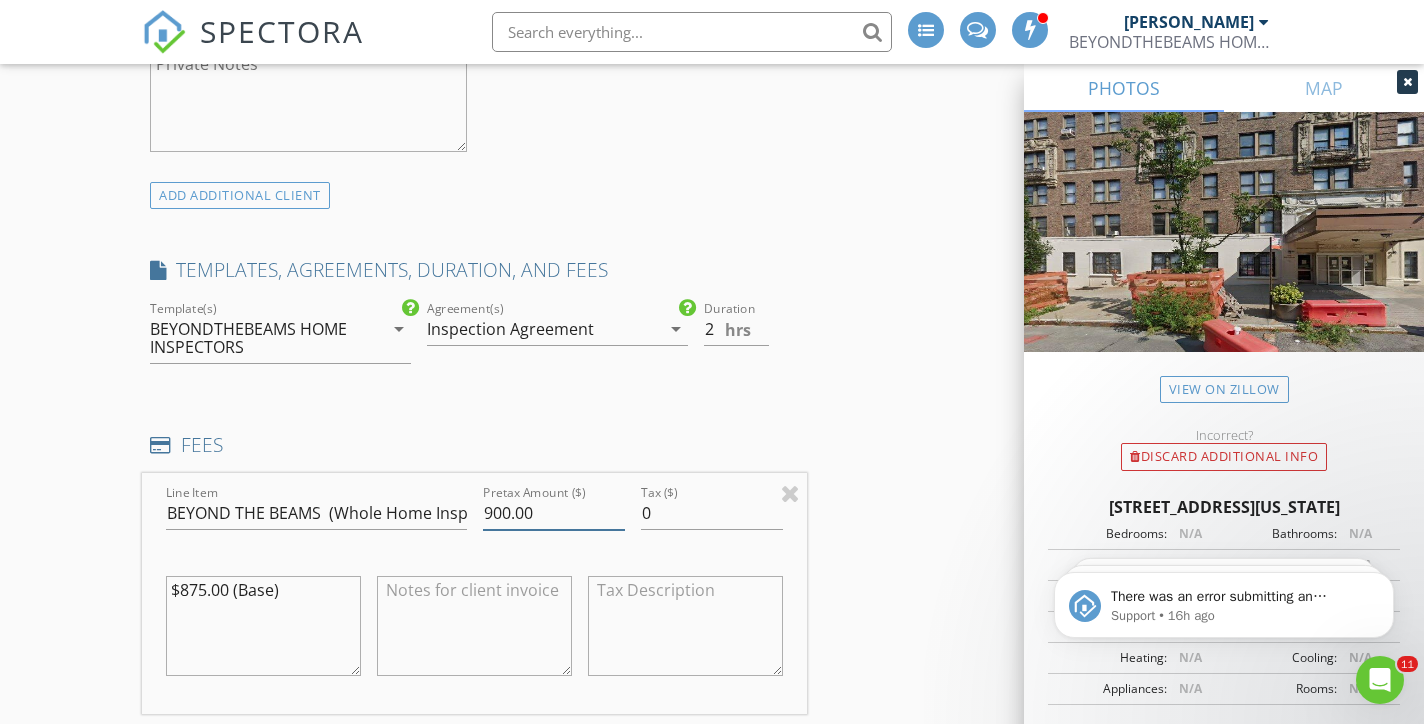click on "900.00" at bounding box center [554, 513] 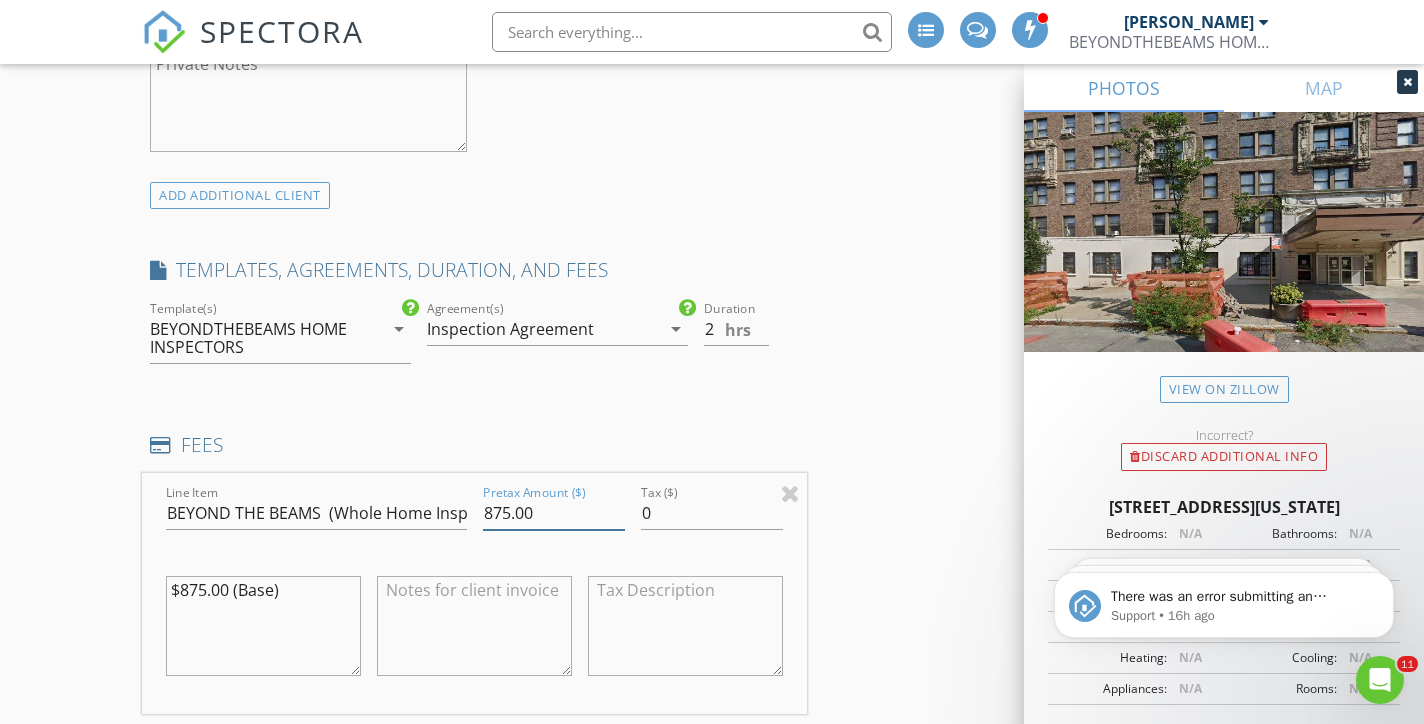 type on "875.00" 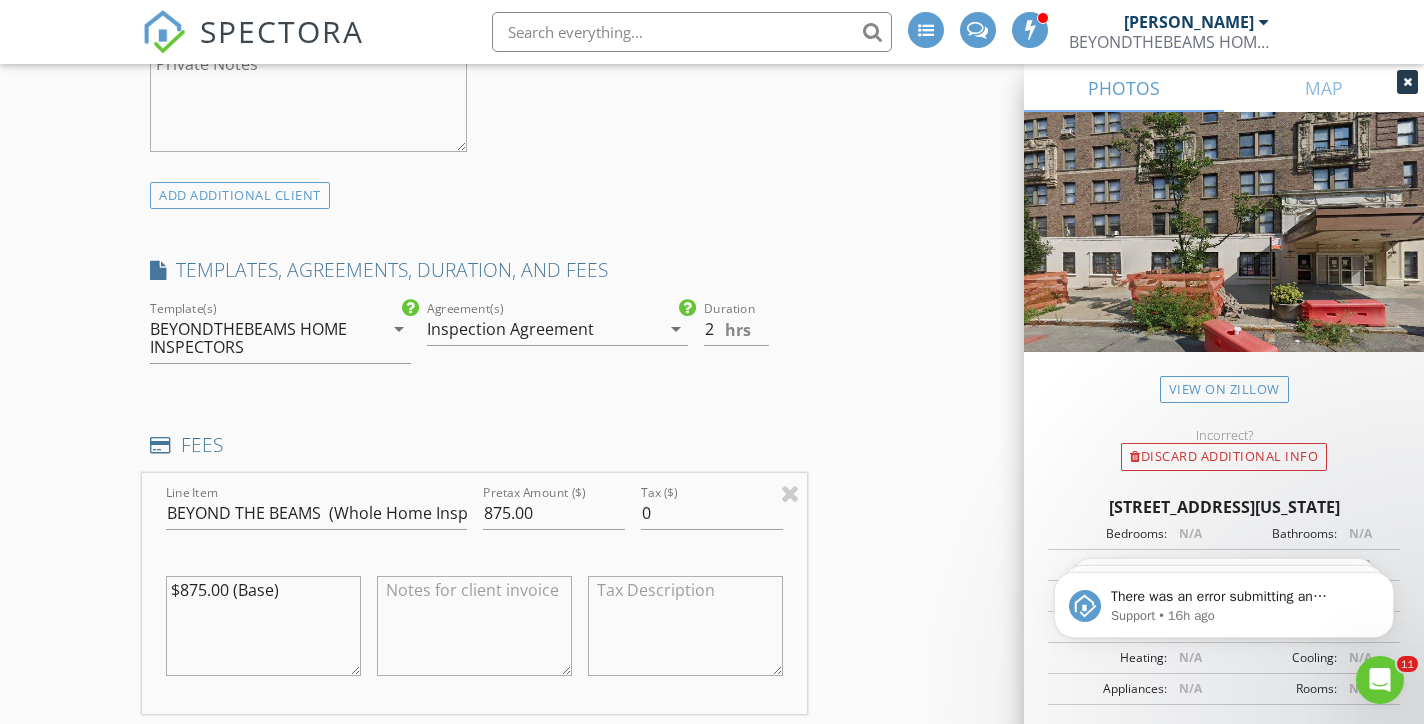 click on "INSPECTOR(S)
check_box   Dennis Manolatos   PRIMARY   Dennis Manolatos arrow_drop_down   check_box_outline_blank Dennis Manolatos specifically requested
Date/Time
07/11/2025 9:00 AM
Location
Address Search       Address 720 W End Ave   Unit 7B   City New York   State NY   Zip 10025   County New York     Square Feet 237507   Year Built 1927   Foundation arrow_drop_down     Dennis Manolatos     16.0 miles     (23 minutes)
client
check_box Enable Client CC email for this inspection   Client Search     check_box_outline_blank Client is a Company/Organization     First Name Anna   Last Name Tam   Email   CC Email   Phone   Address   City   State   Zip     Tags         Notes   Private Notes
ADD ADDITIONAL client
SERVICES
check_box   BEYOND THE BEAMS SILVER (Whole Home Inspection)" at bounding box center (711, 848) 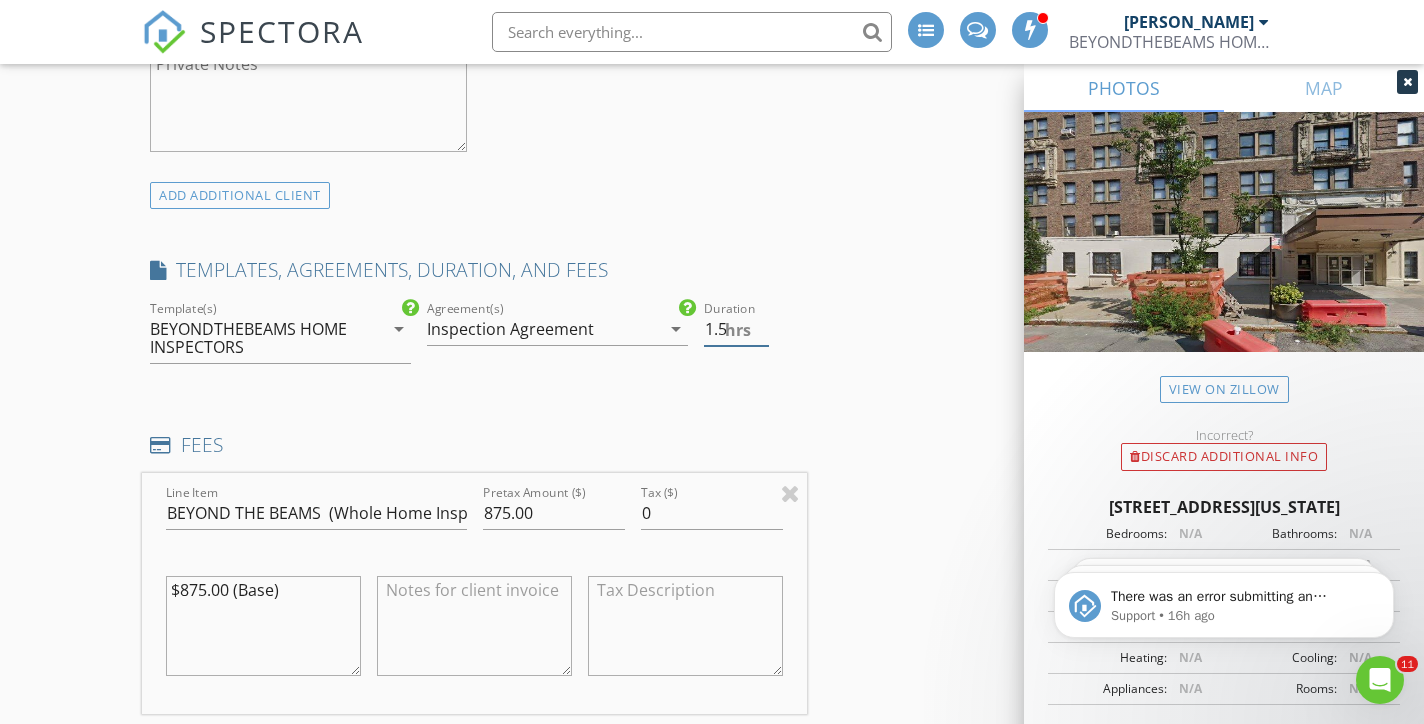 click on "1.5" at bounding box center (736, 329) 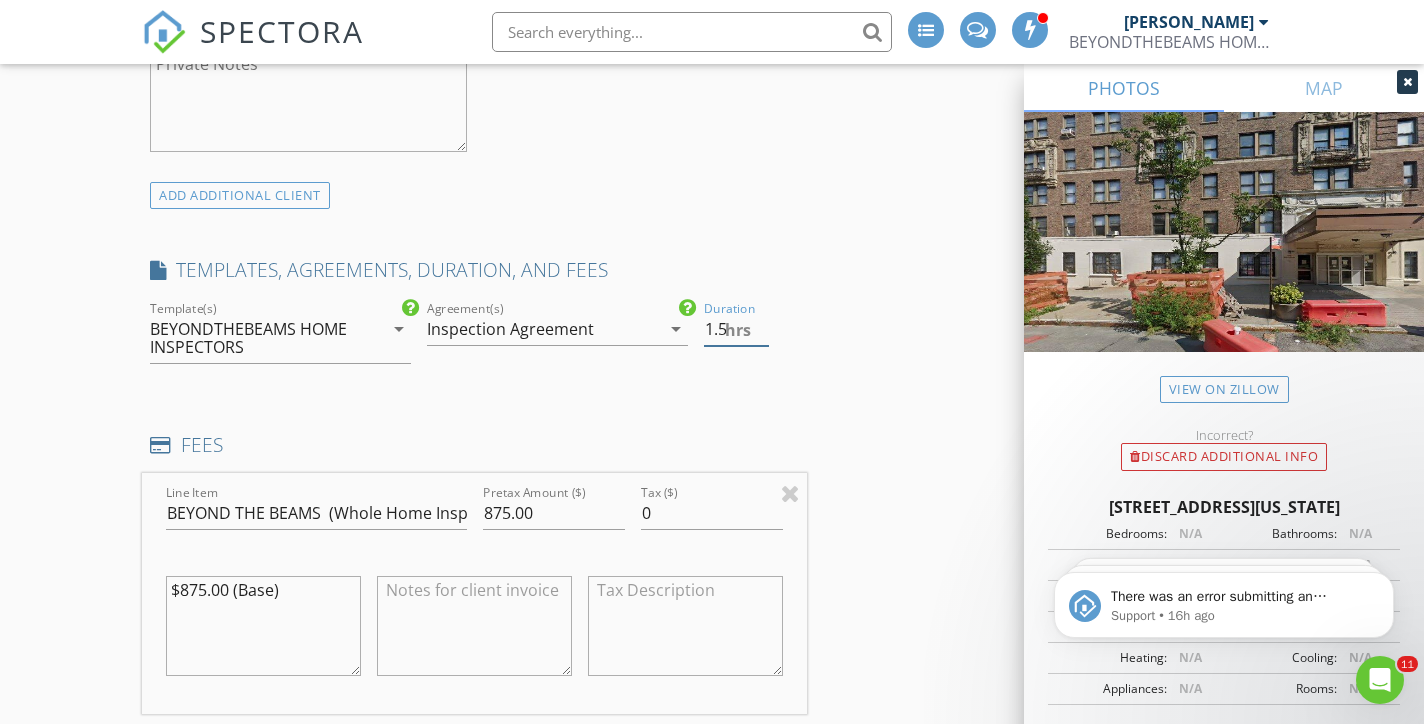 type on "1" 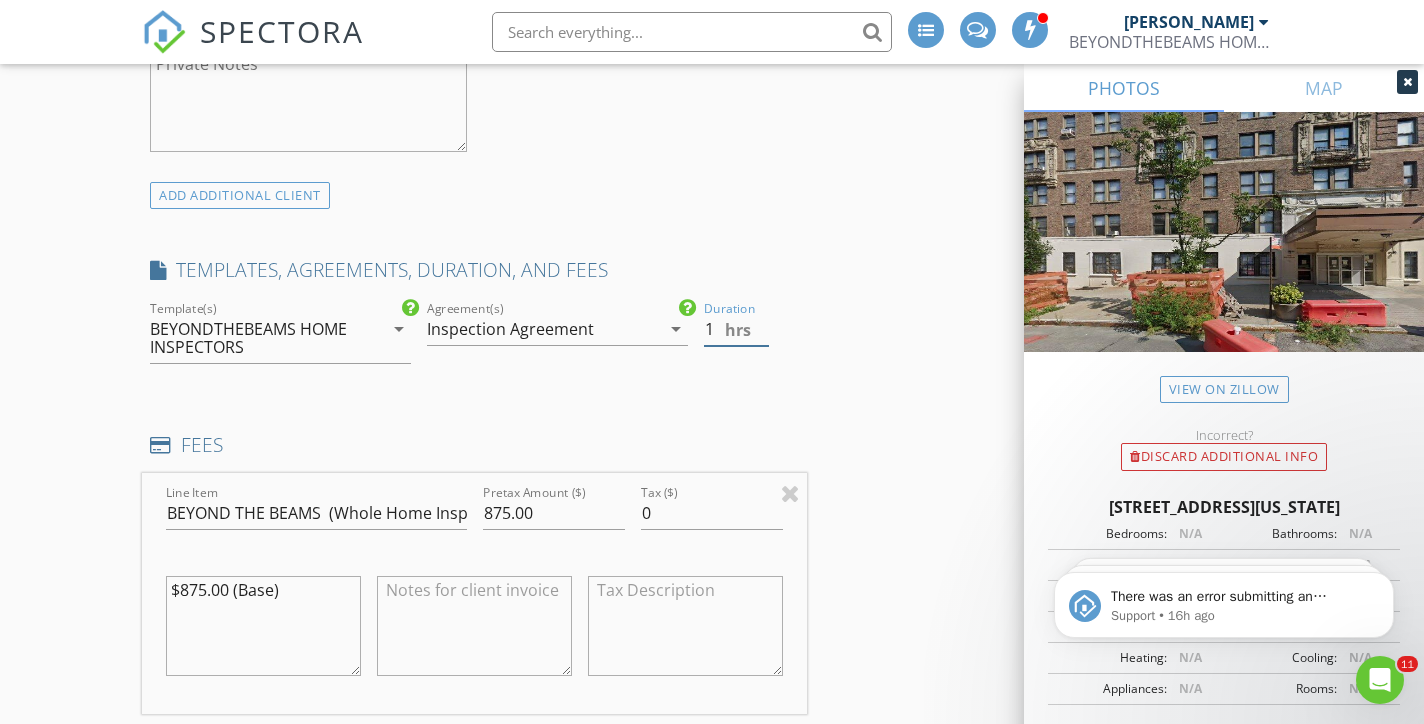 click on "1" at bounding box center (736, 329) 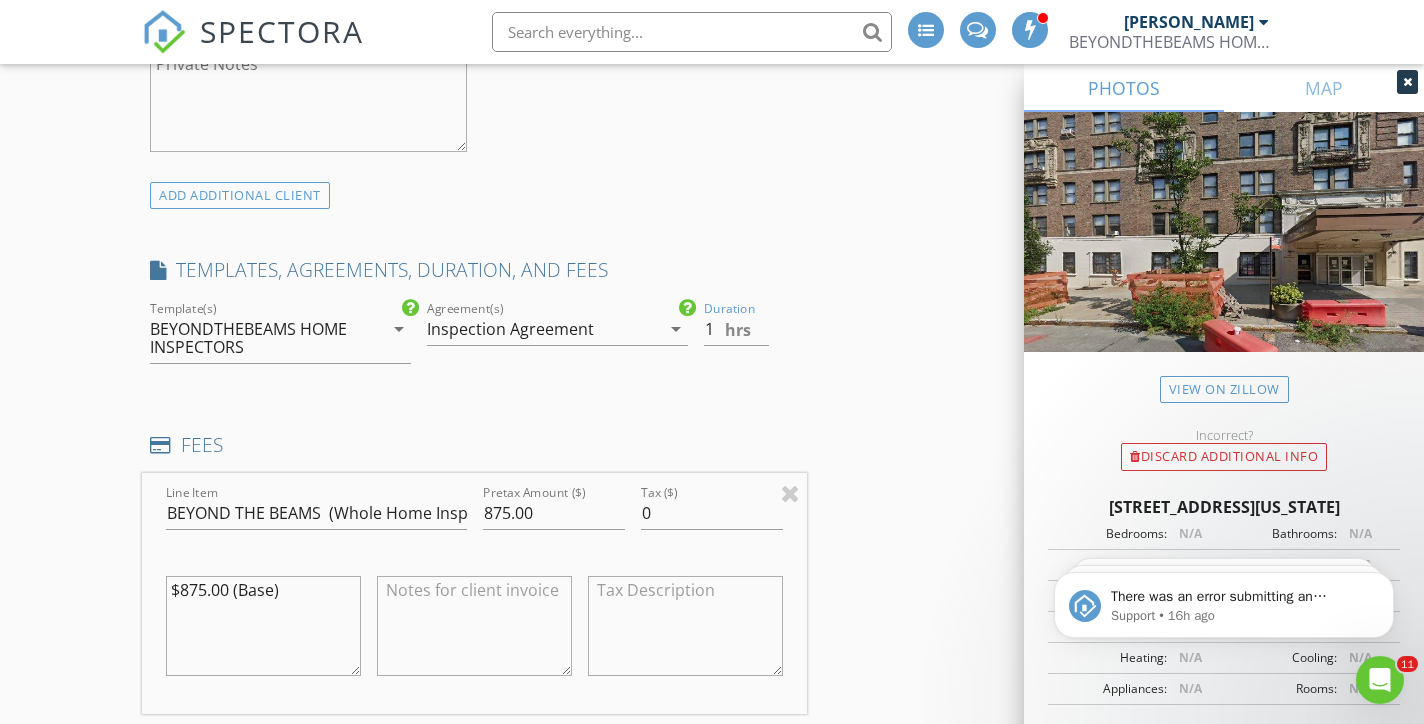 click on "INSPECTOR(S)
check_box   Dennis Manolatos   PRIMARY   Dennis Manolatos arrow_drop_down   check_box_outline_blank Dennis Manolatos specifically requested
Date/Time
07/11/2025 9:00 AM
Location
Address Search       Address 720 W End Ave   Unit 7B   City New York   State NY   Zip 10025   County New York     Square Feet 237507   Year Built 1927   Foundation arrow_drop_down     Dennis Manolatos     16.0 miles     (23 minutes)
client
check_box Enable Client CC email for this inspection   Client Search     check_box_outline_blank Client is a Company/Organization     First Name Anna   Last Name Tam   Email   CC Email   Phone   Address   City   State   Zip     Tags         Notes   Private Notes
ADD ADDITIONAL client
SERVICES
check_box   BEYOND THE BEAMS SILVER (Whole Home Inspection)" at bounding box center (711, 848) 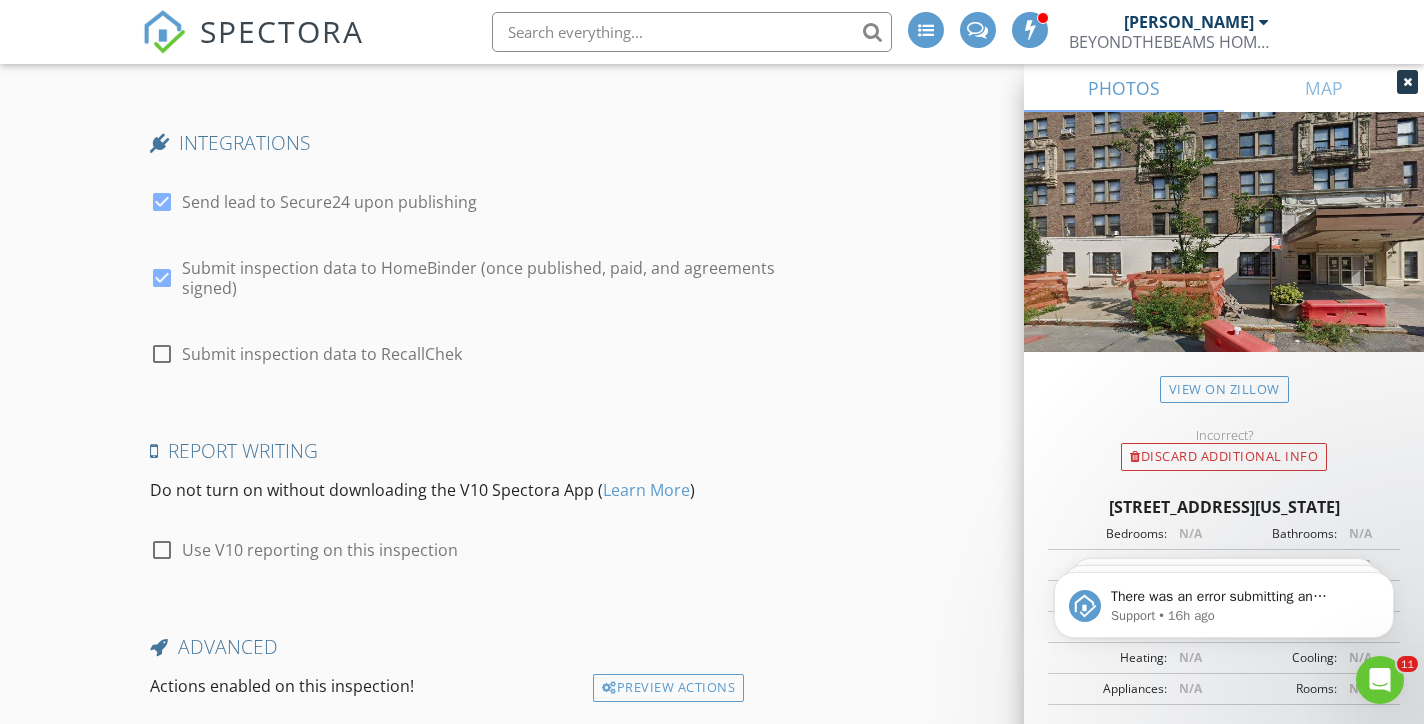 scroll, scrollTop: 3957, scrollLeft: 0, axis: vertical 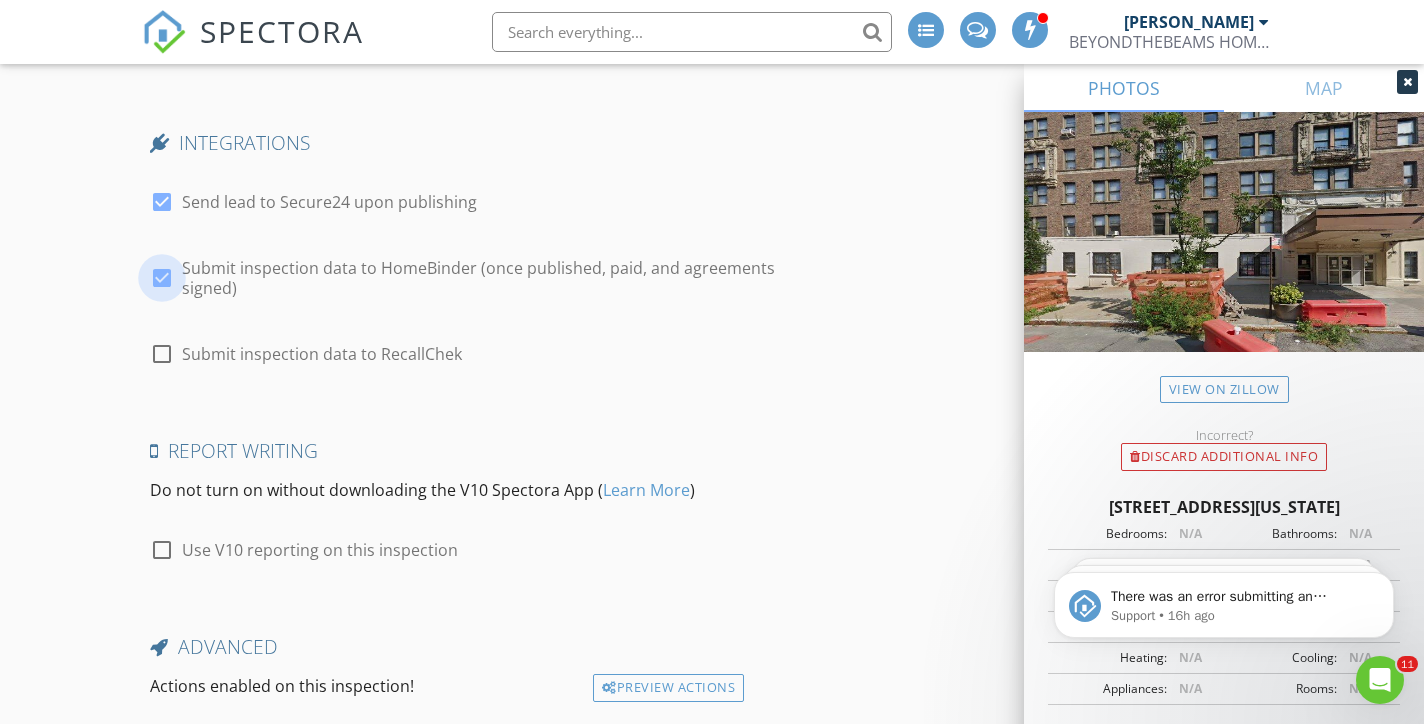 click at bounding box center [162, 278] 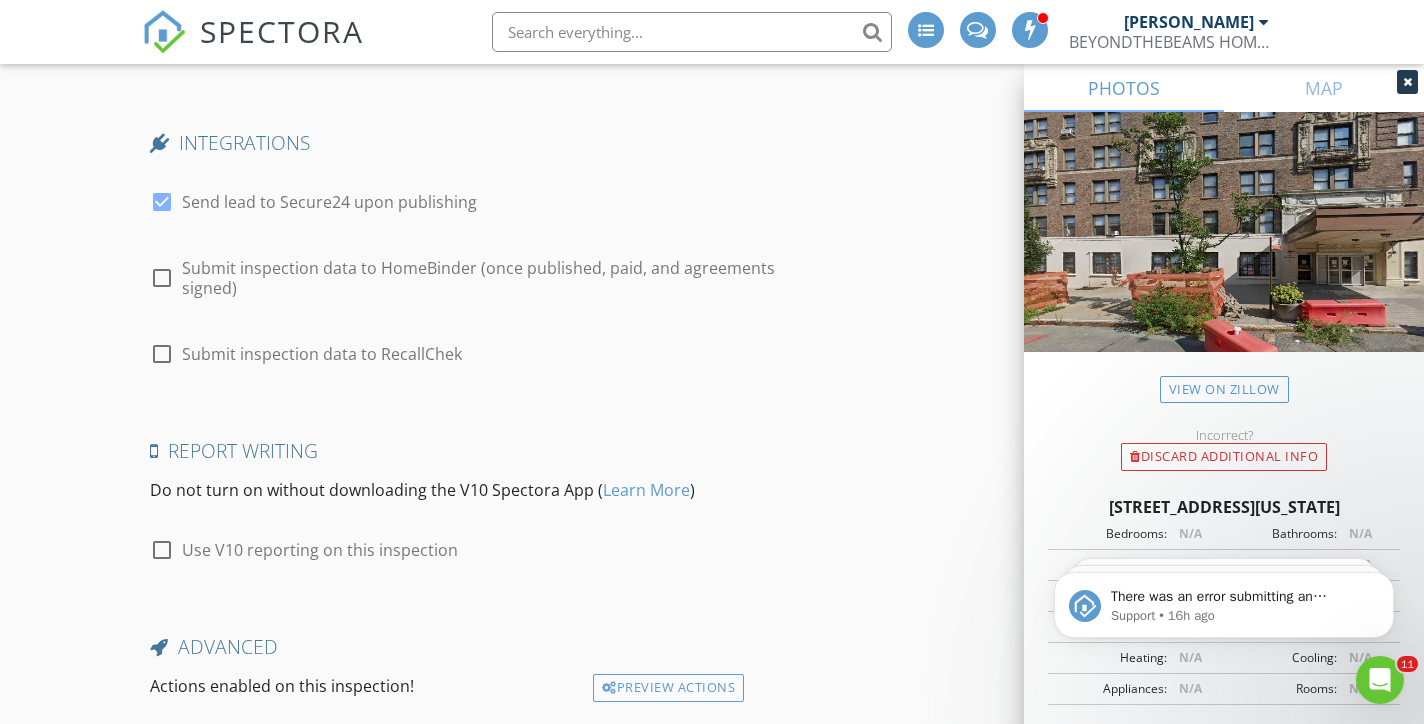 click at bounding box center [162, 202] 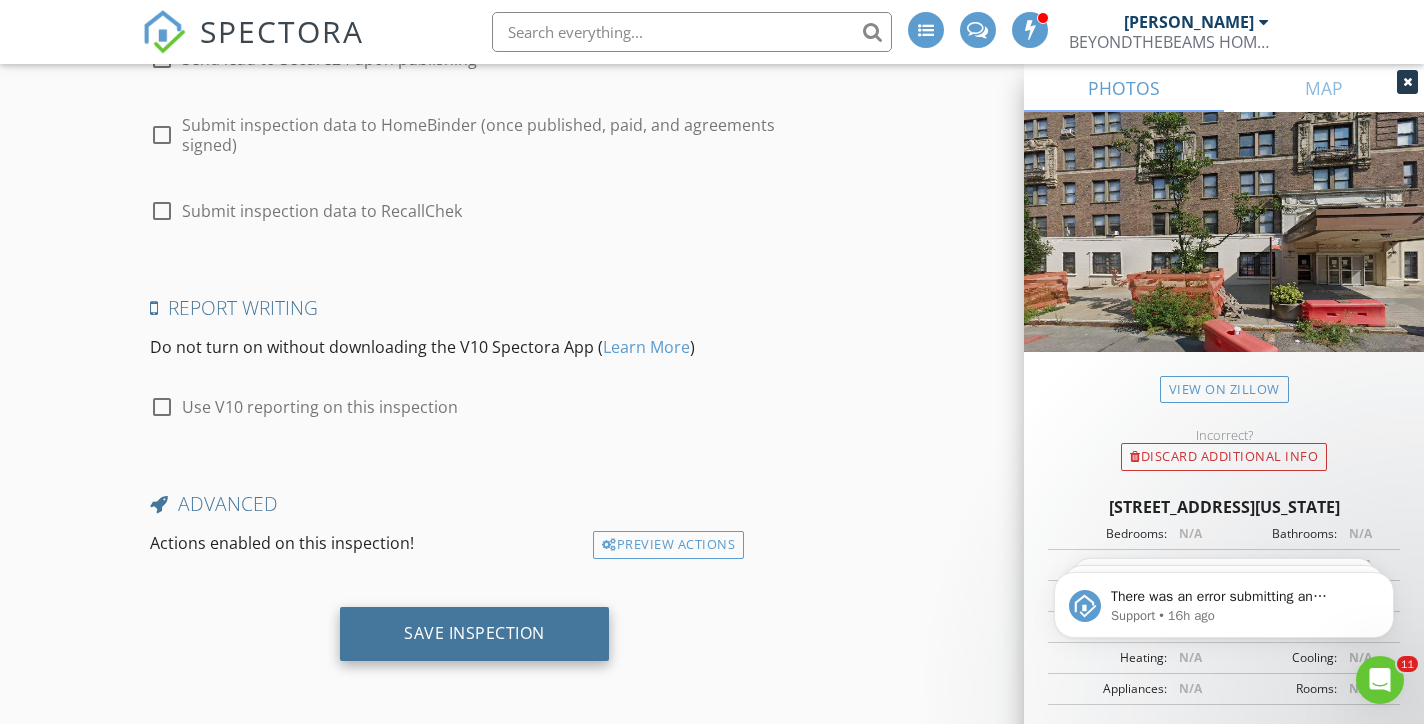 scroll, scrollTop: 4106, scrollLeft: 0, axis: vertical 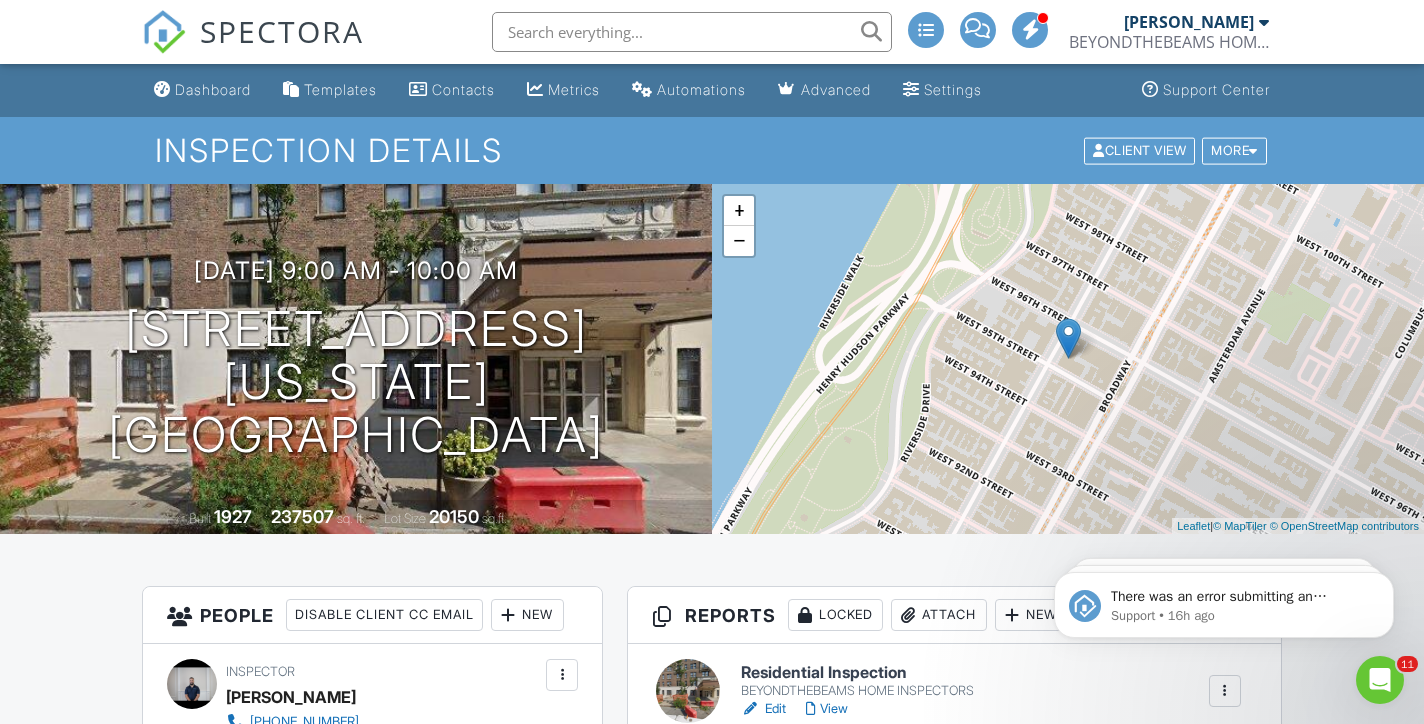 click on "BEYONDTHEBEAMS HOME INSPECTORS" at bounding box center [1169, 42] 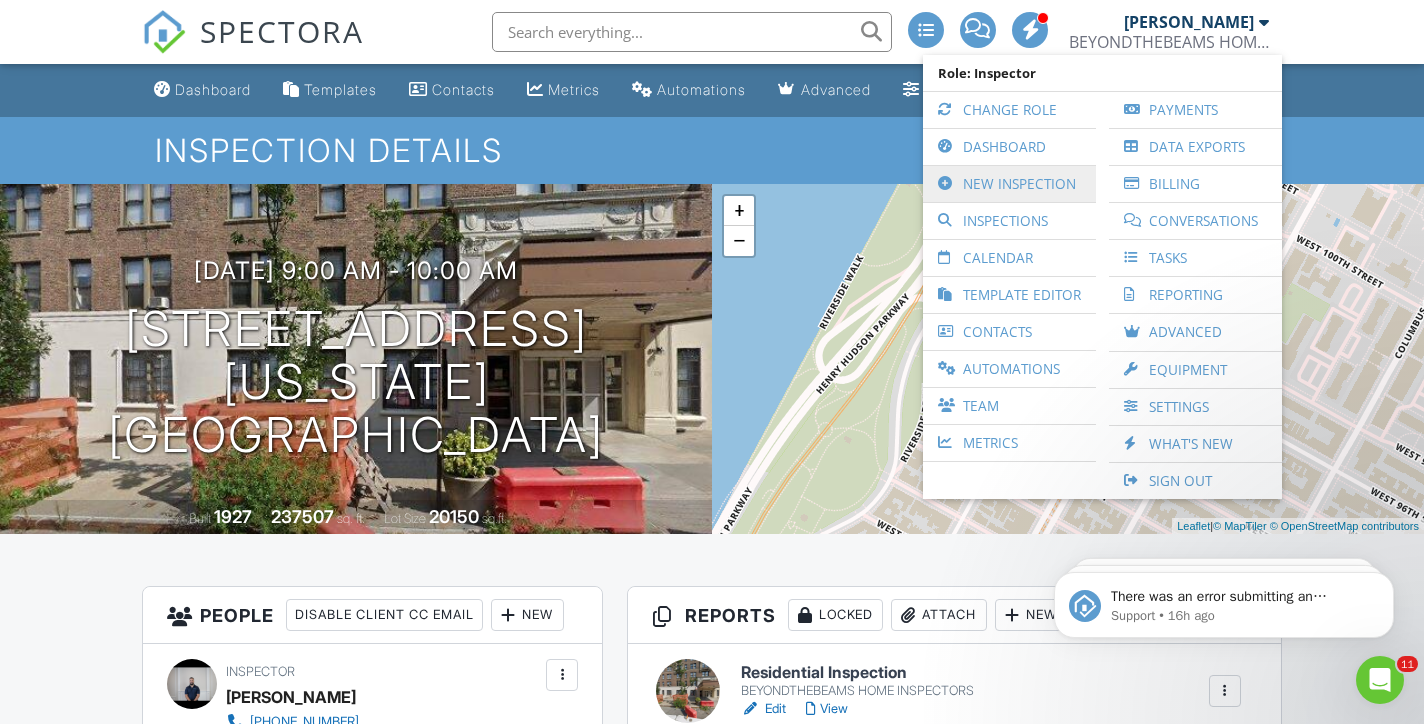 click on "New Inspection" at bounding box center (1009, 184) 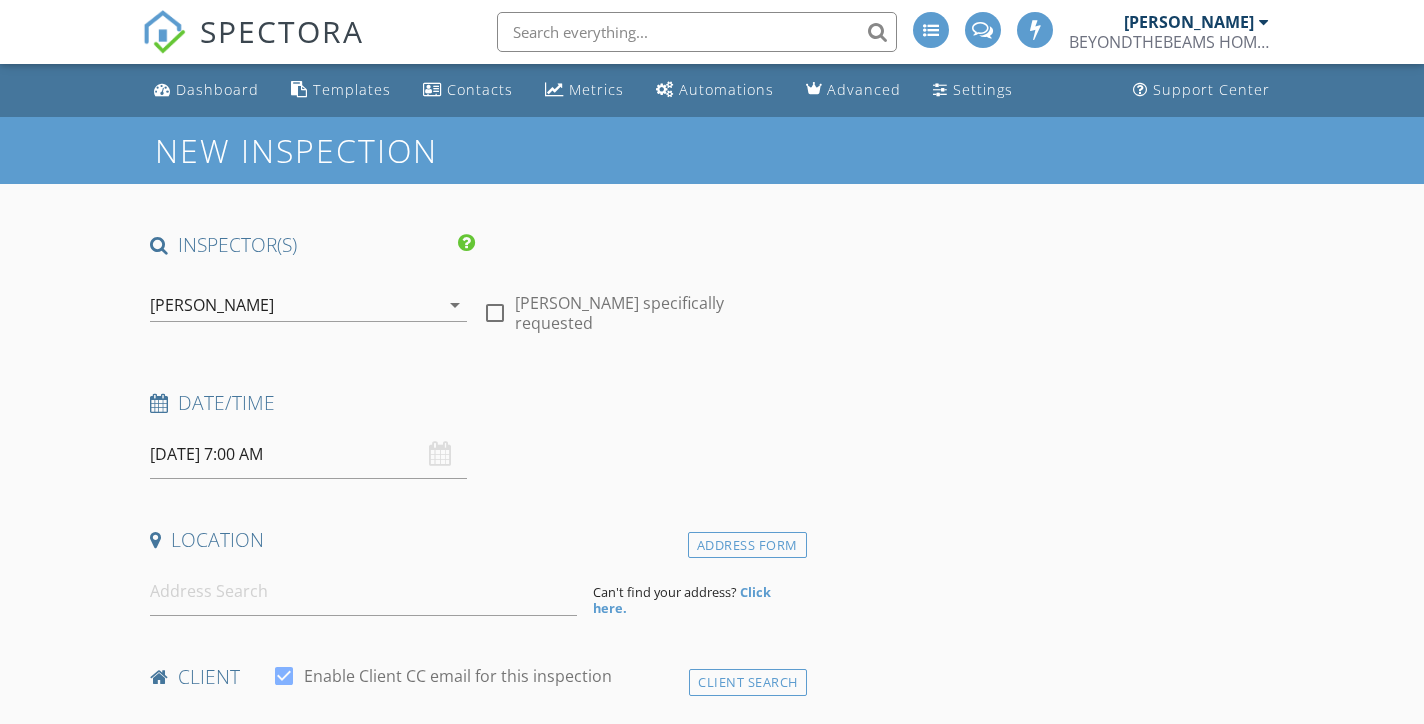 select on "6" 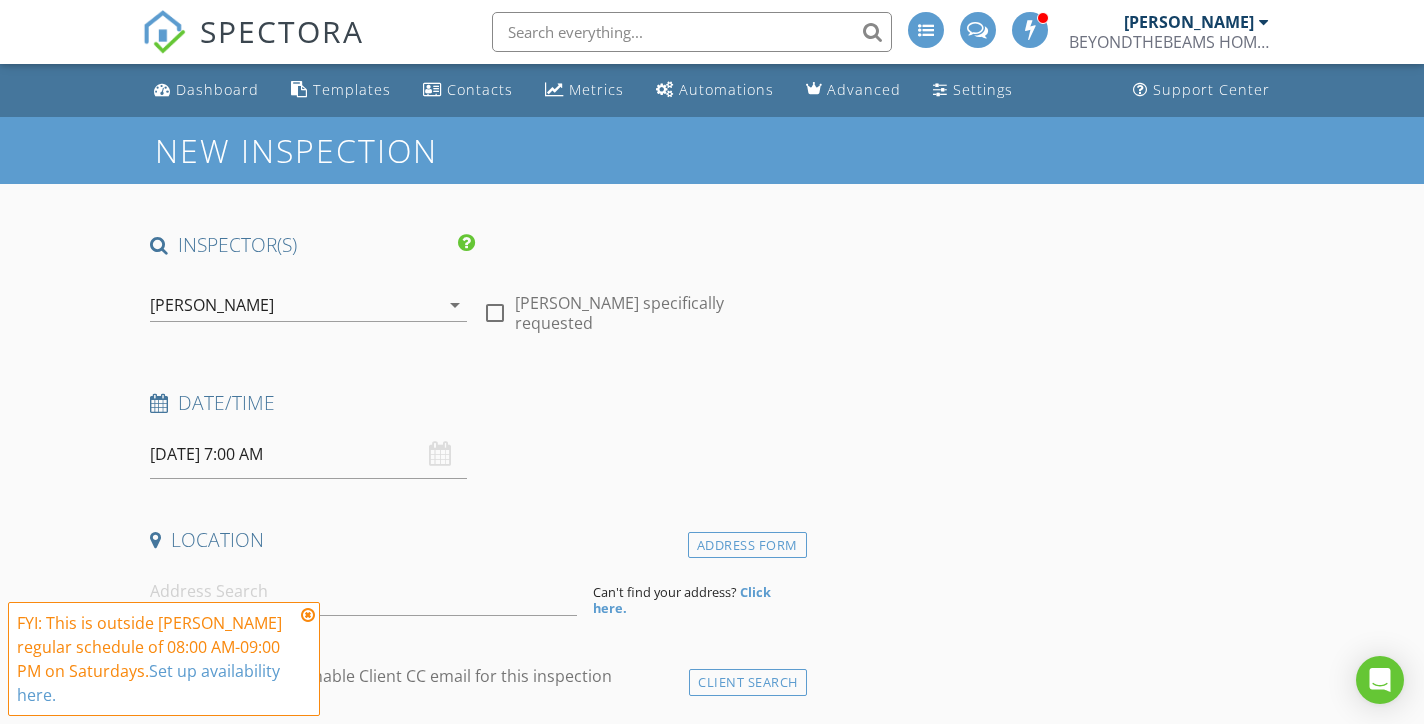 scroll, scrollTop: 0, scrollLeft: 0, axis: both 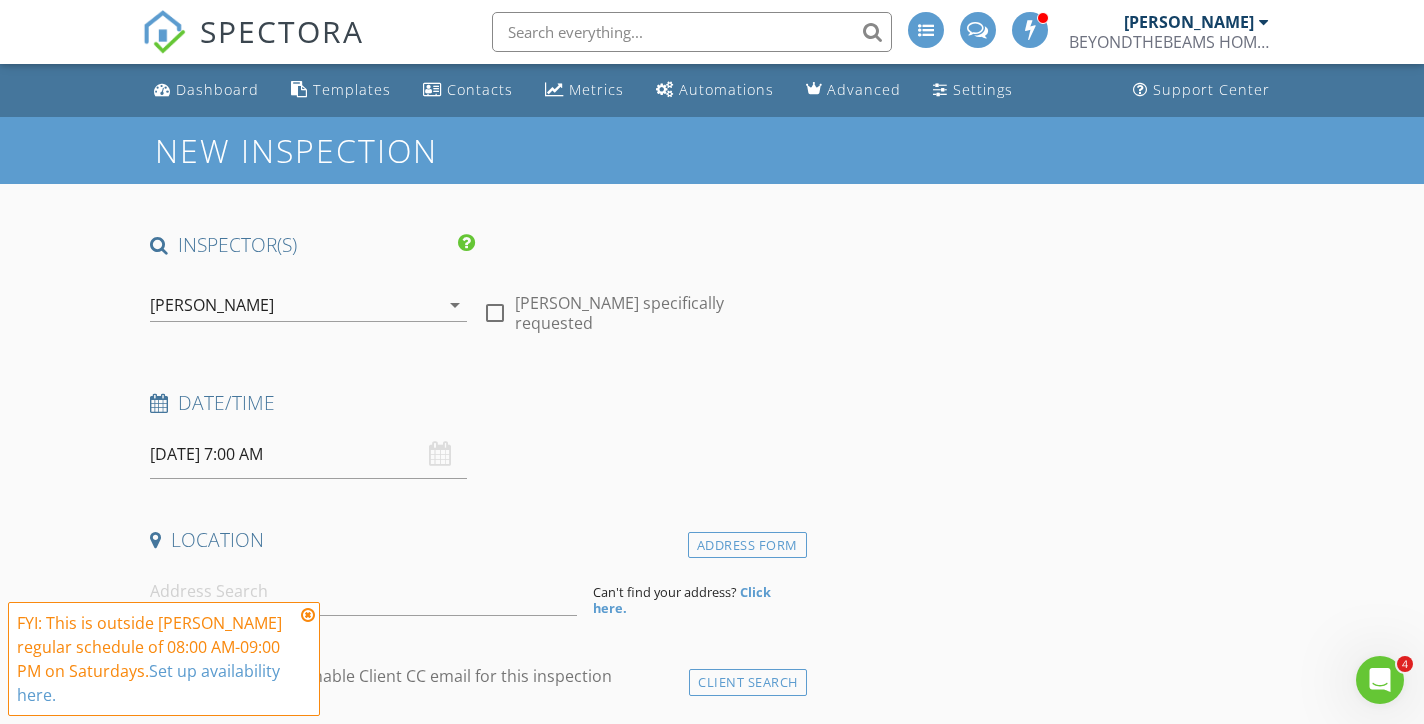 click on "07/12/2025 7:00 AM" at bounding box center [308, 454] 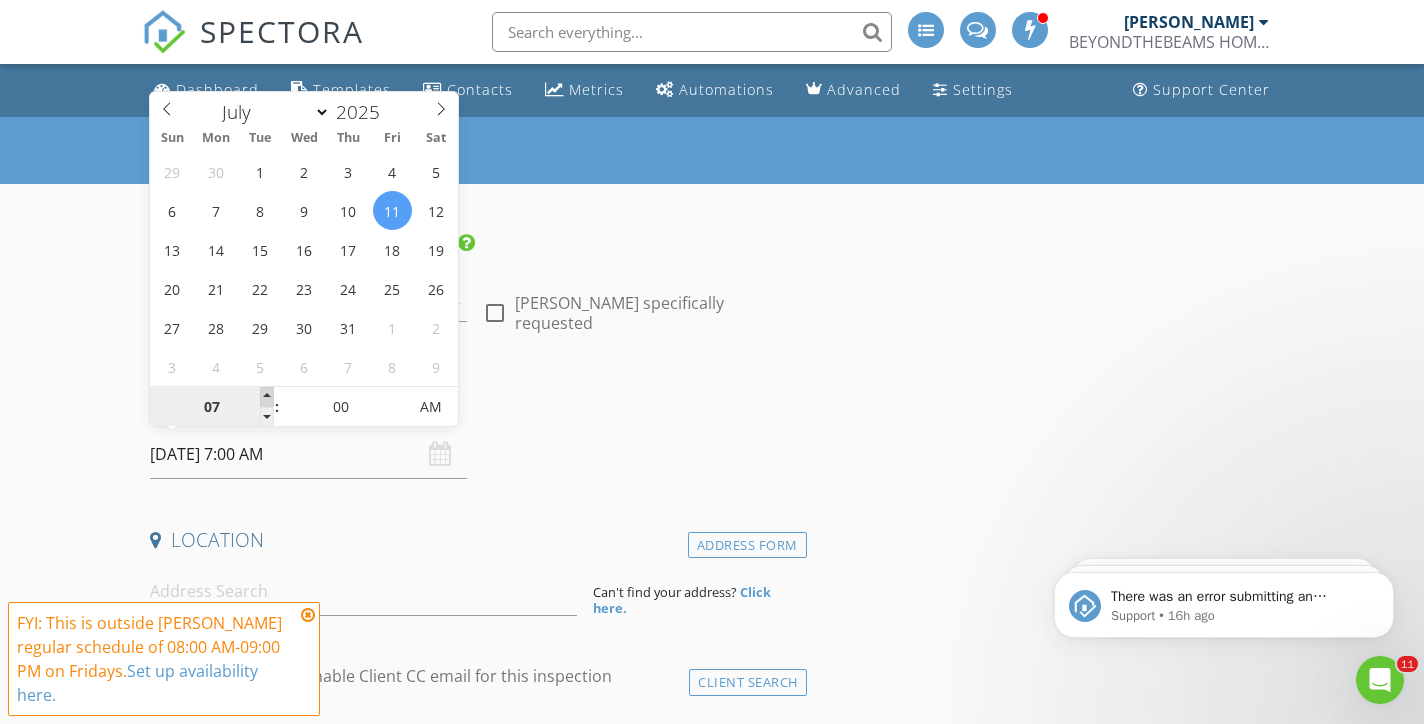scroll, scrollTop: 0, scrollLeft: 0, axis: both 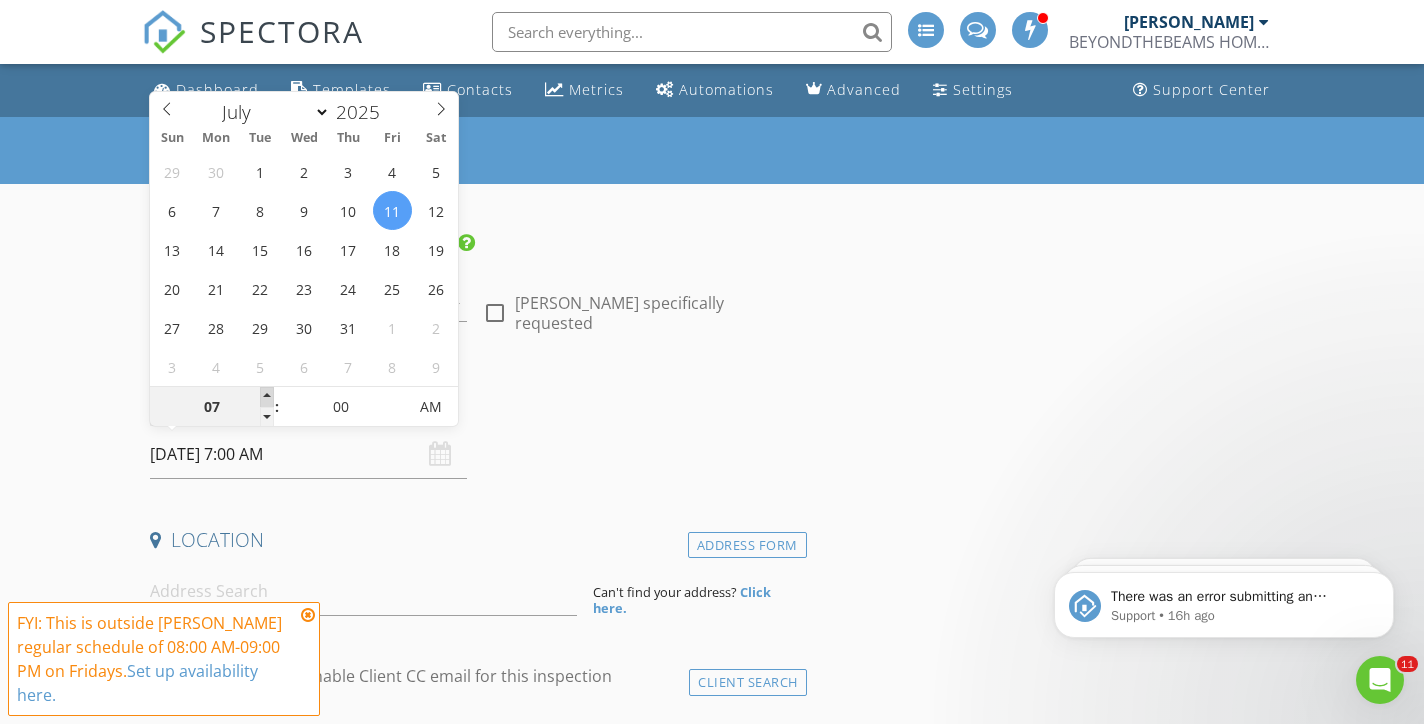 type on "07/11/2025 8:00 AM" 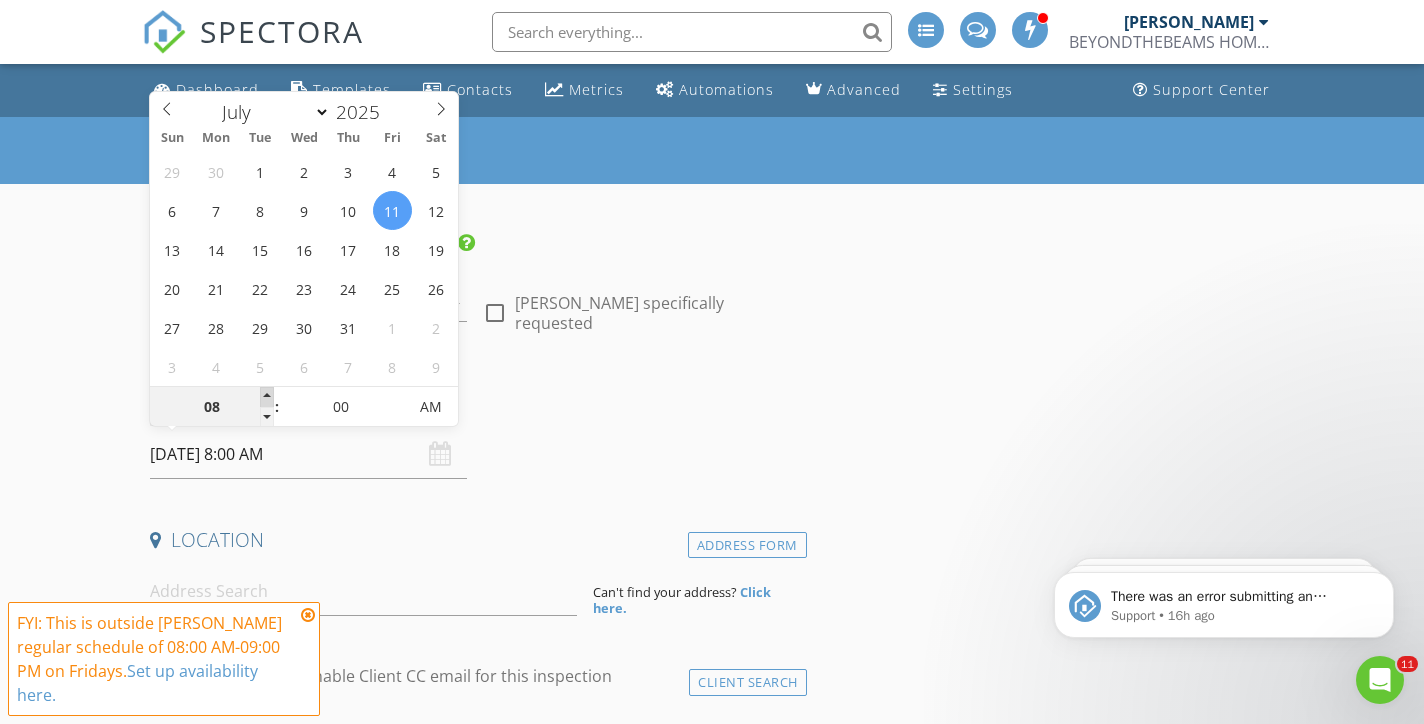 click at bounding box center (267, 397) 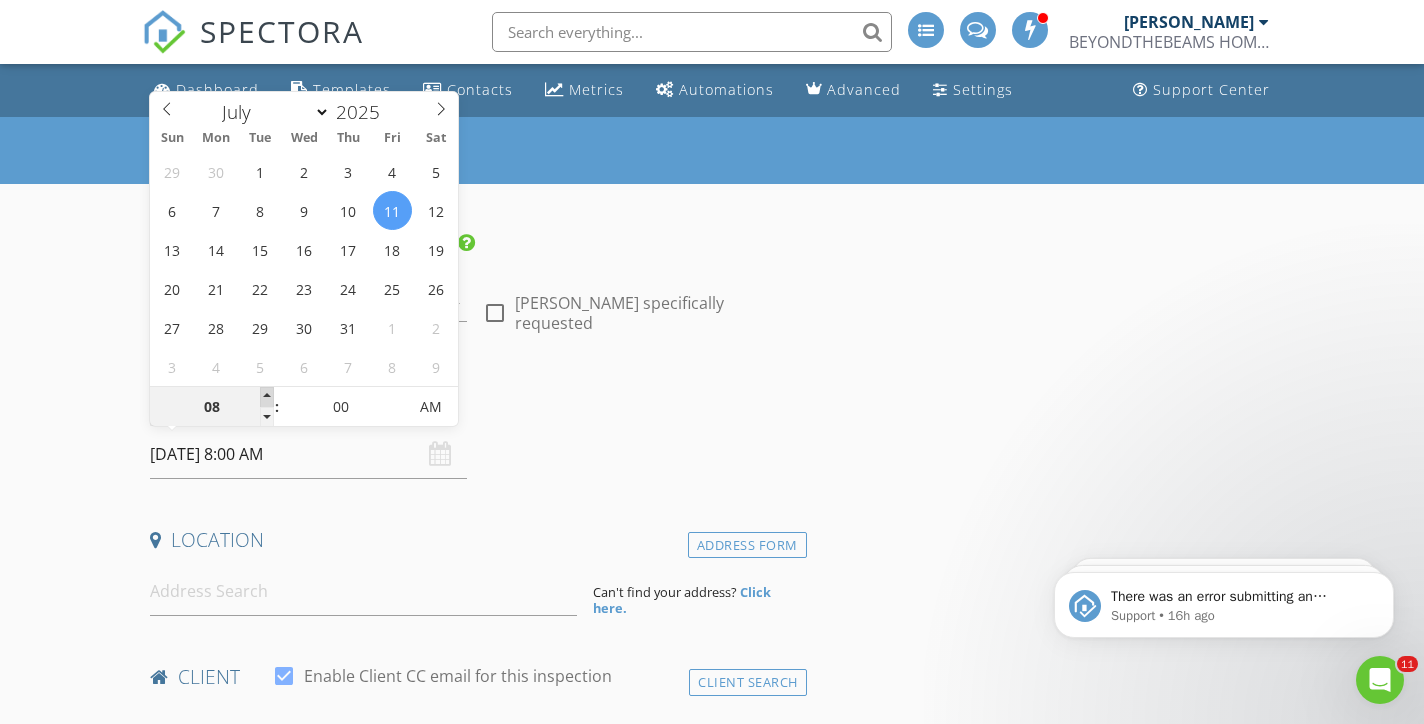 type on "[DATE] 9:00 AM" 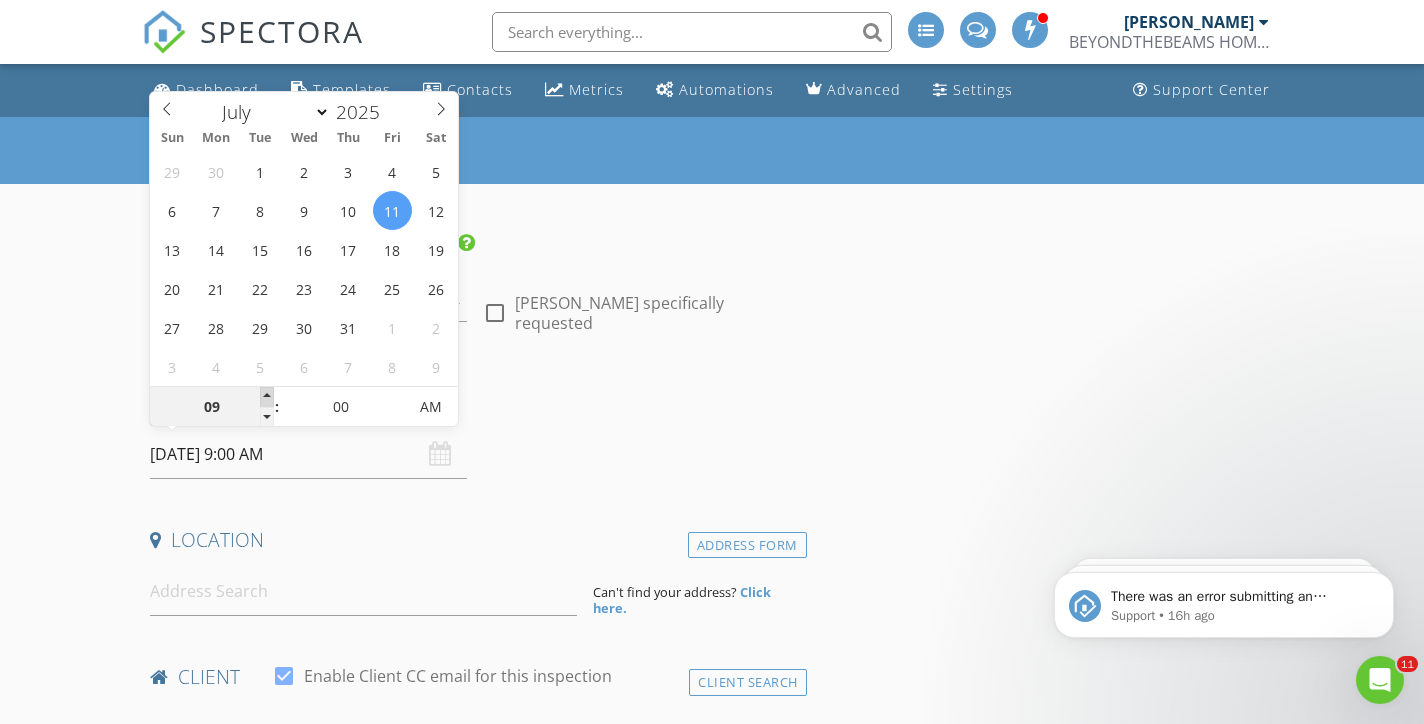 click at bounding box center (267, 397) 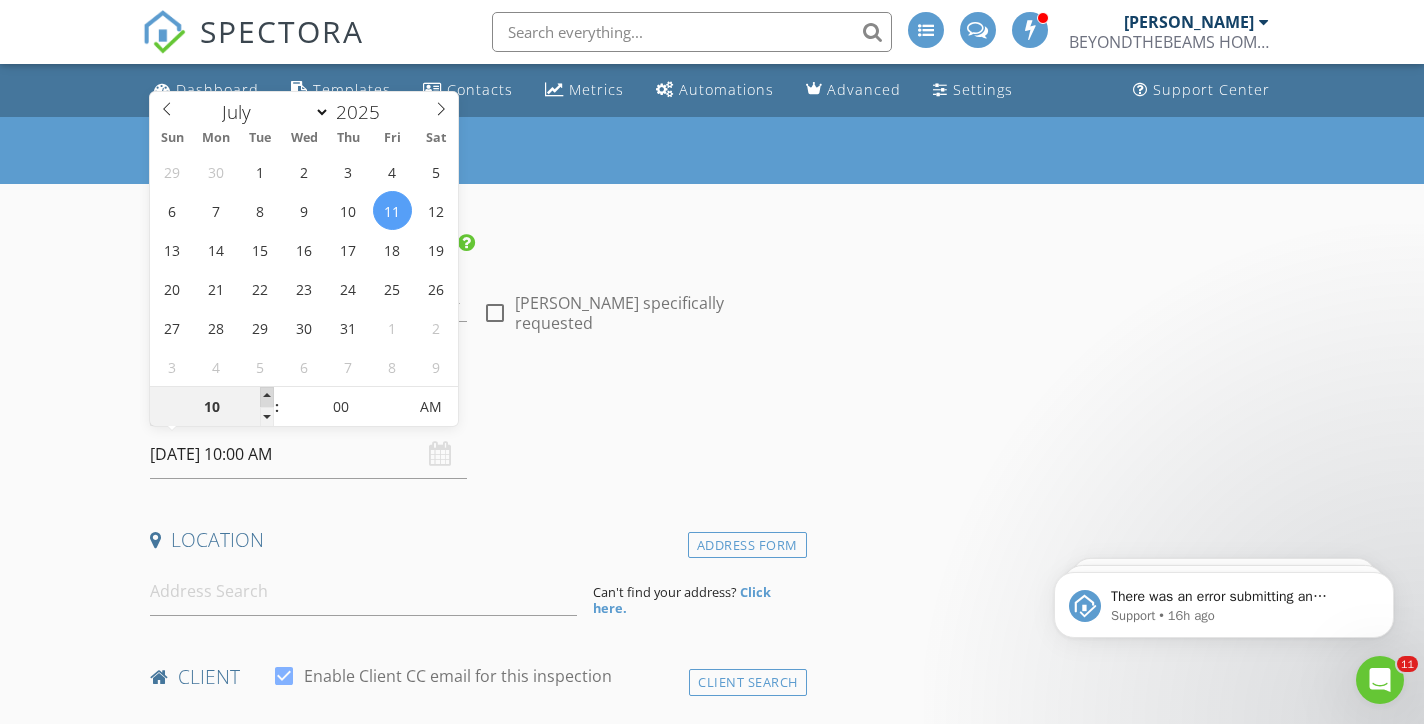 click at bounding box center (267, 397) 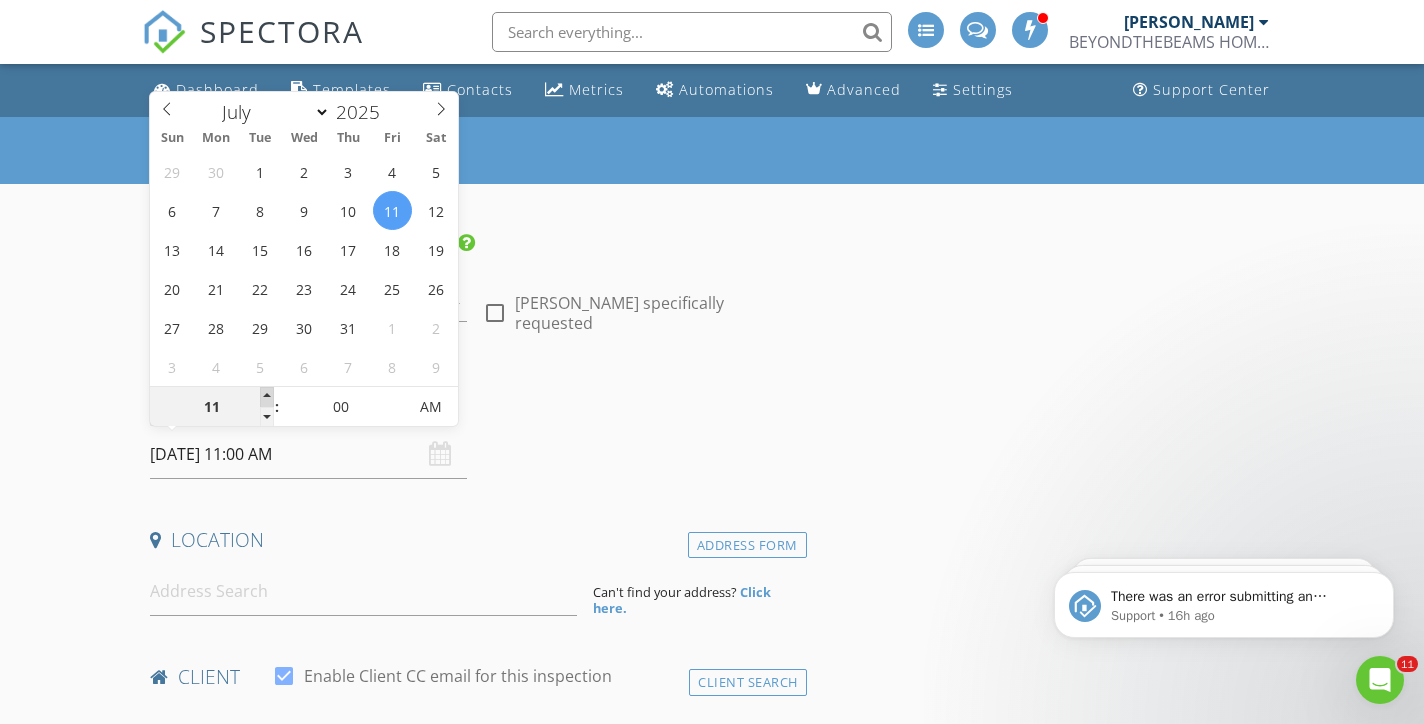 click at bounding box center (267, 397) 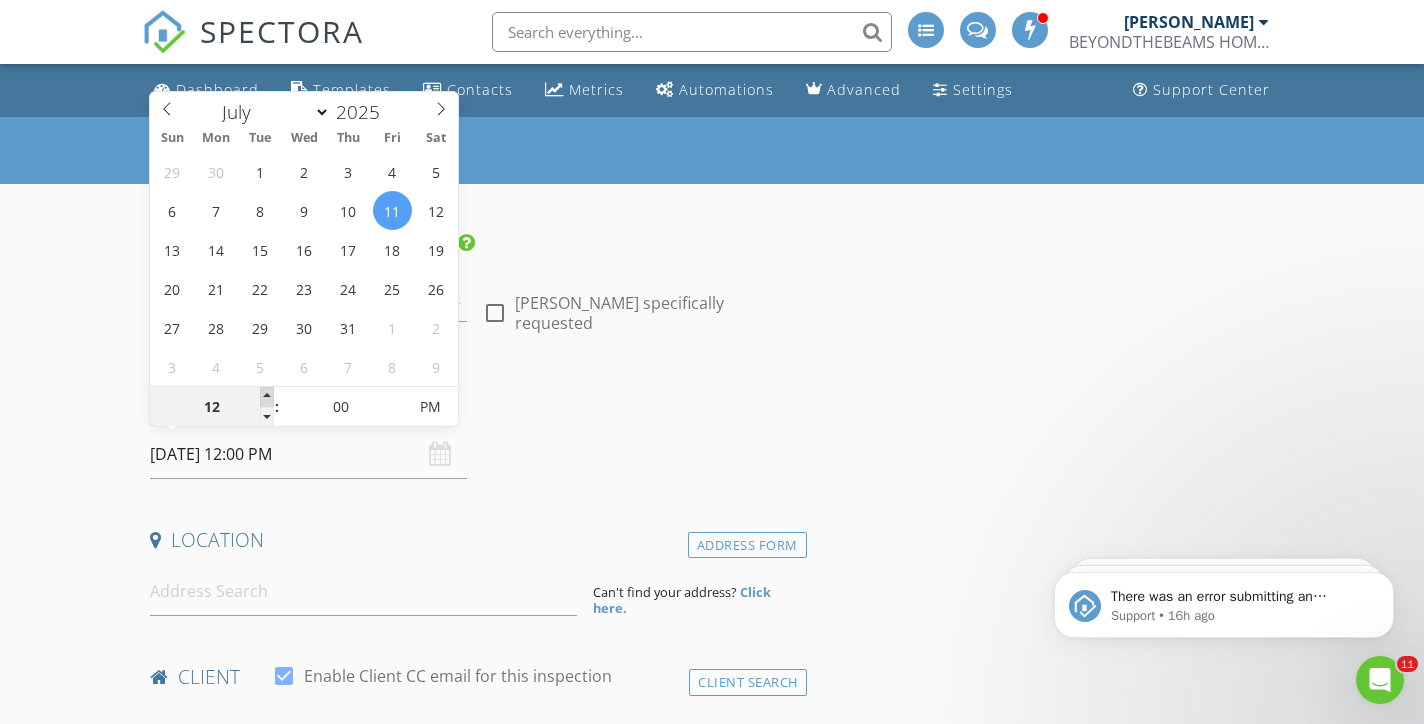 click at bounding box center (267, 397) 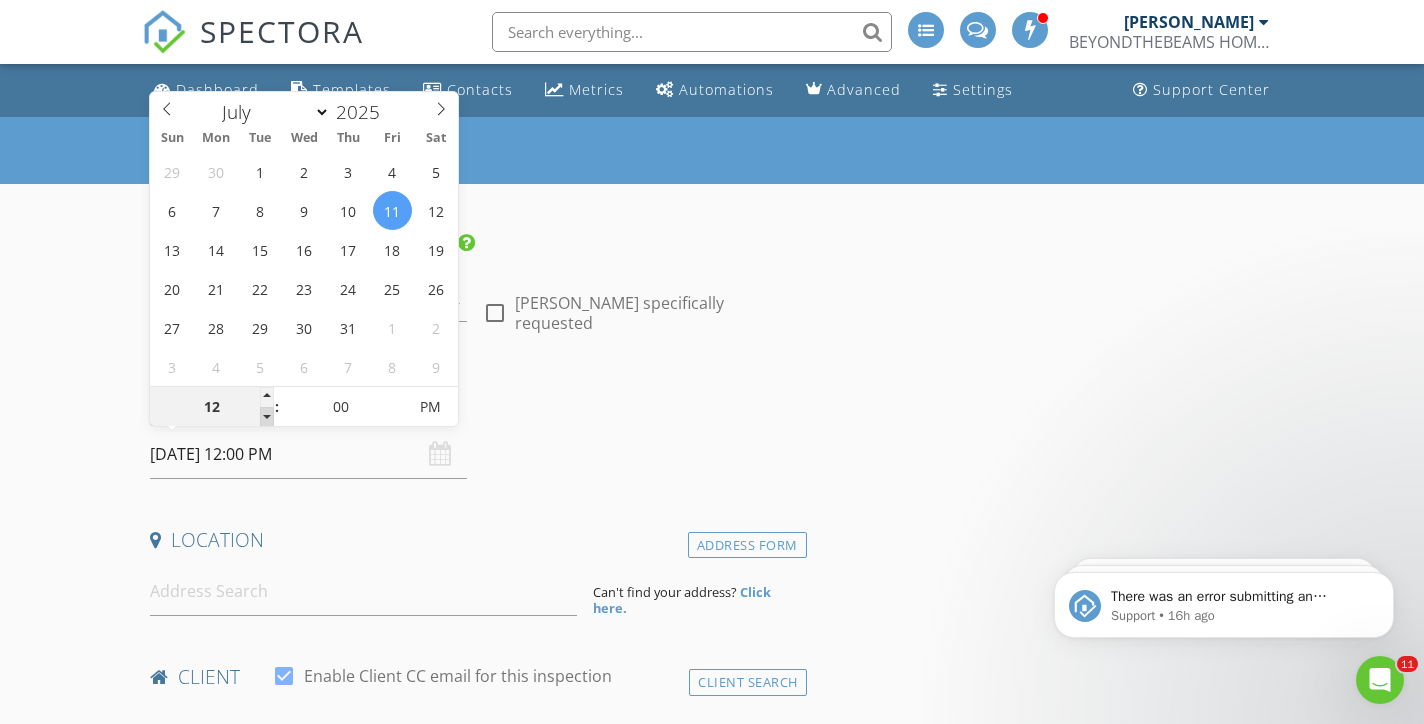 type on "07/11/2025 11:00 AM" 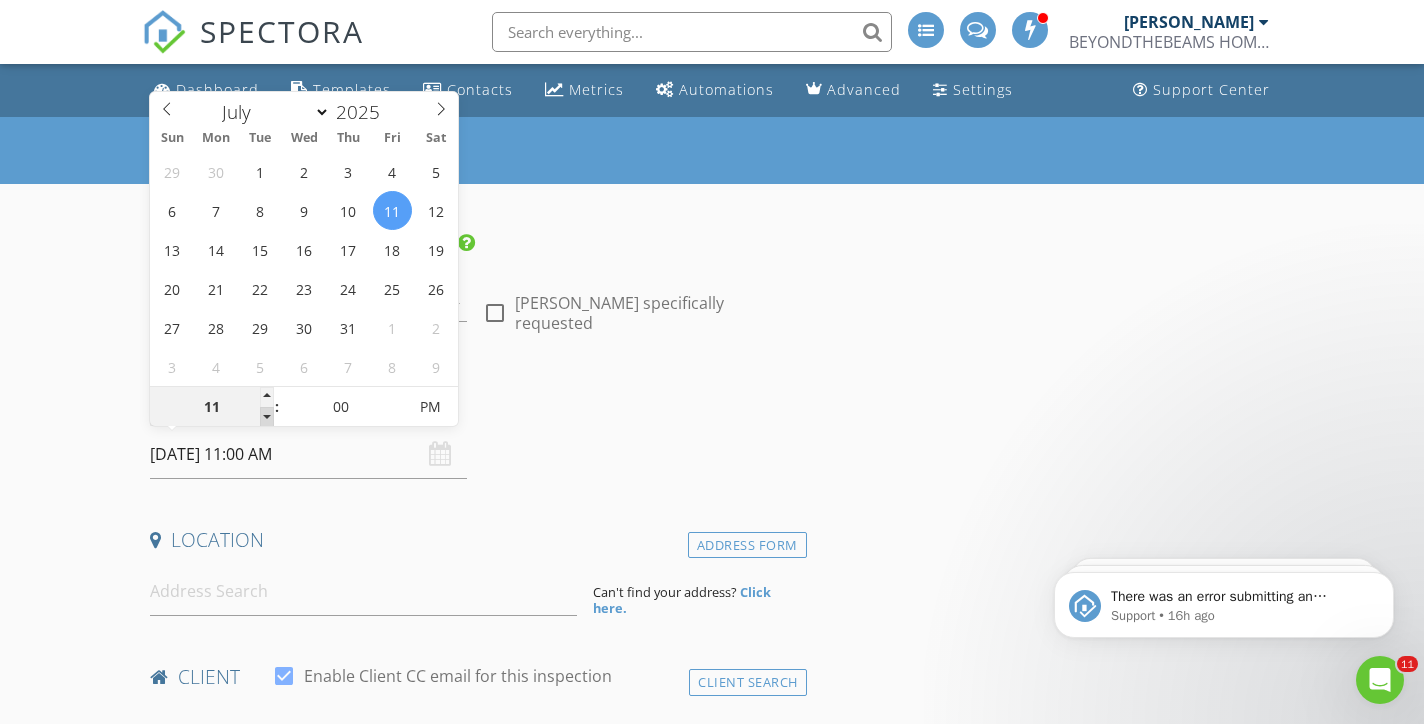 click at bounding box center (267, 417) 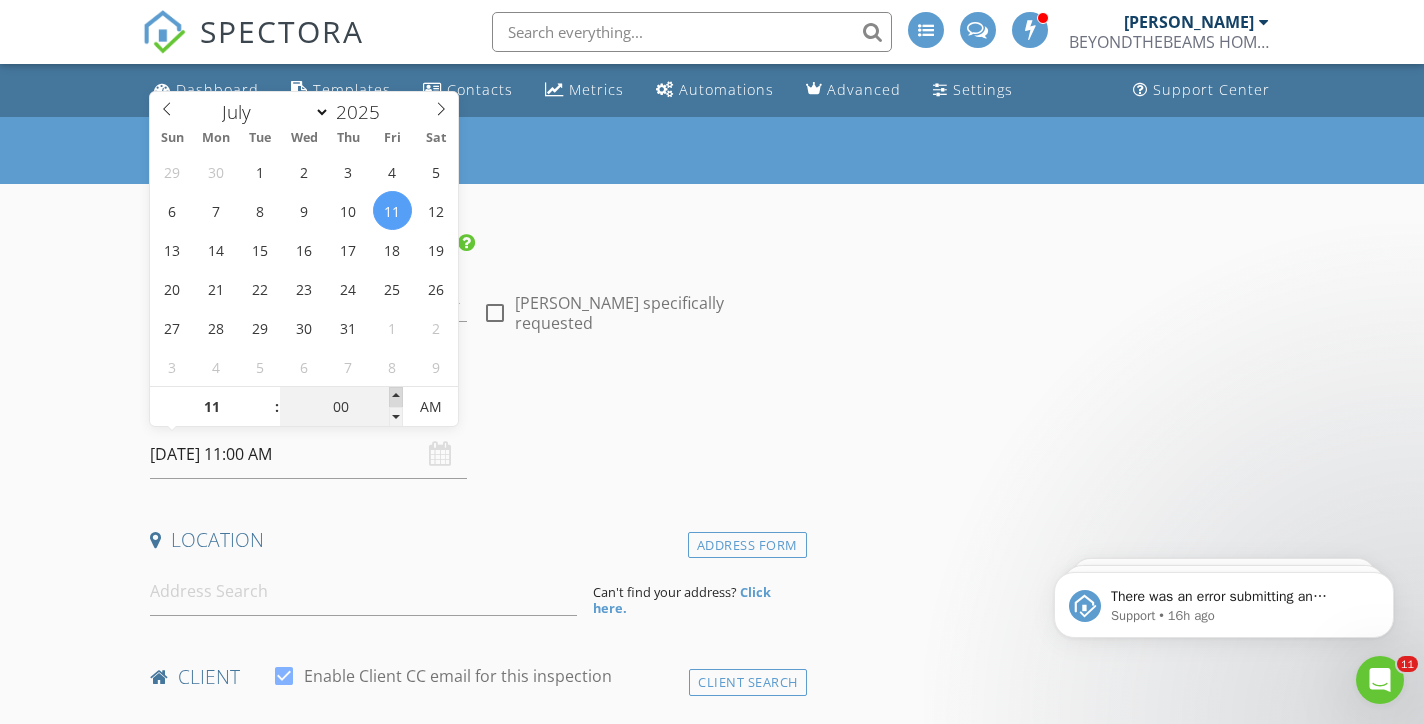type on "07/11/2025 11:05 AM" 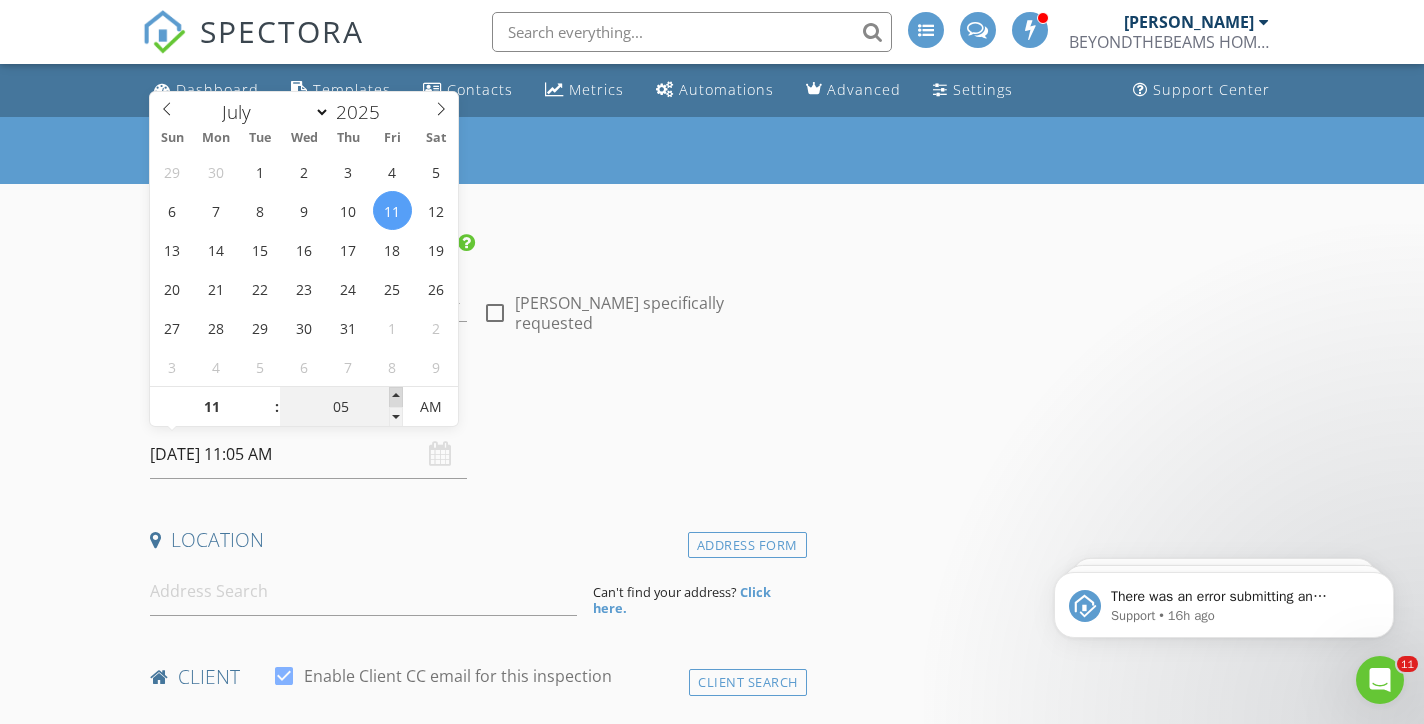 type on "07/11/2025 11:10 AM" 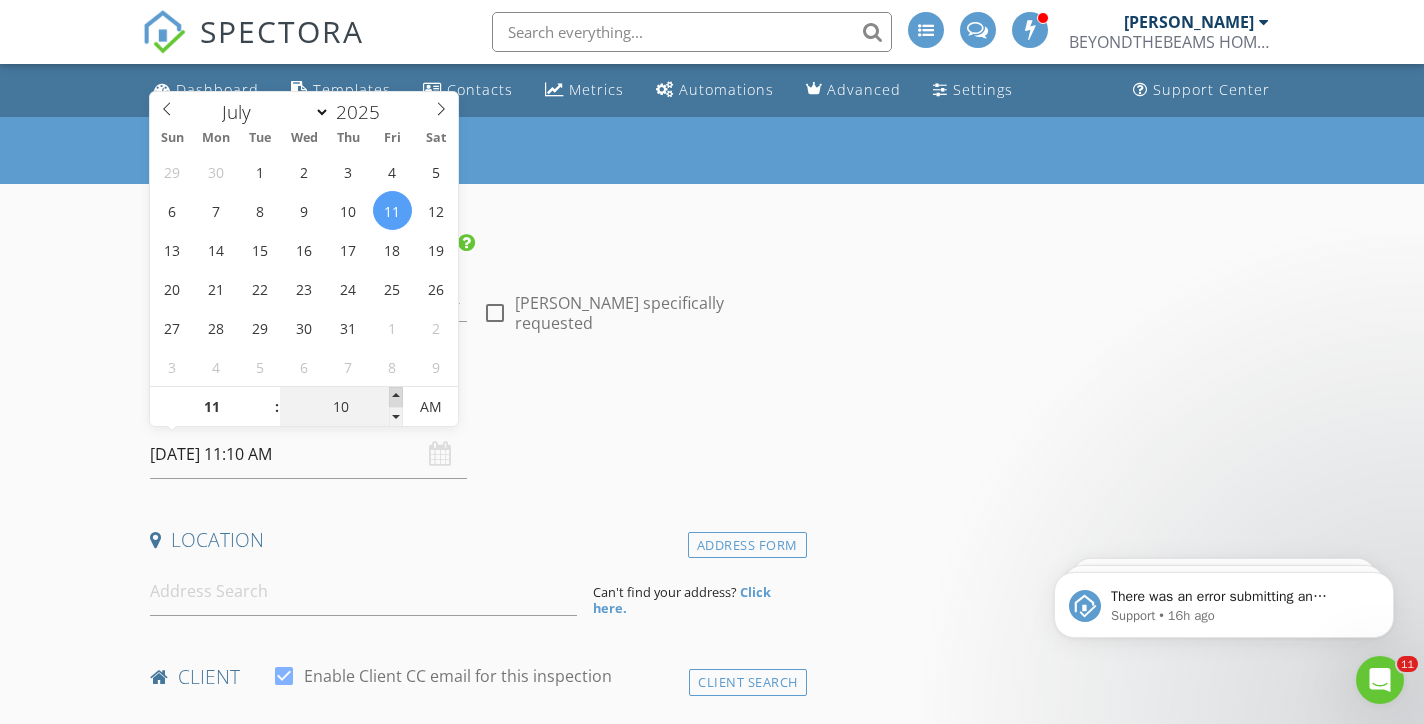click at bounding box center [396, 397] 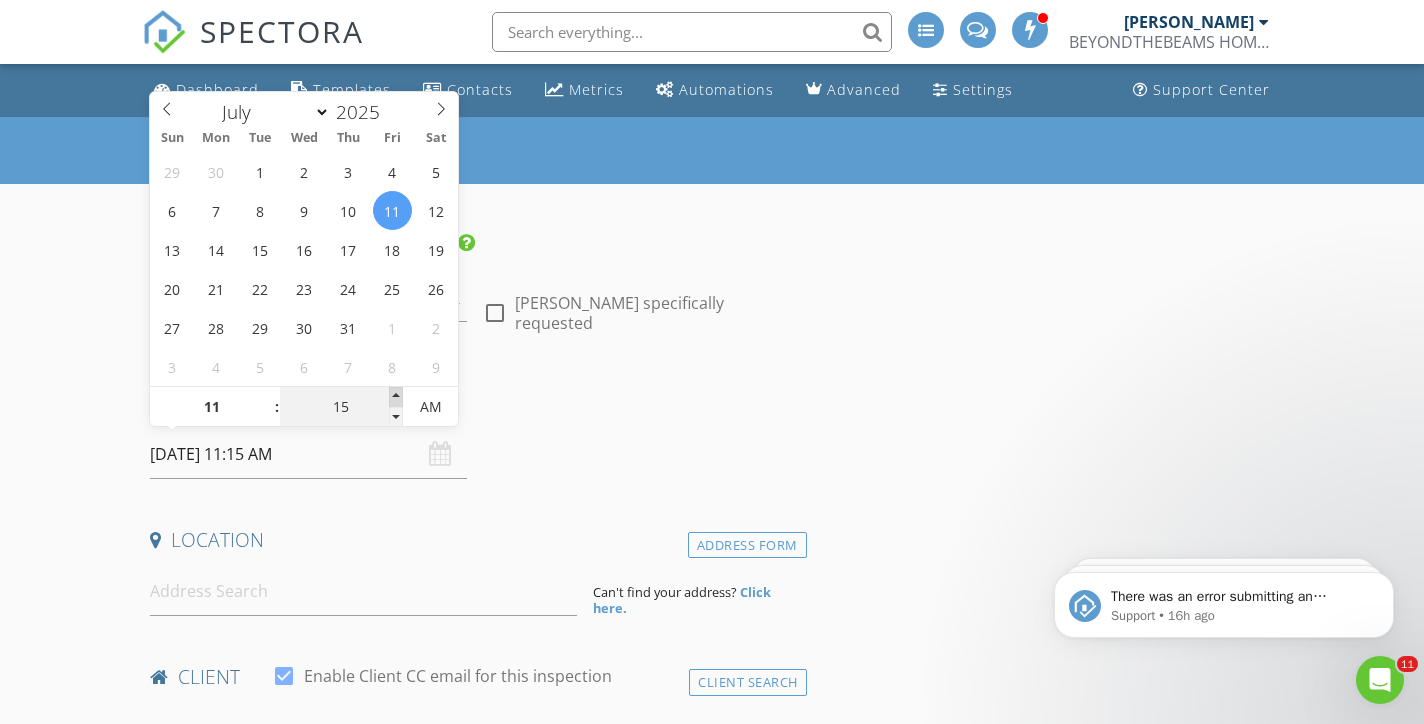 click at bounding box center [396, 397] 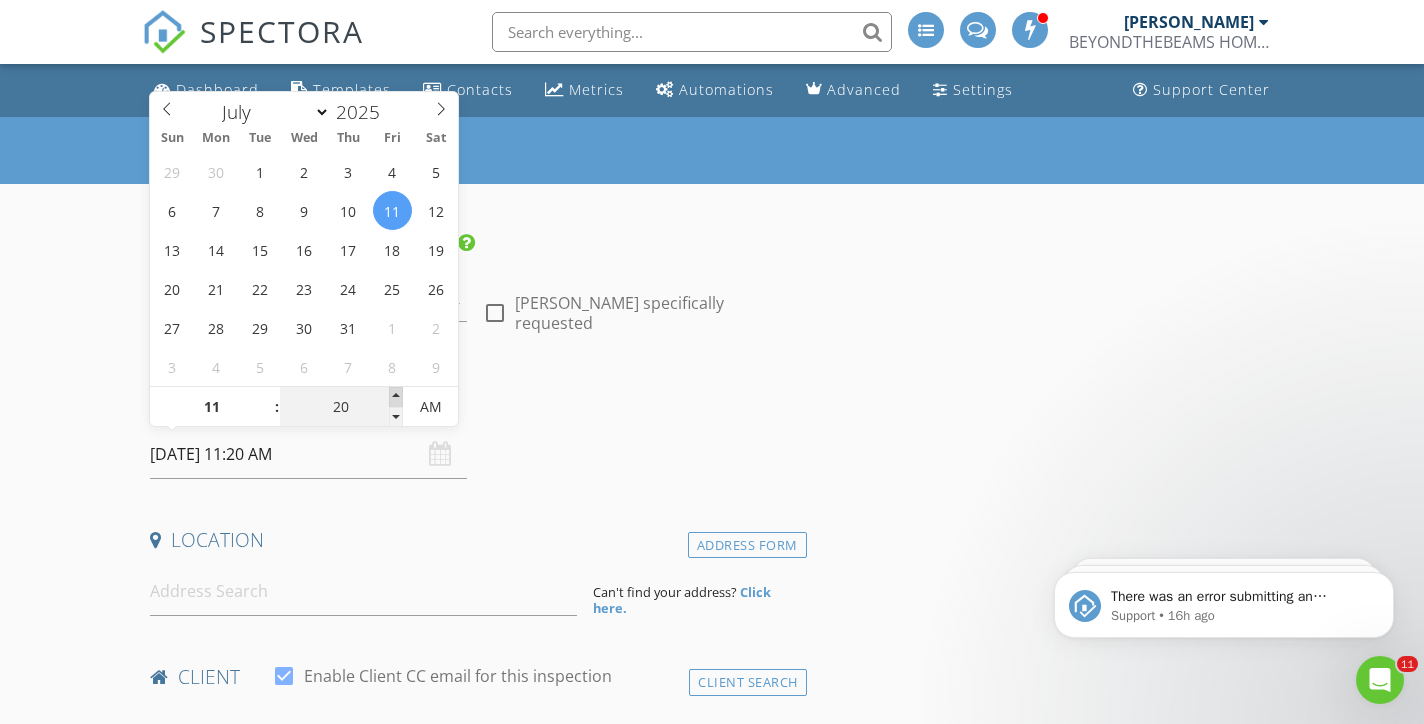 click at bounding box center [396, 397] 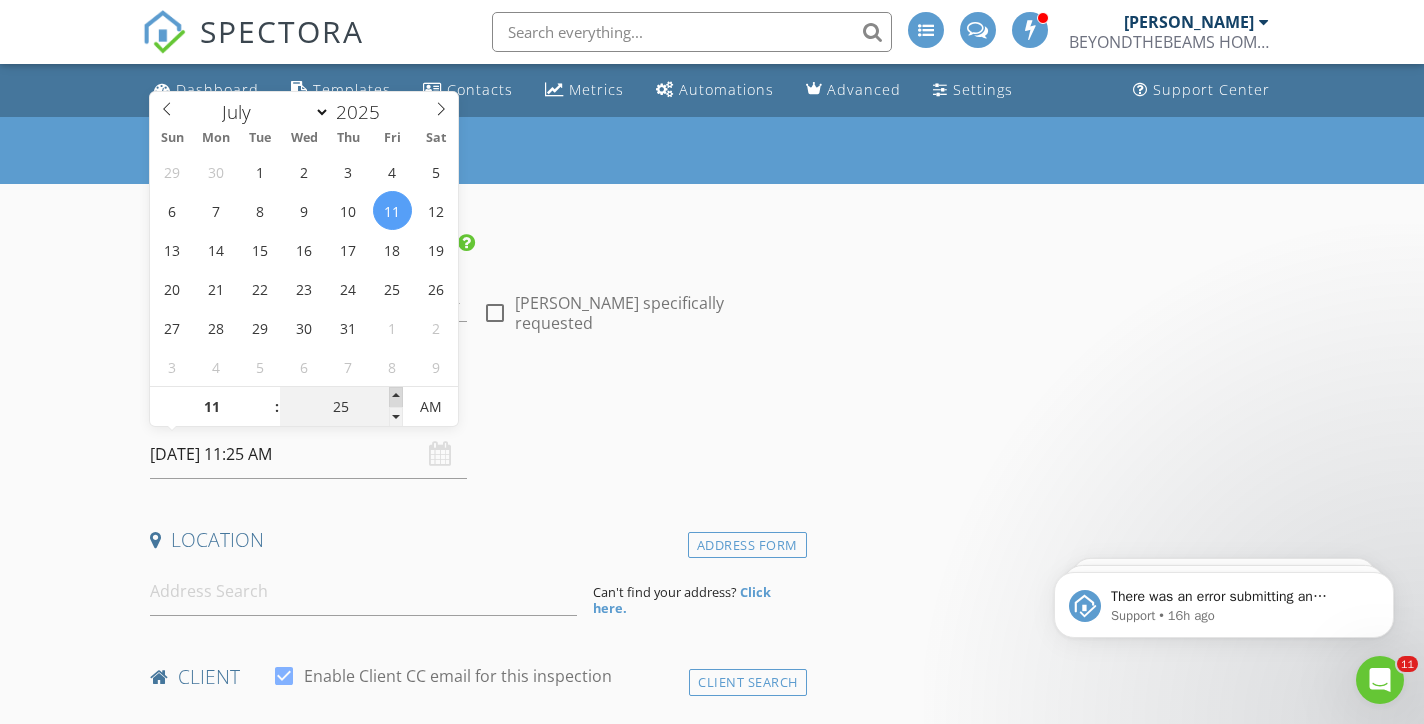 click at bounding box center (396, 397) 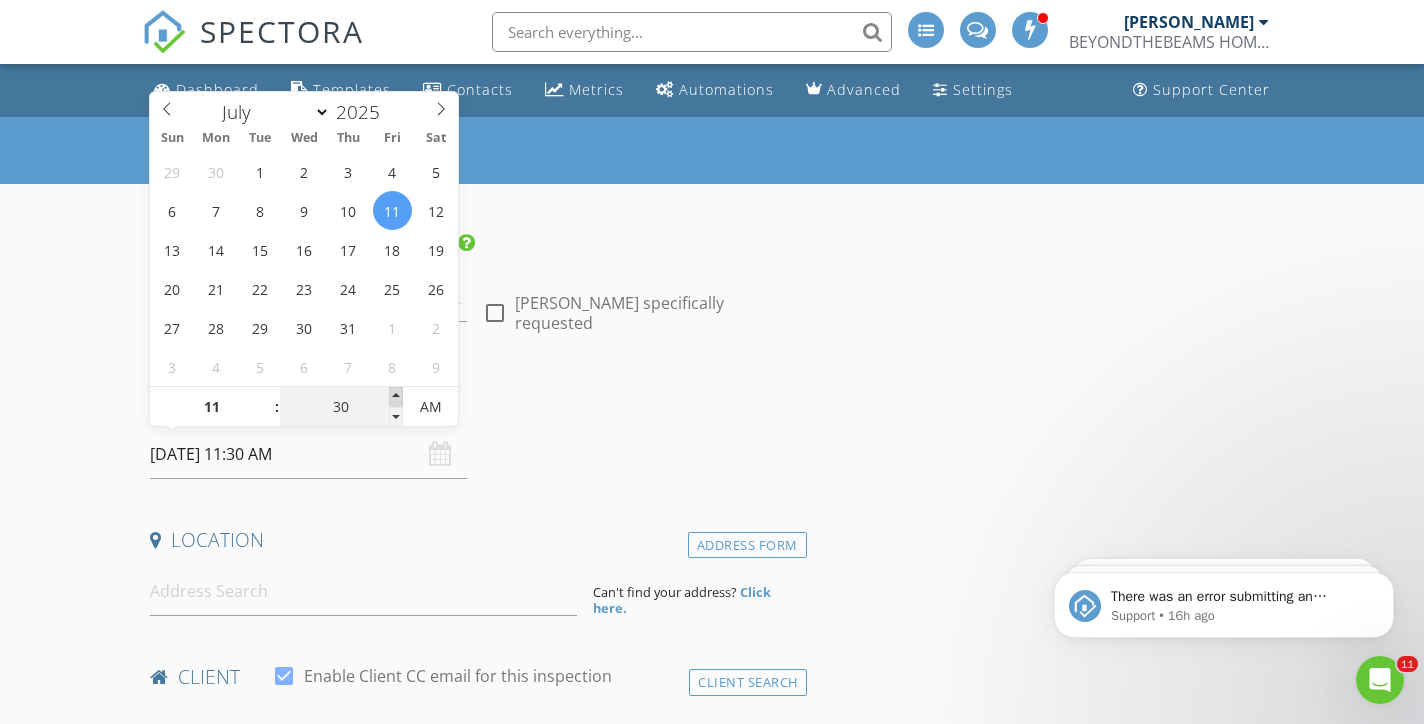 click at bounding box center [396, 397] 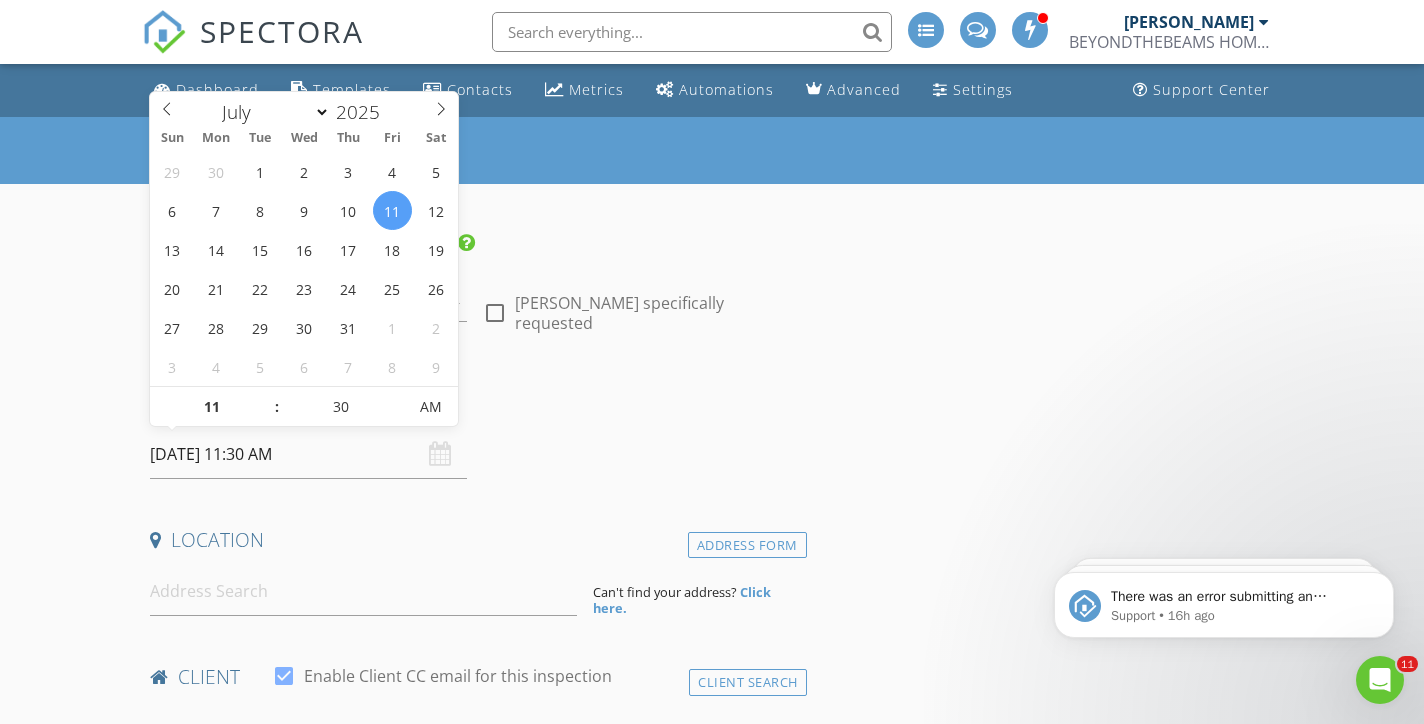 click on "INSPECTOR(S)
check_box   Dennis Manolatos   PRIMARY   Dennis Manolatos arrow_drop_down   check_box_outline_blank Dennis Manolatos specifically requested
Date/Time
07/11/2025 11:30 AM
Location
Address Form       Can't find your address?   Click here.
client
check_box Enable Client CC email for this inspection   Client Search     check_box_outline_blank Client is a Company/Organization     First Name   Last Name   Email   CC Email   Phone   Address   City   State   Zip     Tags         Notes   Private Notes
ADD ADDITIONAL client
SERVICES
check_box_outline_blank   BEYOND THE BEAMS SILVER (Whole Home Inspection)   check_box_outline_blank   BEYOND THE BEAMS GOLD (Whole Home Inspection, Termite Inspection, Thermal Imaging)   check_box_outline_blank     check_box_outline_blank" at bounding box center [474, 2122] 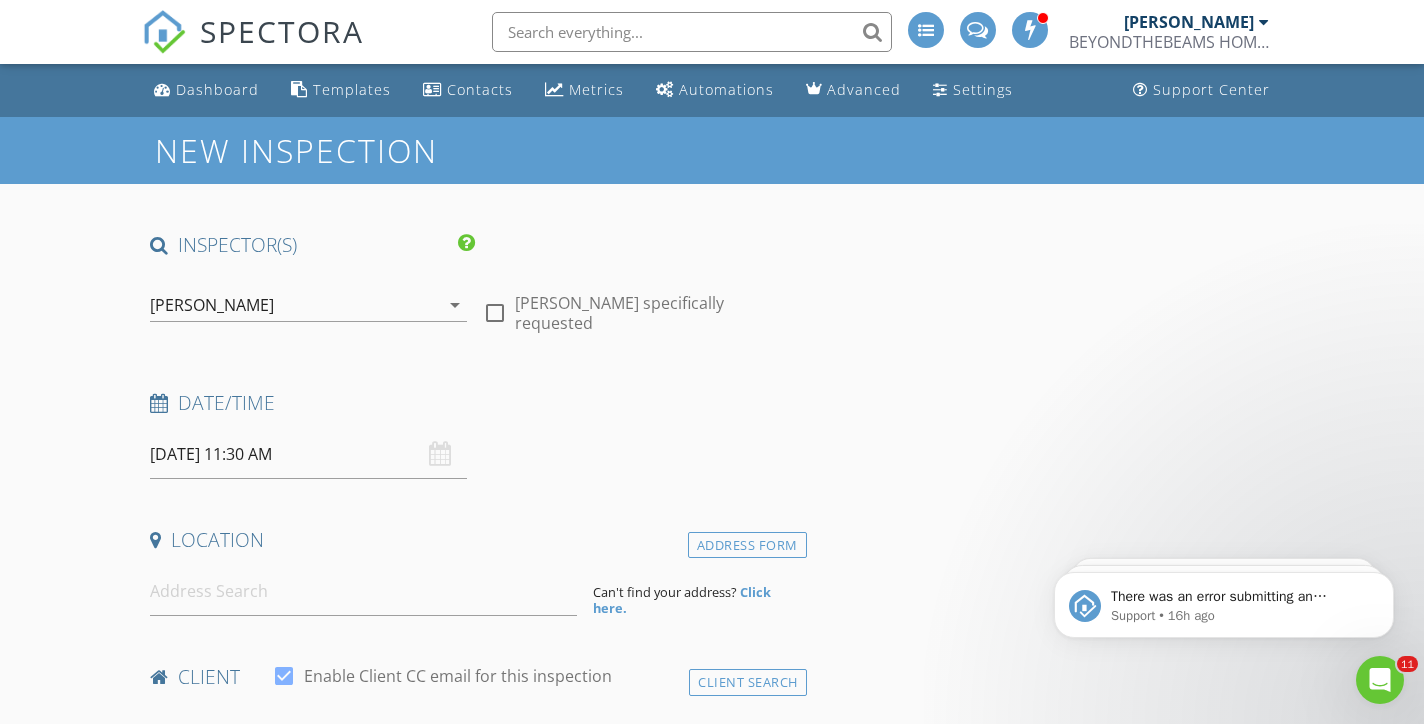 click on "INSPECTOR(S)
check_box   Dennis Manolatos   PRIMARY   Dennis Manolatos arrow_drop_down   check_box_outline_blank Dennis Manolatos specifically requested
Date/Time
07/11/2025 11:30 AM
Location
Address Form       Can't find your address?   Click here.
client
check_box Enable Client CC email for this inspection   Client Search     check_box_outline_blank Client is a Company/Organization     First Name   Last Name   Email   CC Email   Phone   Address   City   State   Zip     Tags         Notes   Private Notes
ADD ADDITIONAL client
SERVICES
check_box_outline_blank   BEYOND THE BEAMS SILVER (Whole Home Inspection)   check_box_outline_blank   BEYOND THE BEAMS GOLD (Whole Home Inspection, Termite Inspection, Thermal Imaging)   check_box_outline_blank     check_box_outline_blank" at bounding box center (474, 2122) 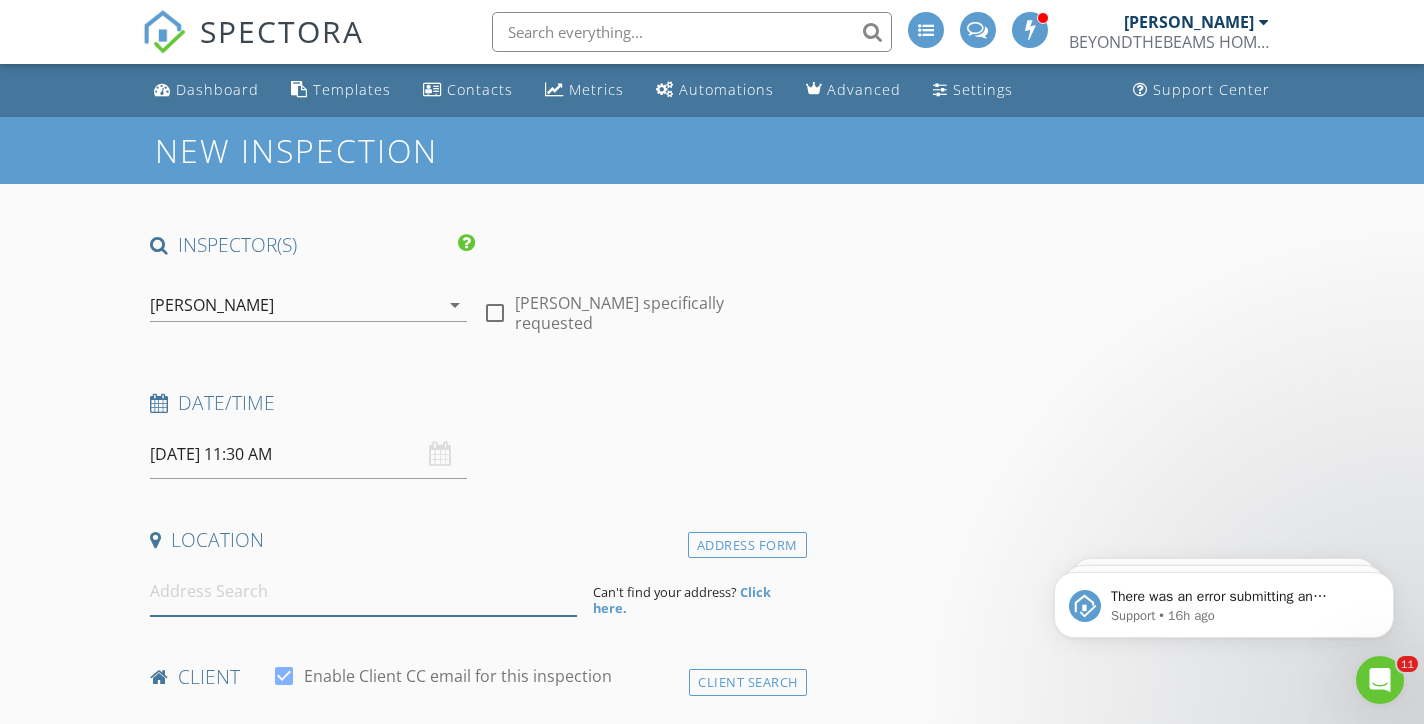 click at bounding box center (363, 591) 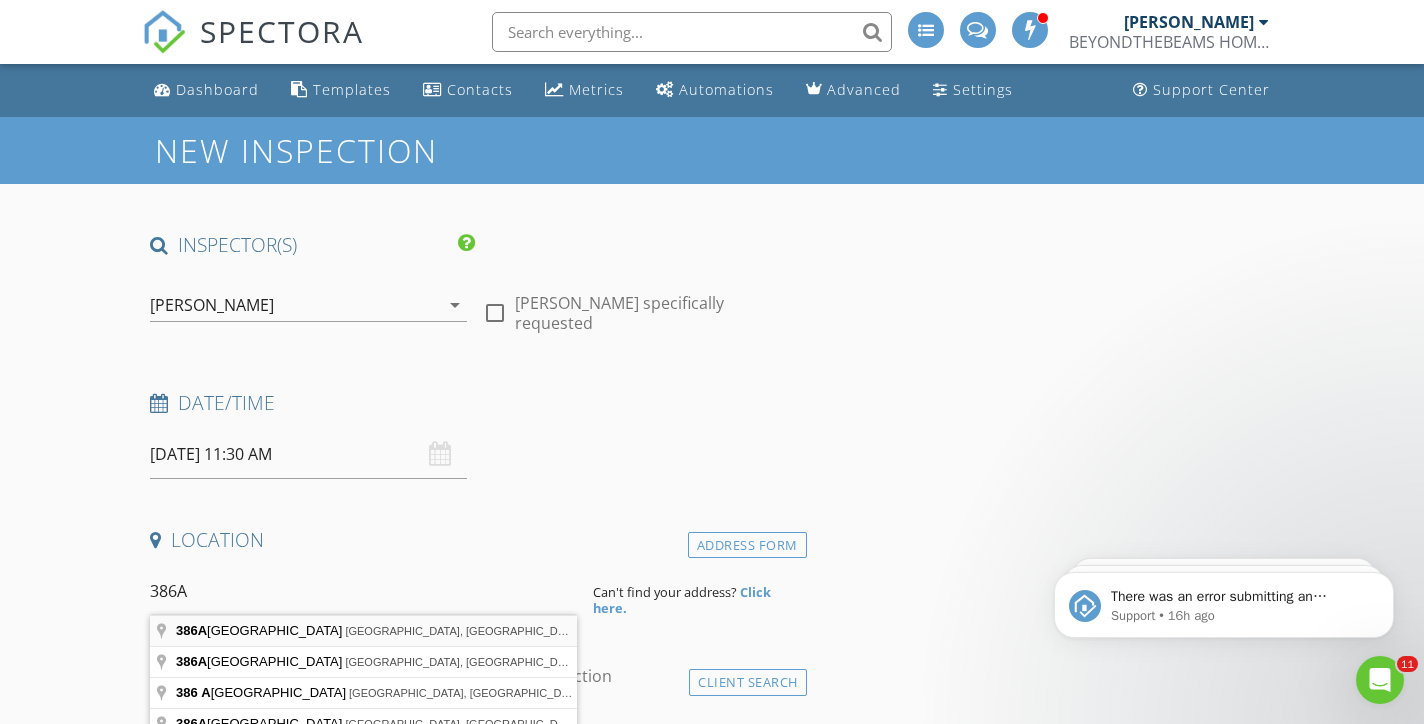 type on "386A Lafayette Avenue, Brooklyn, NY, USA" 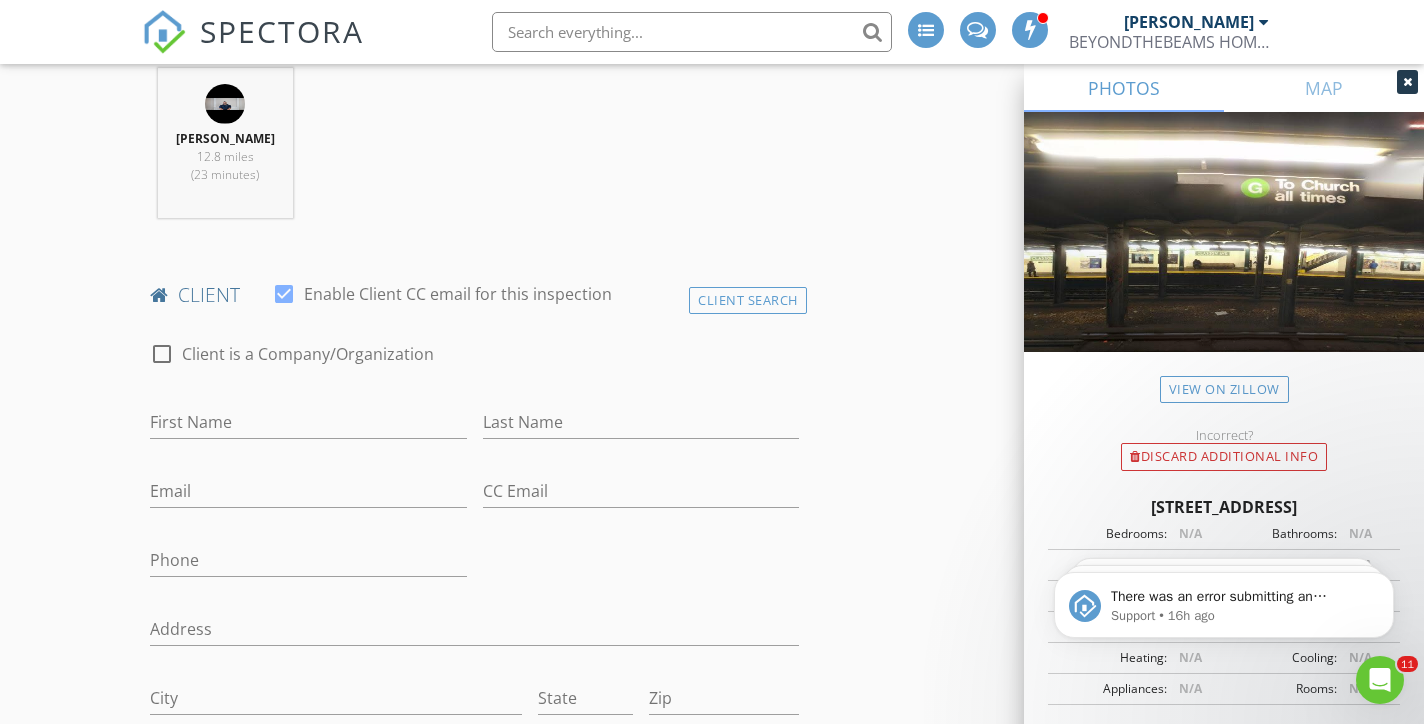 scroll, scrollTop: 794, scrollLeft: 0, axis: vertical 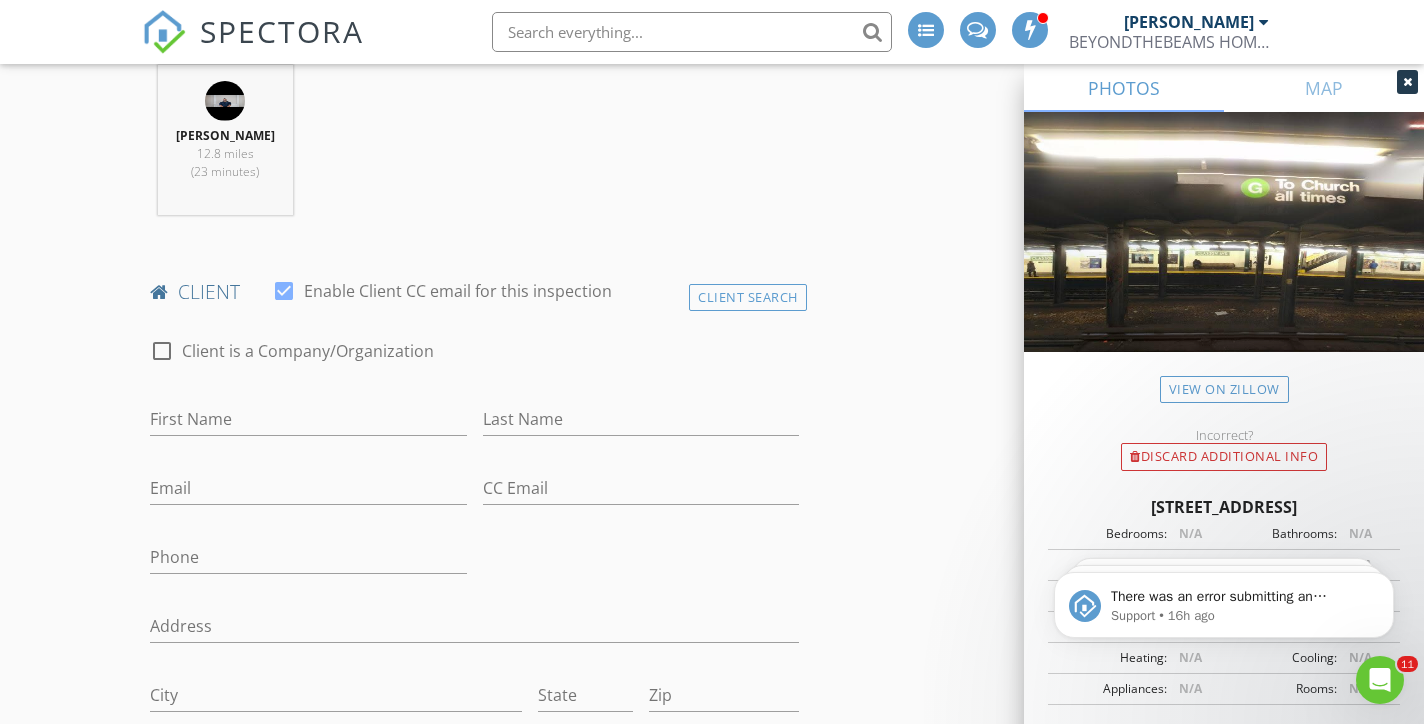 click on "First Name" at bounding box center (308, 423) 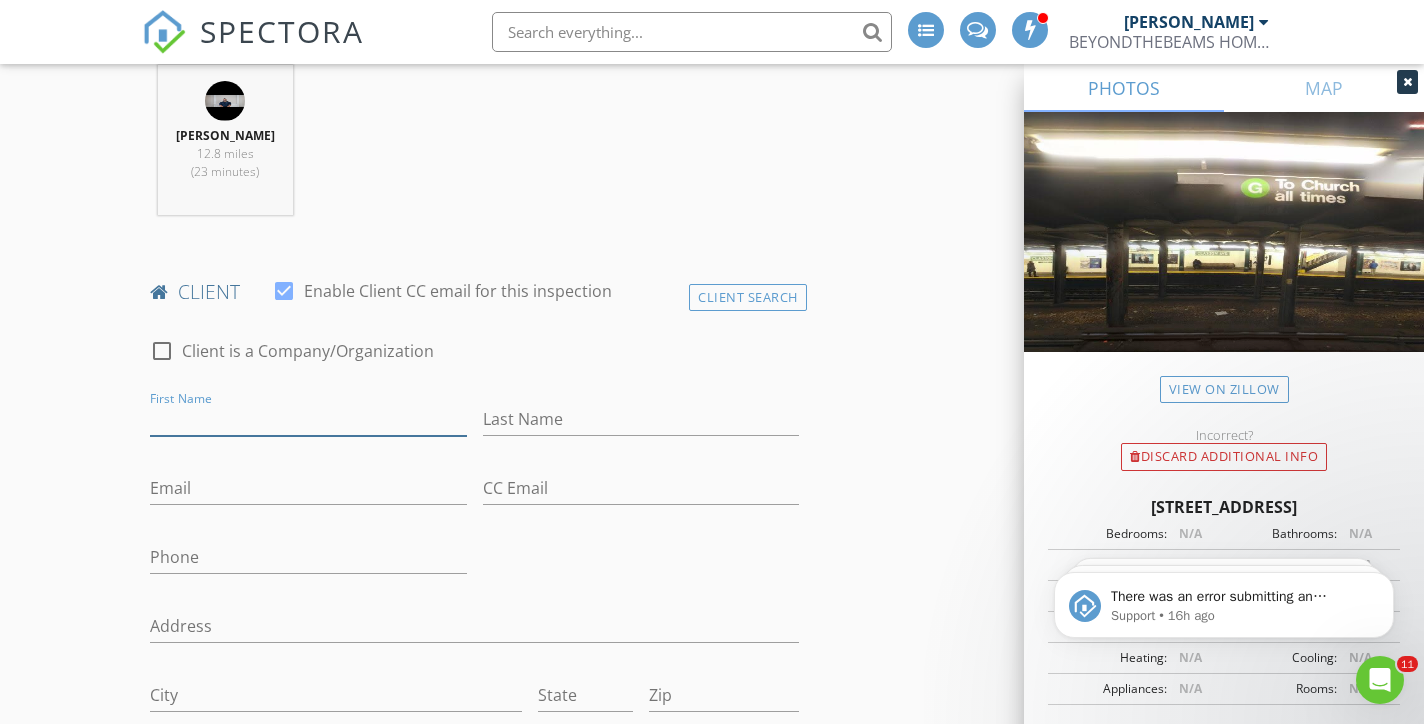 click on "First Name" at bounding box center [308, 419] 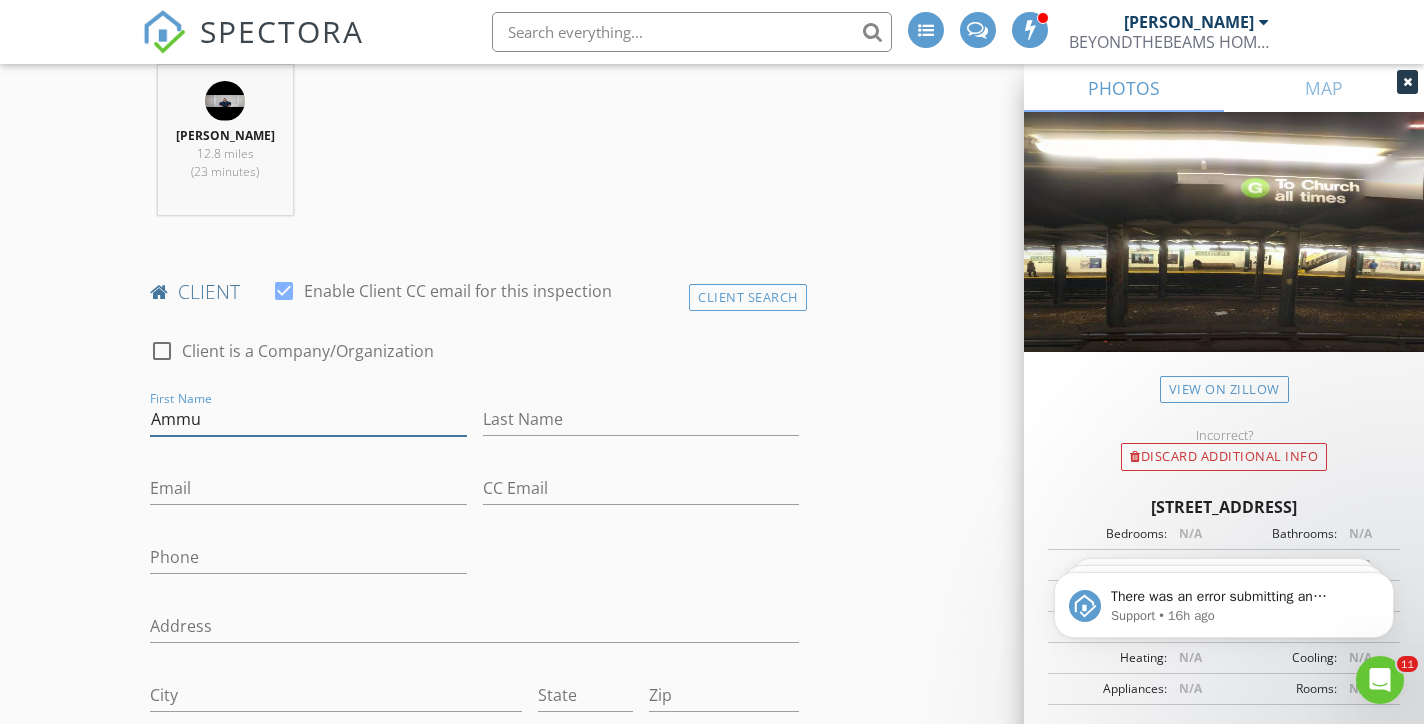 type on "Ammu" 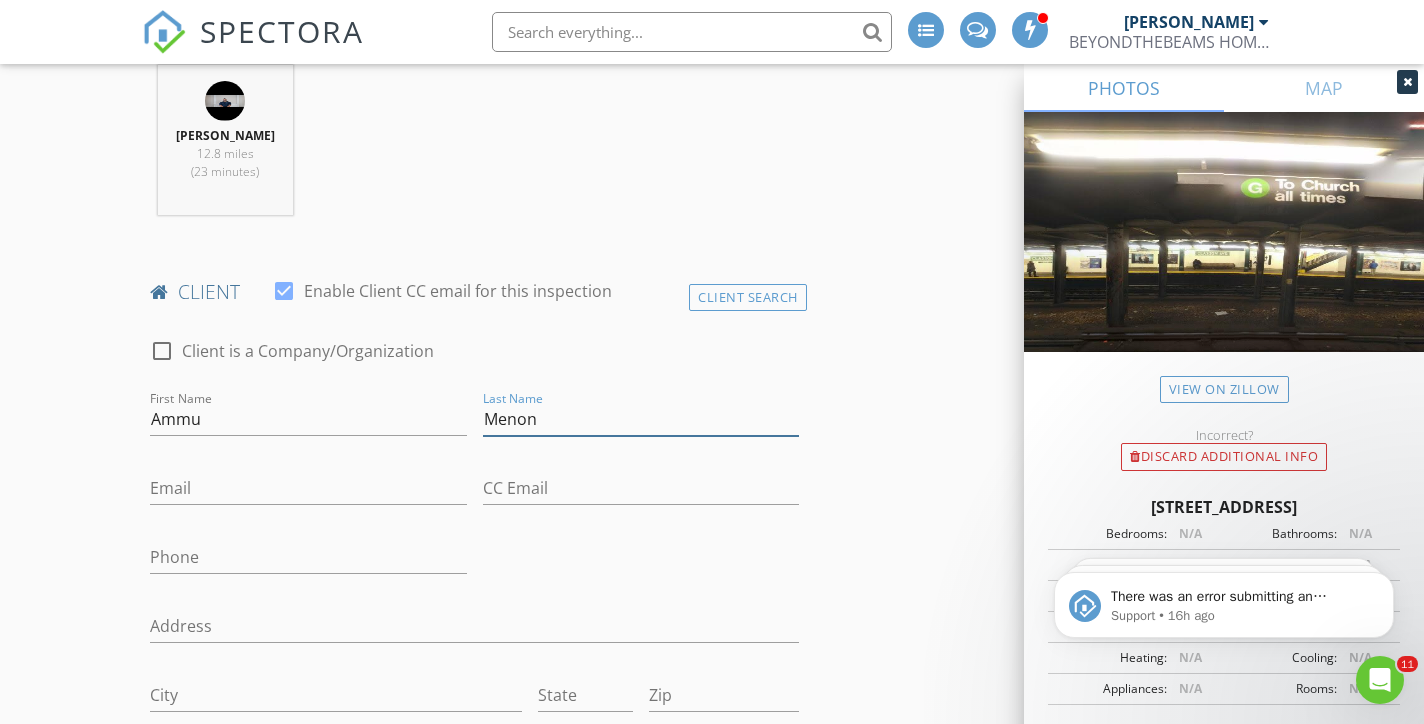 type on "Menon" 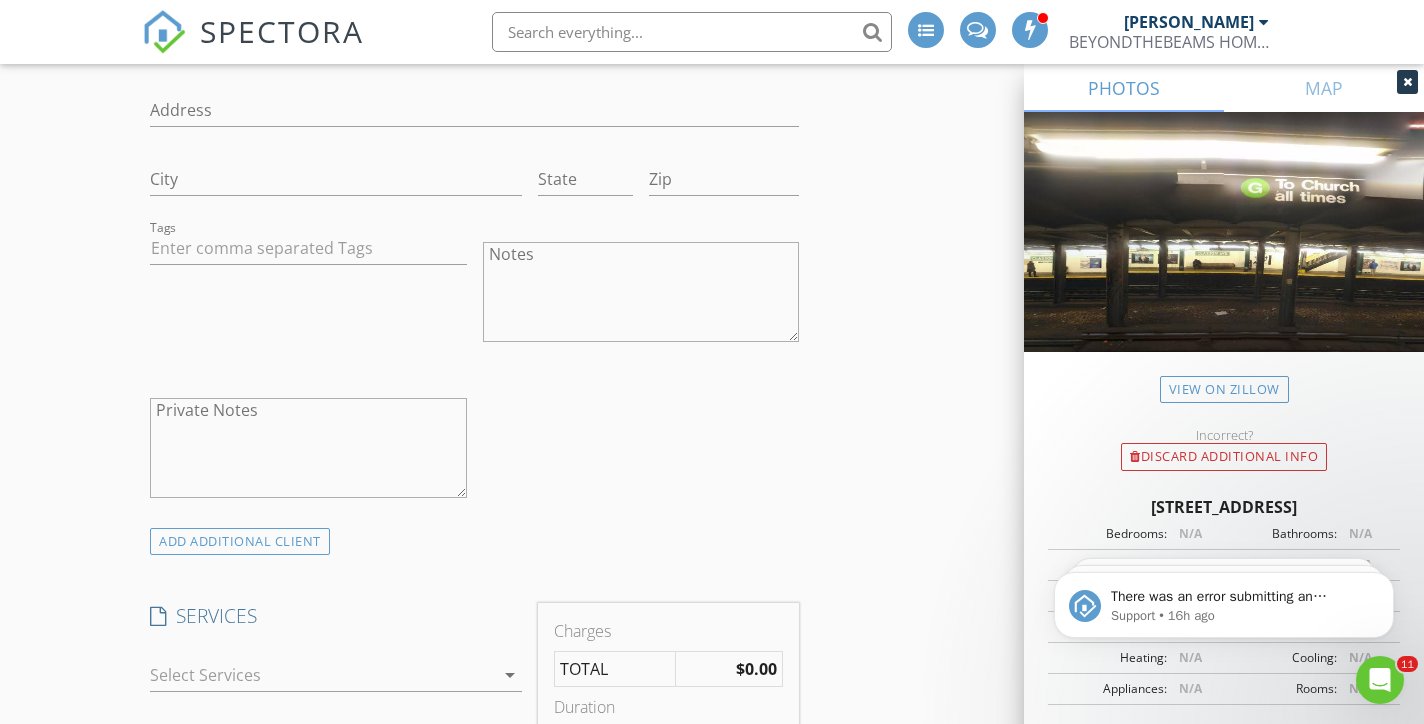 scroll, scrollTop: 1310, scrollLeft: 0, axis: vertical 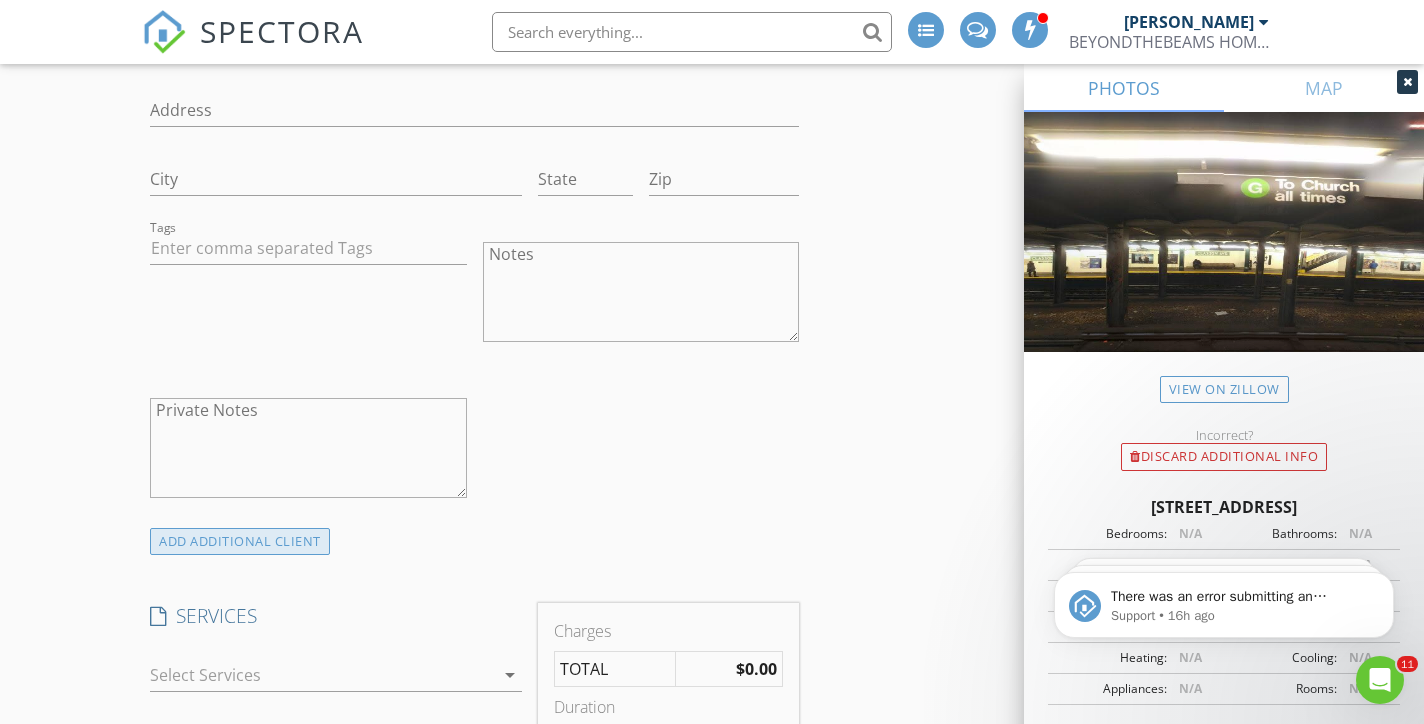 type on "umma584@gmail.com" 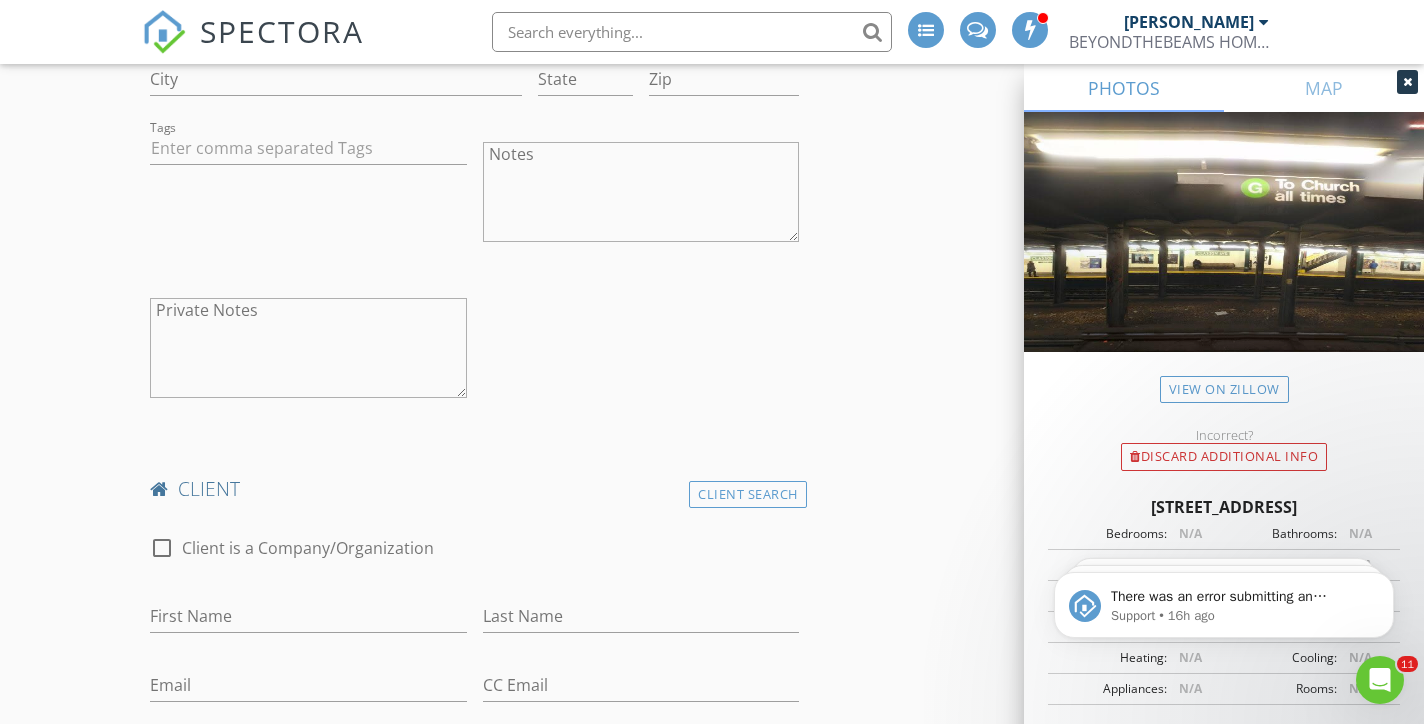 scroll, scrollTop: 1412, scrollLeft: 0, axis: vertical 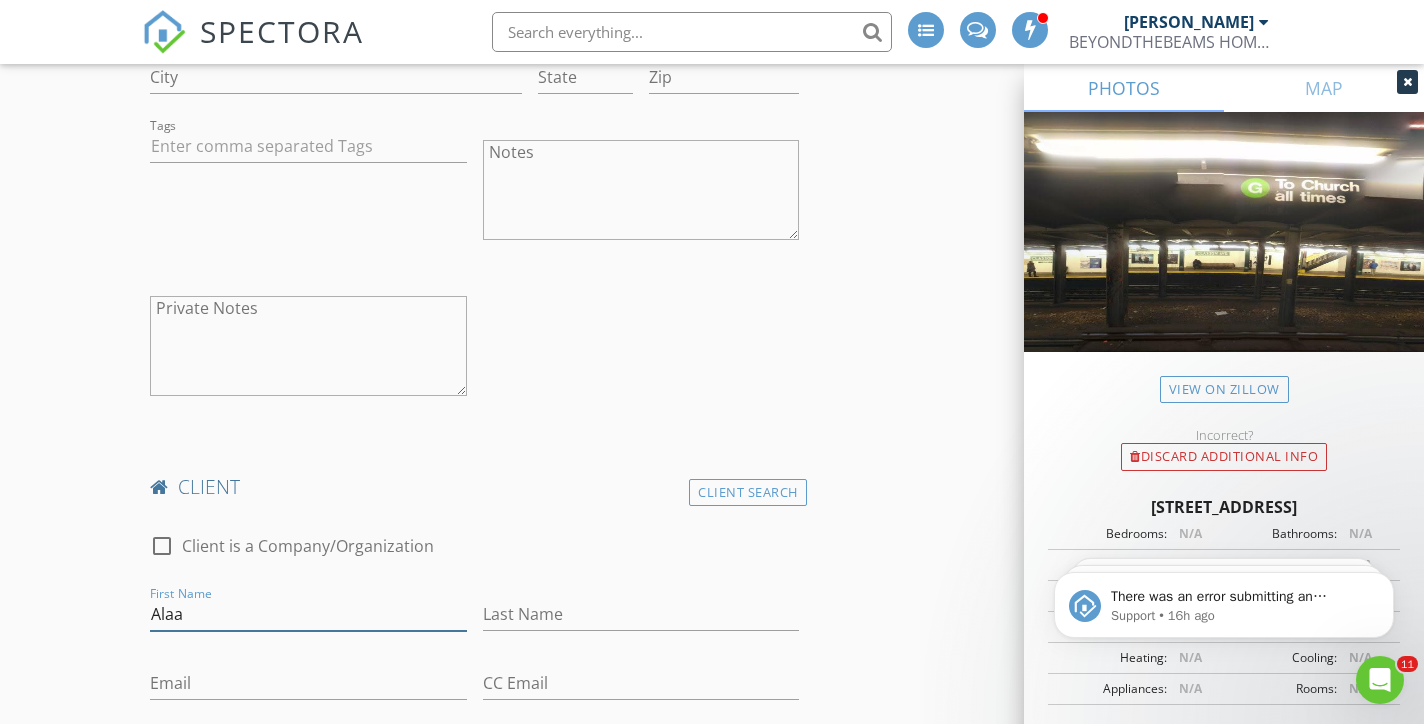 type on "Alaa" 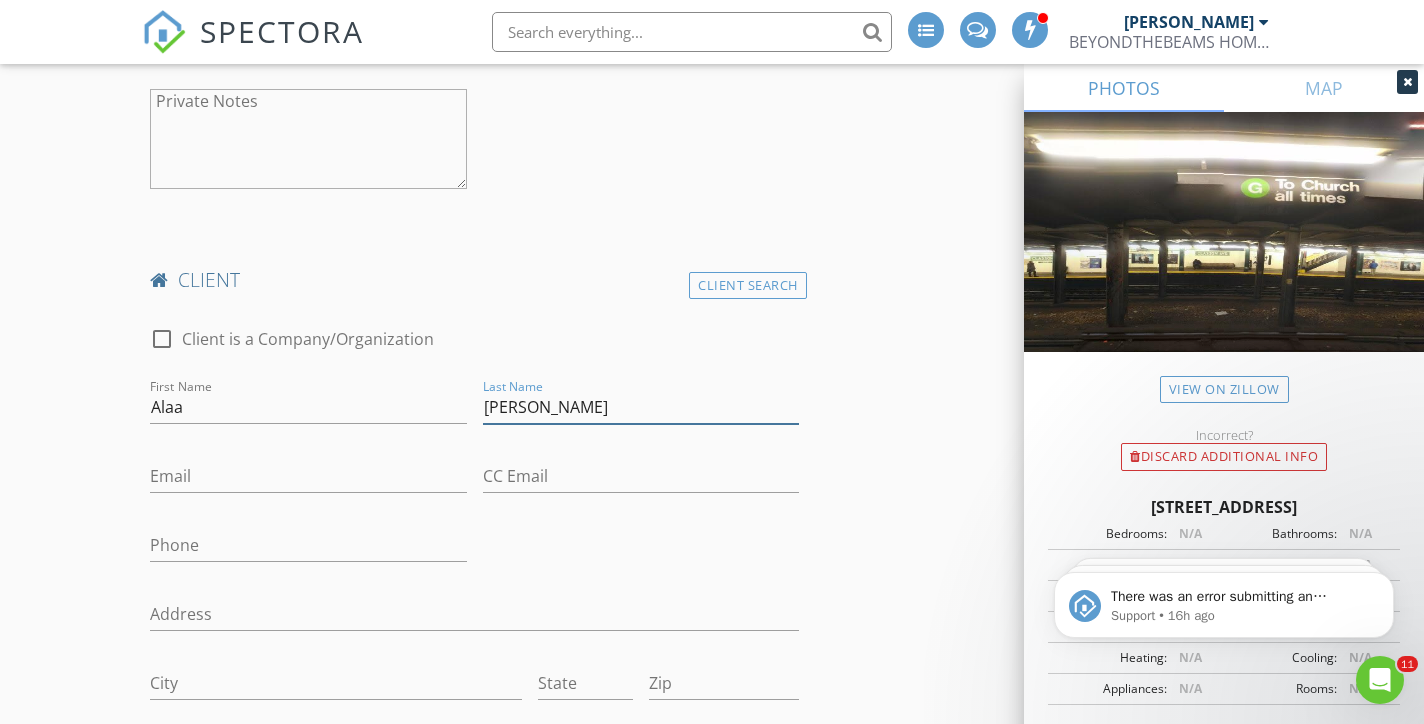 scroll, scrollTop: 1623, scrollLeft: 0, axis: vertical 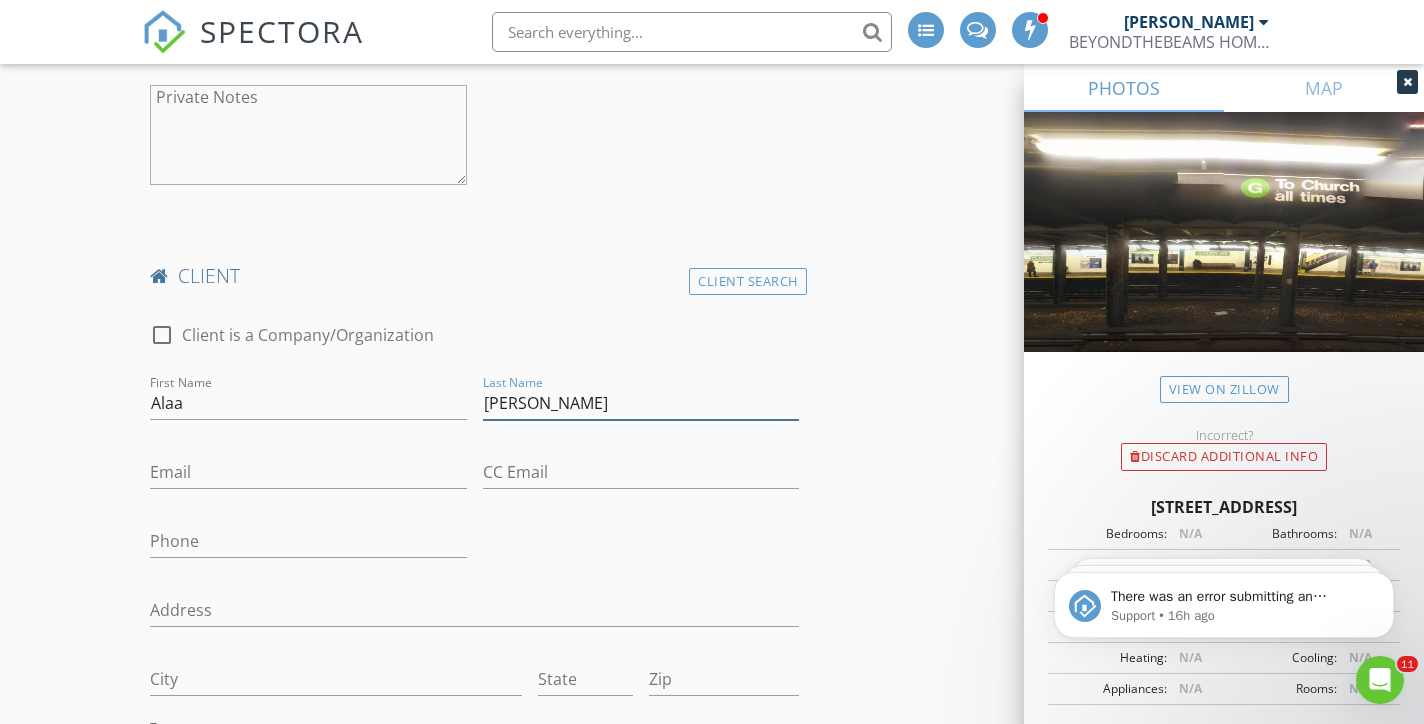 type on "Awad" 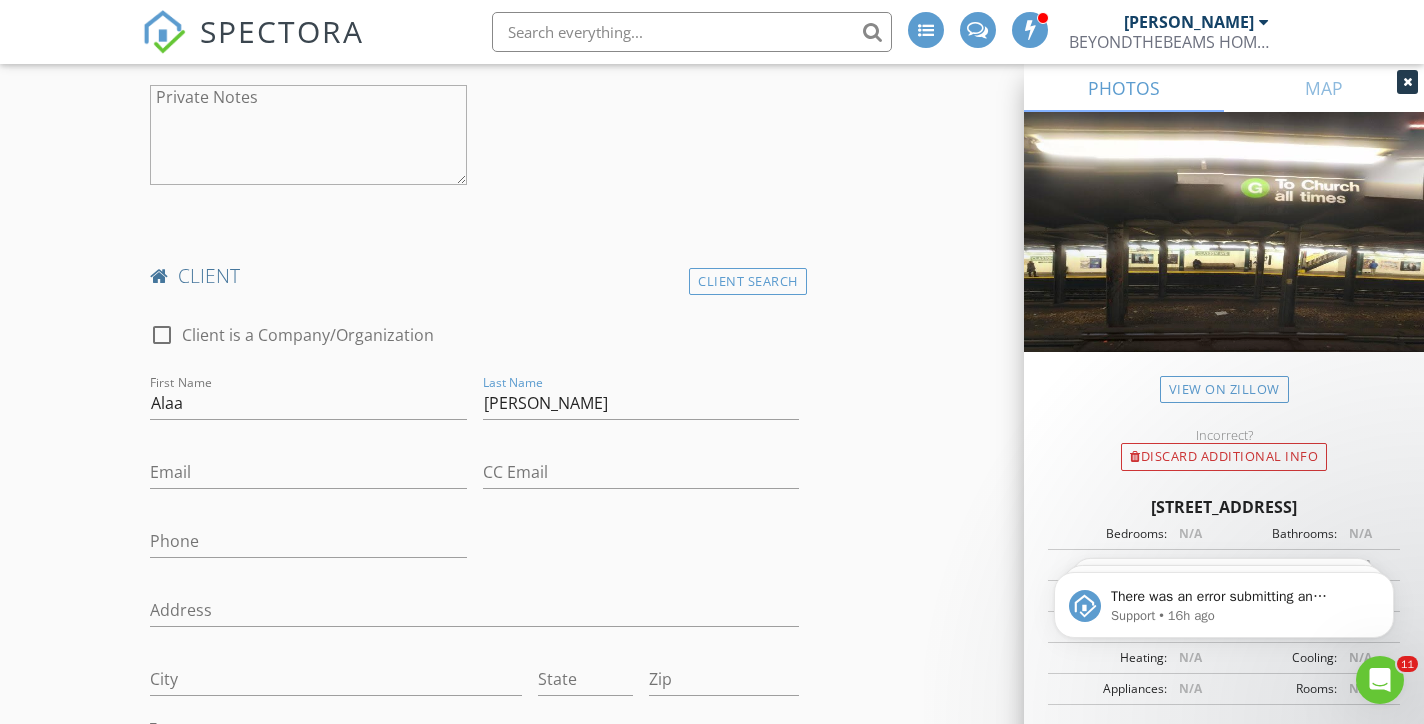 click at bounding box center (308, 503) 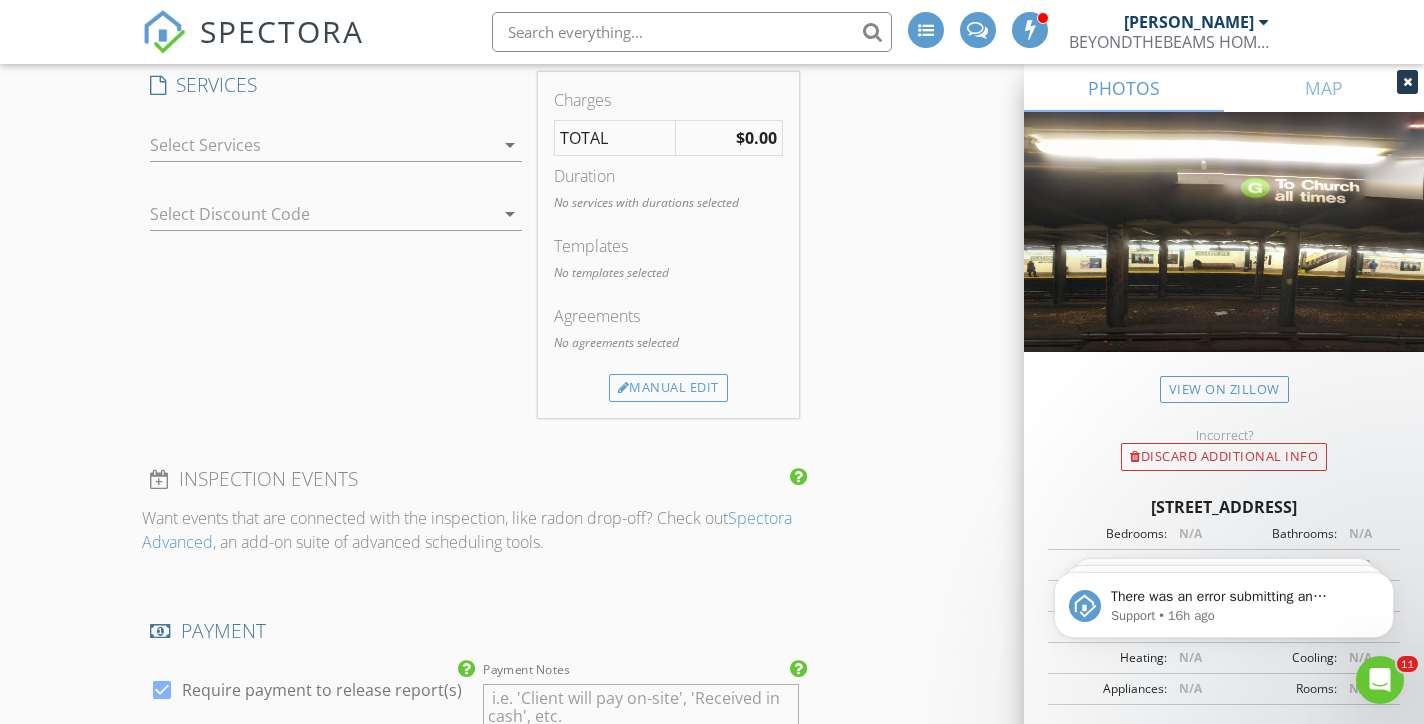 scroll, scrollTop: 2596, scrollLeft: 0, axis: vertical 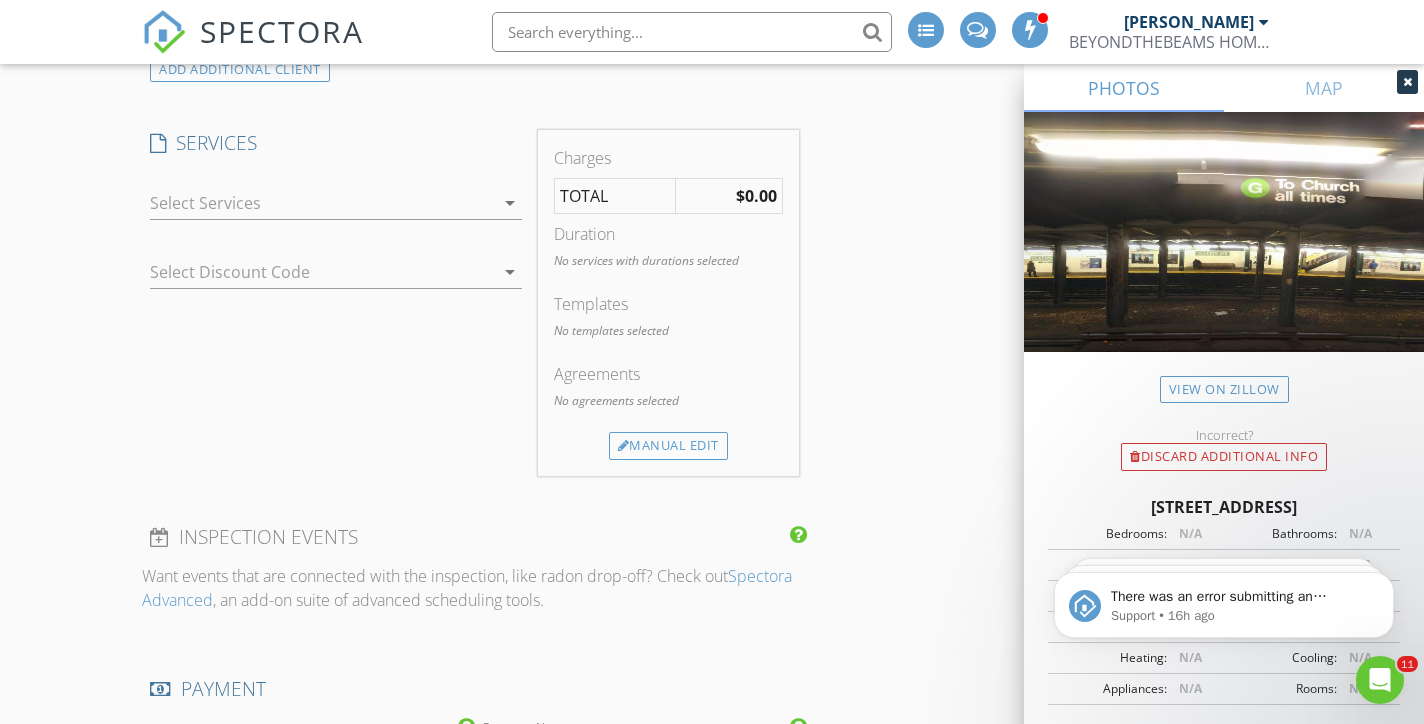 type on "alaa.awad.mail@gmail.com" 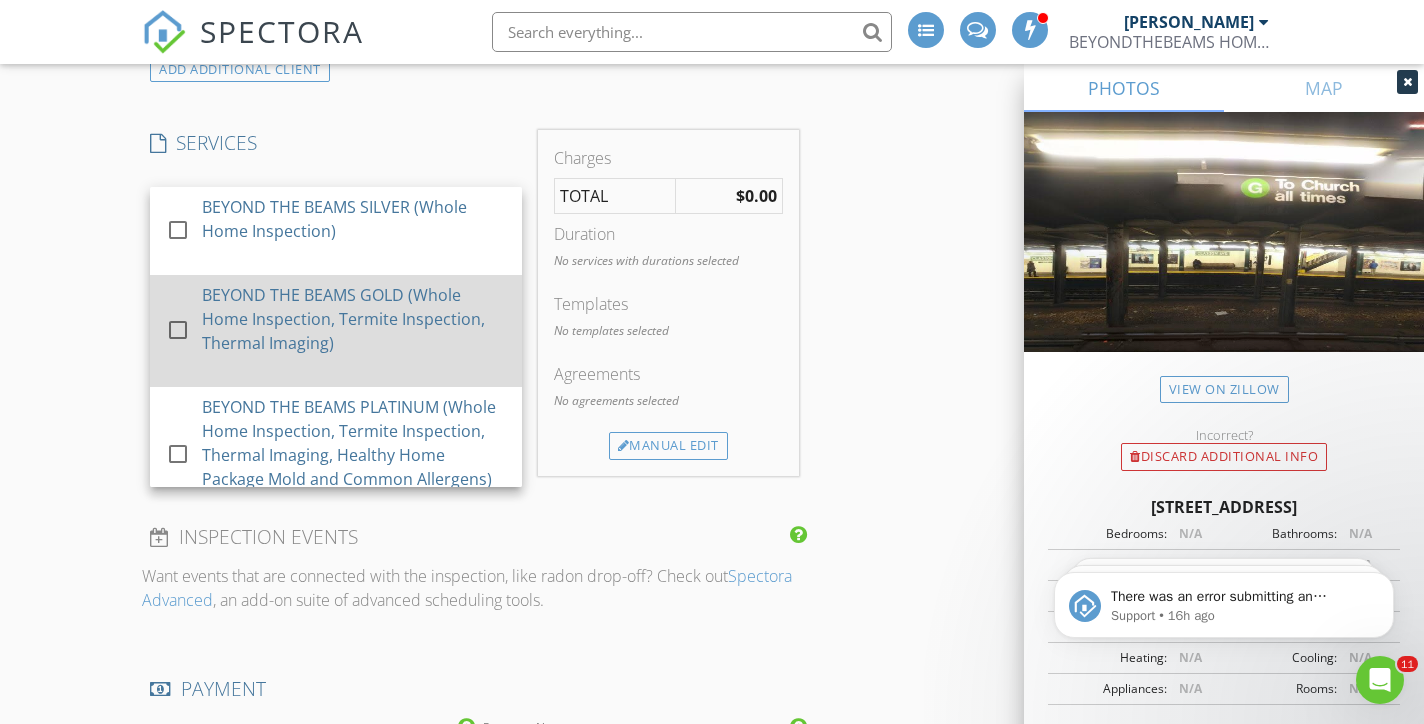 click on "BEYOND THE BEAMS GOLD (Whole Home Inspection, Termite Inspection, Thermal Imaging)" at bounding box center (355, 319) 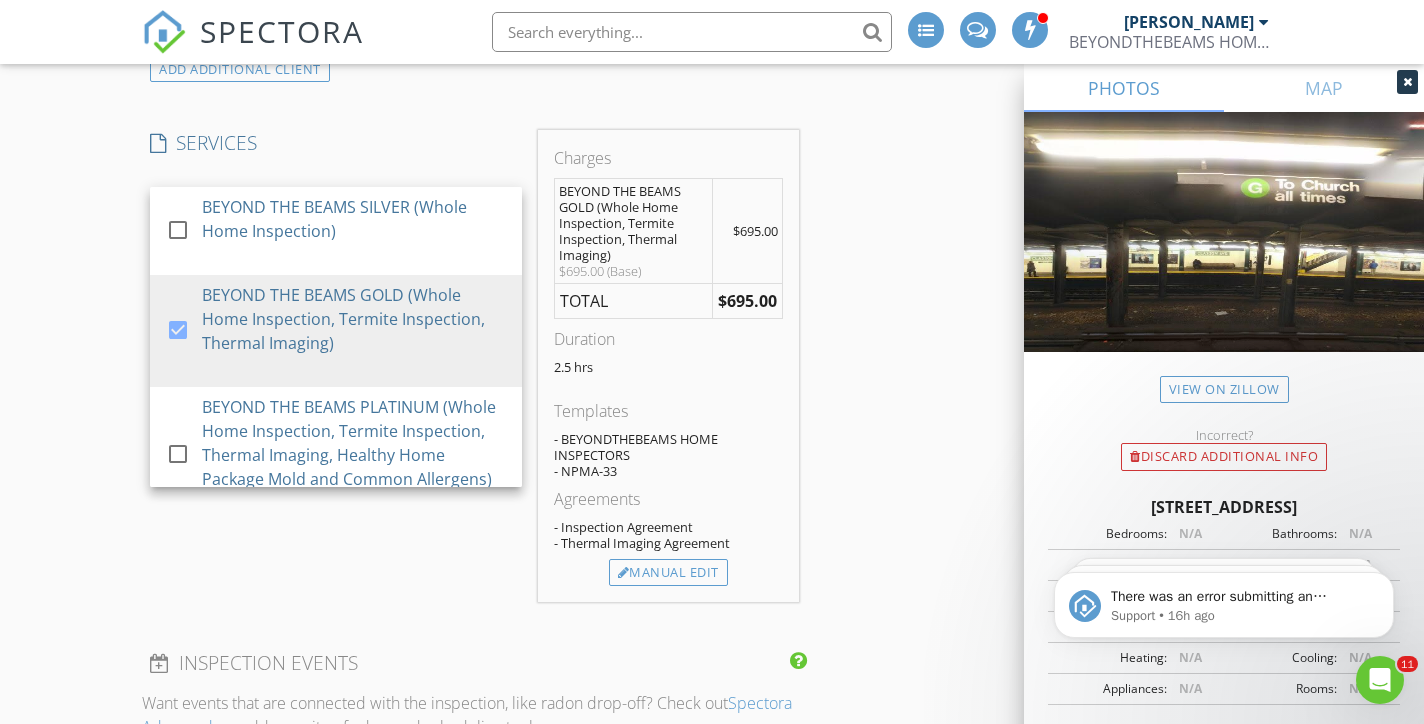 click on "INSPECTOR(S)
check_box   Dennis Manolatos   PRIMARY   Dennis Manolatos arrow_drop_down   check_box_outline_blank Dennis Manolatos specifically requested
Date/Time
07/11/2025 11:30 AM
Location
Address Search       Address 386A Lafayette Ave   Unit   City BROOKLYN   State NY   Zip 11238   County Kings     Square Feet 1830   Year Built 1899   Foundation arrow_drop_down     Dennis Manolatos     12.8 miles     (23 minutes)
client
check_box Enable Client CC email for this inspection   Client Search     check_box_outline_blank Client is a Company/Organization     First Name Ammu   Last Name Menon   Email umma584@gmail.com   CC Email   Phone   Address   City   State   Zip     Tags         Notes   Private Notes
client
Client Search     check_box_outline_blank Client is a Company/Organization     First Name Alaa   Last Name Awad" at bounding box center (711, 259) 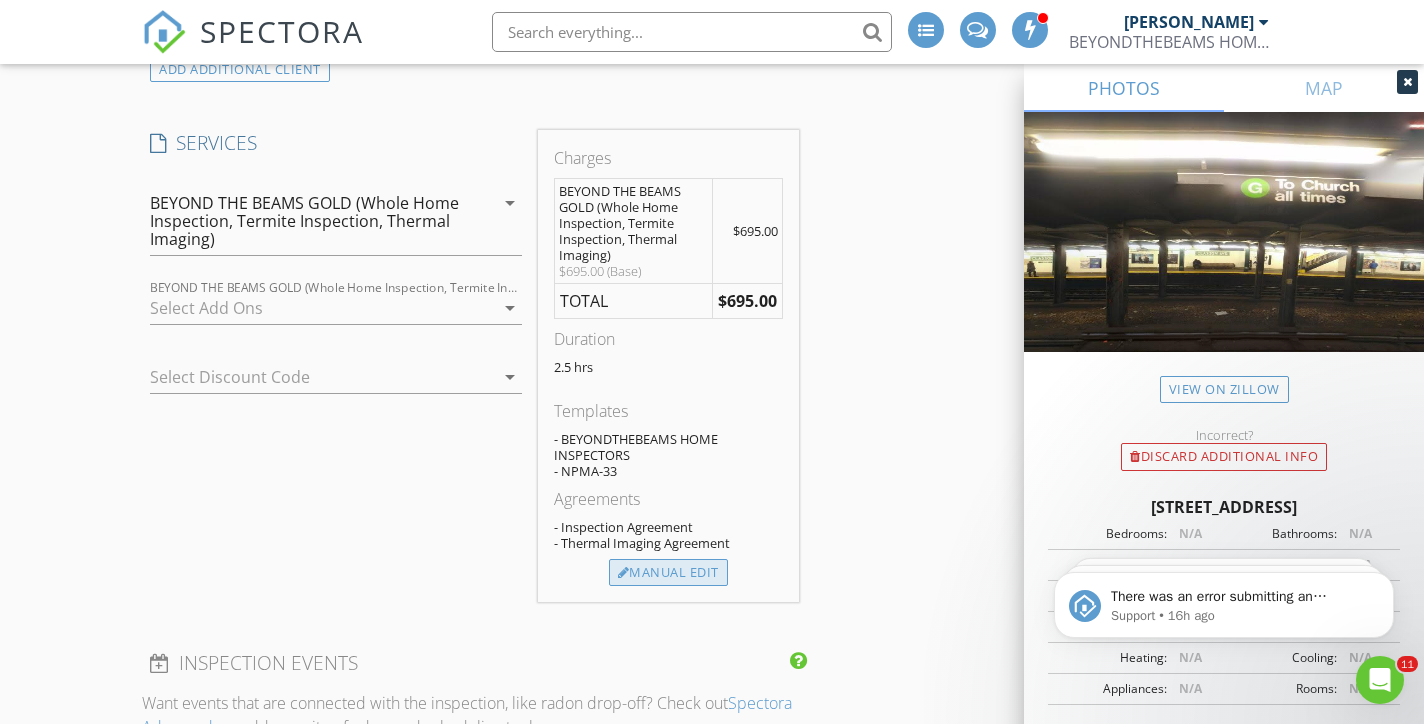 click on "Manual Edit" at bounding box center (668, 573) 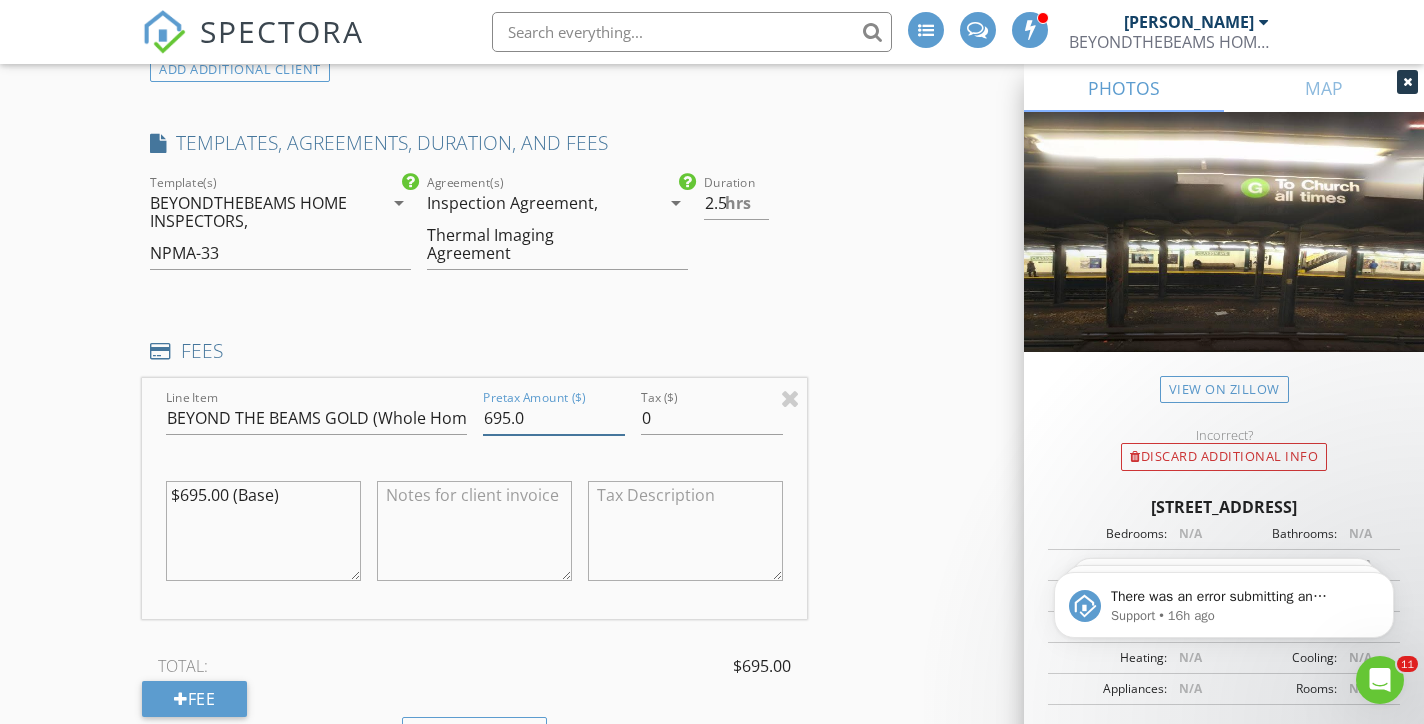 drag, startPoint x: 534, startPoint y: 428, endPoint x: 429, endPoint y: 428, distance: 105 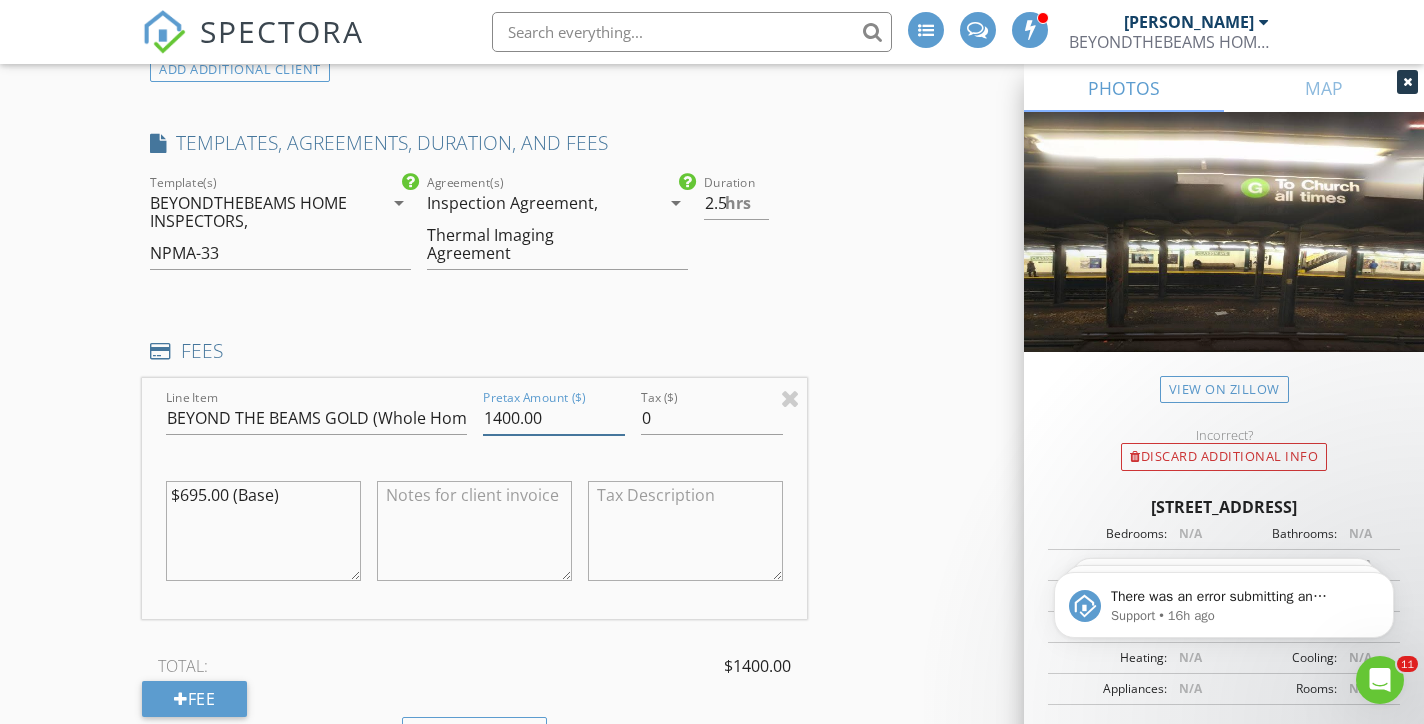 type on "1400.00" 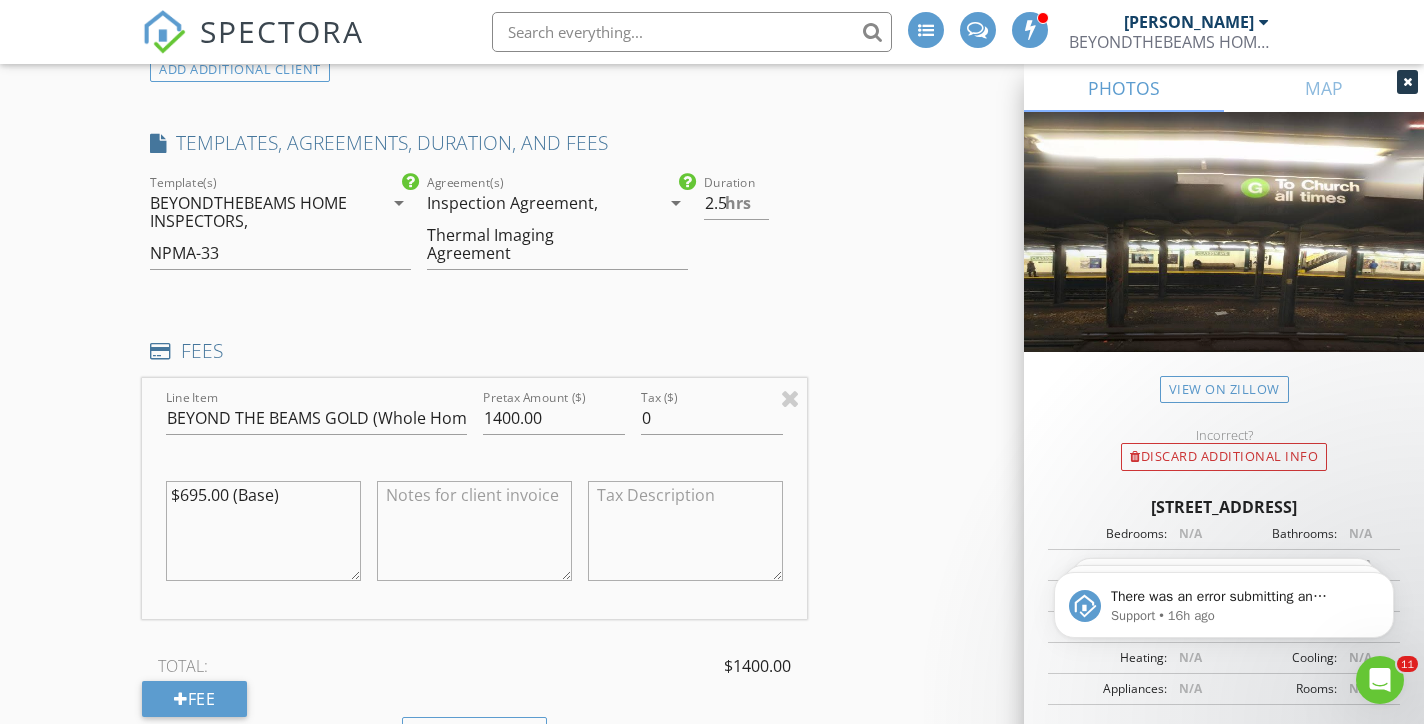 click on "$695.00 (Base)" at bounding box center [263, 531] 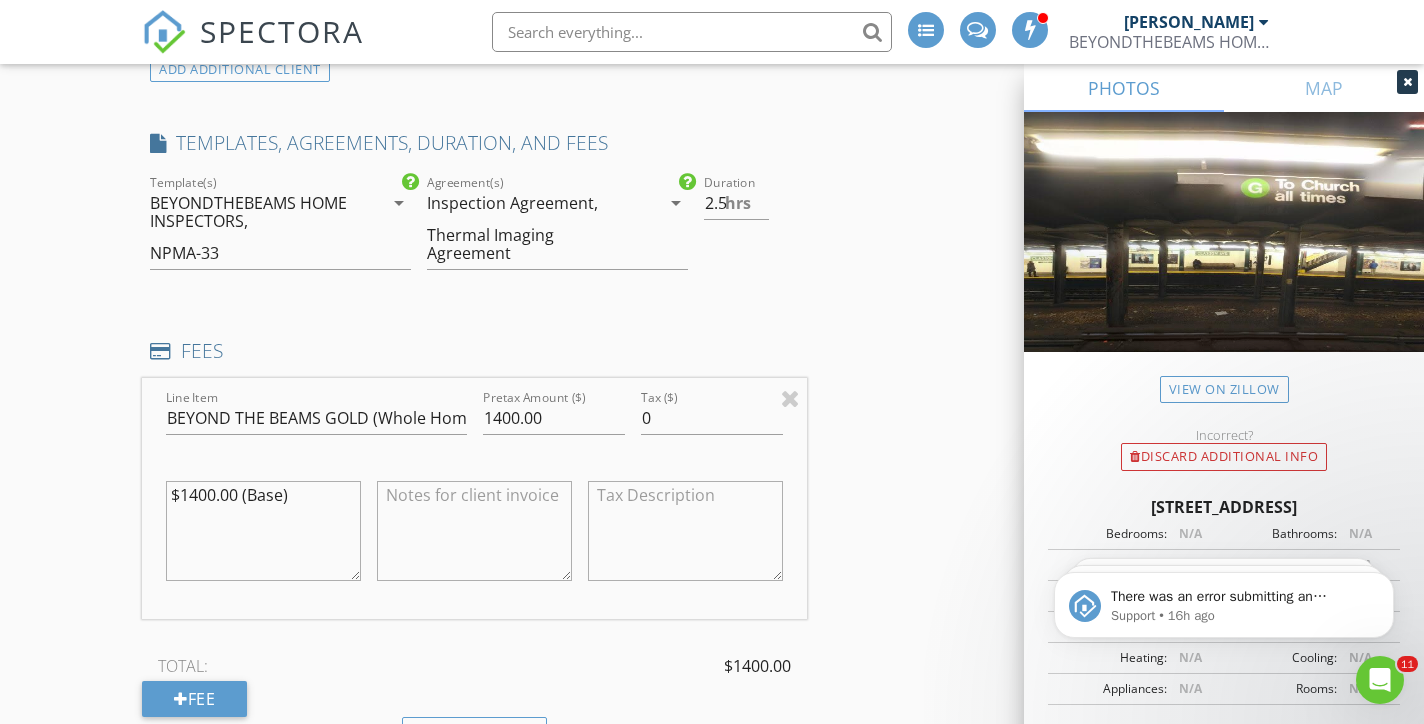 type on "$1400.00 (Base)" 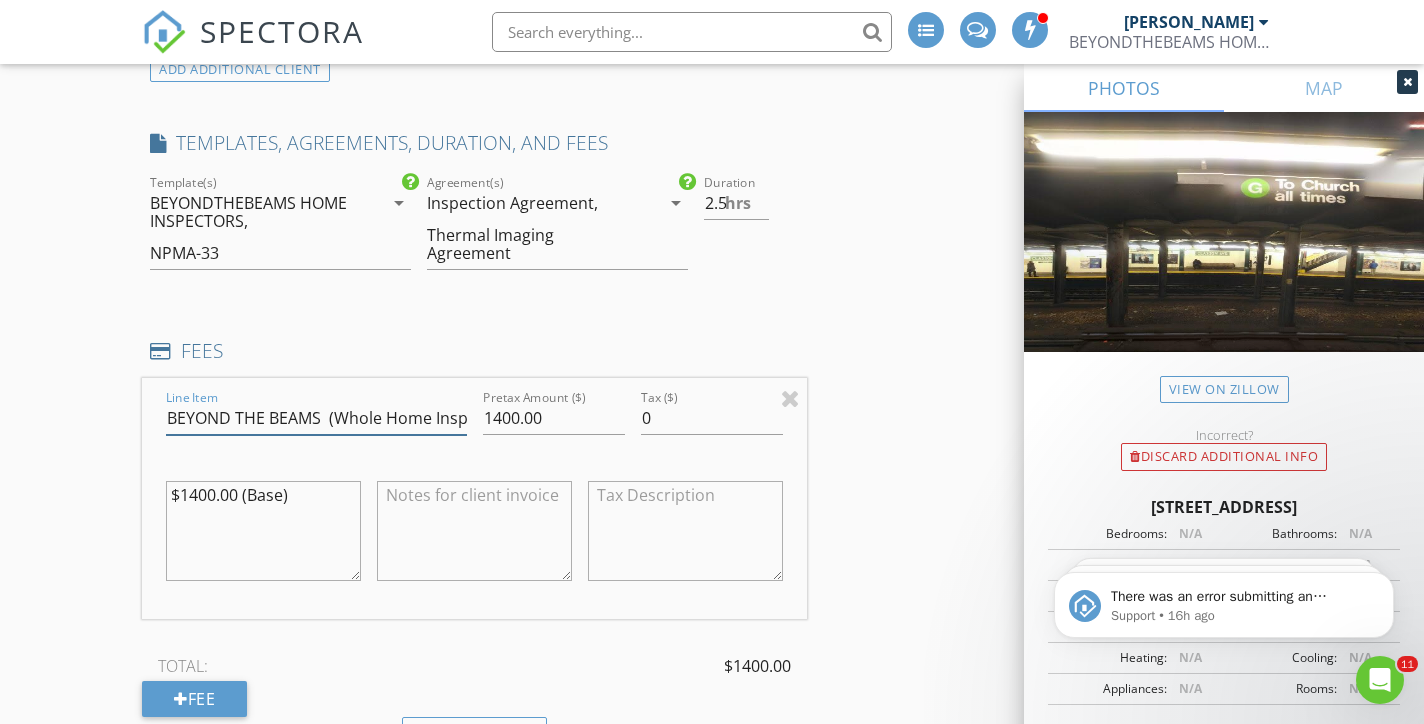 type on "BEYOND THE BEAMS  (Whole Home Inspection, Termite Inspection, Thermal Imaging)" 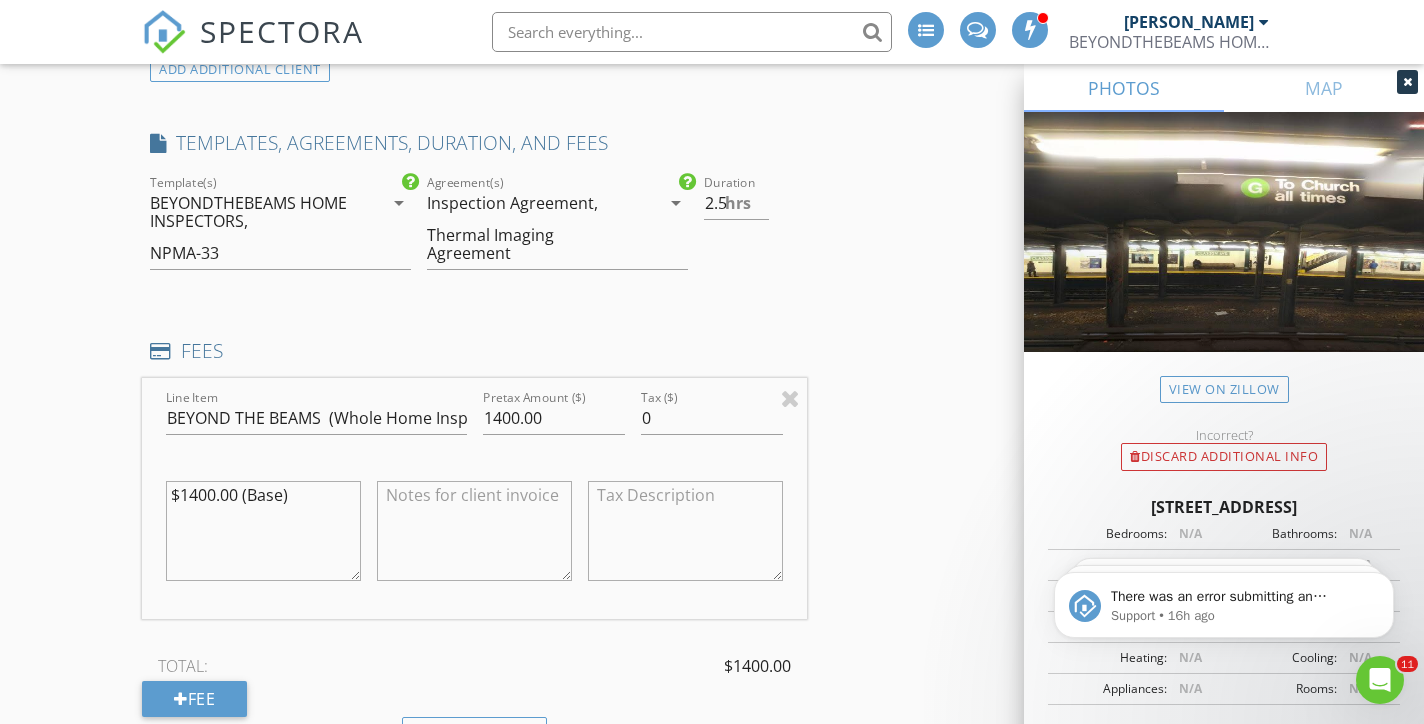 click on "Agreement(s) Inspection Agreement,  Thermal Imaging Agreement arrow_drop_down" at bounding box center (557, 238) 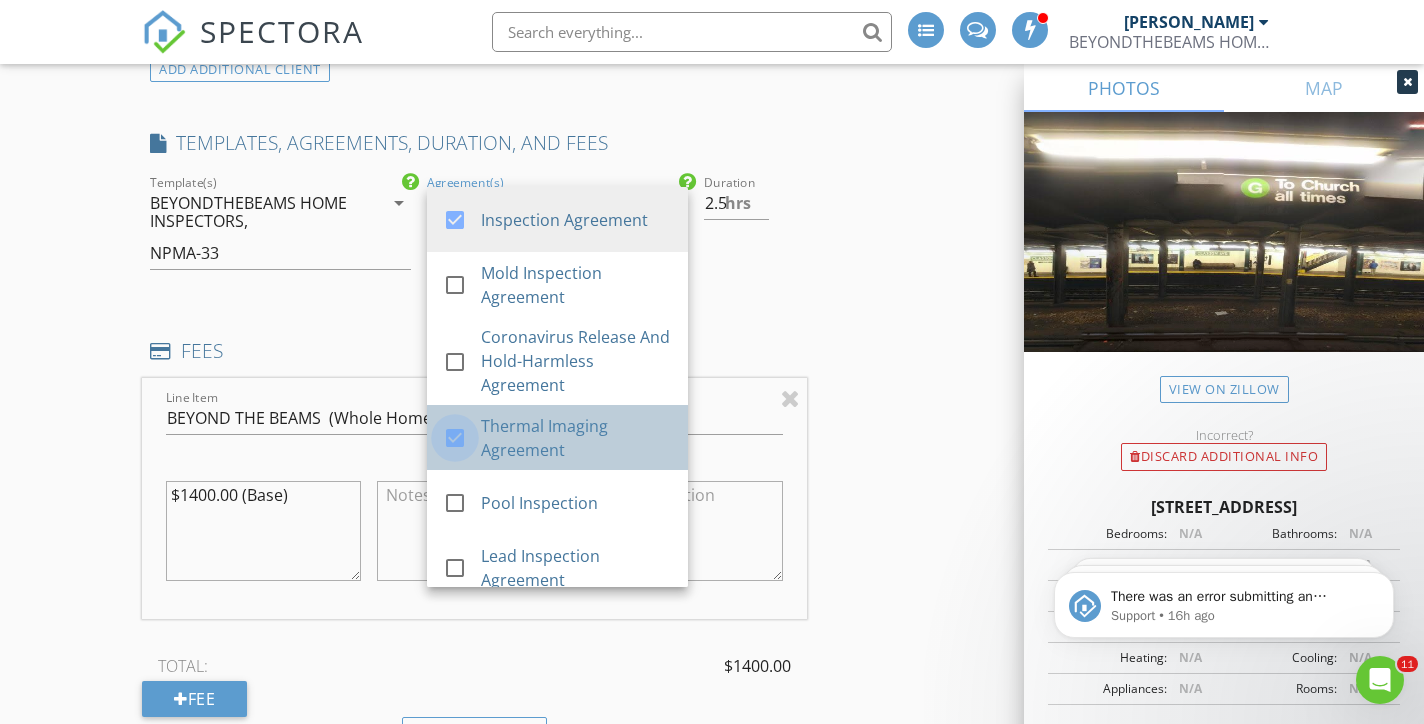 click at bounding box center (455, 438) 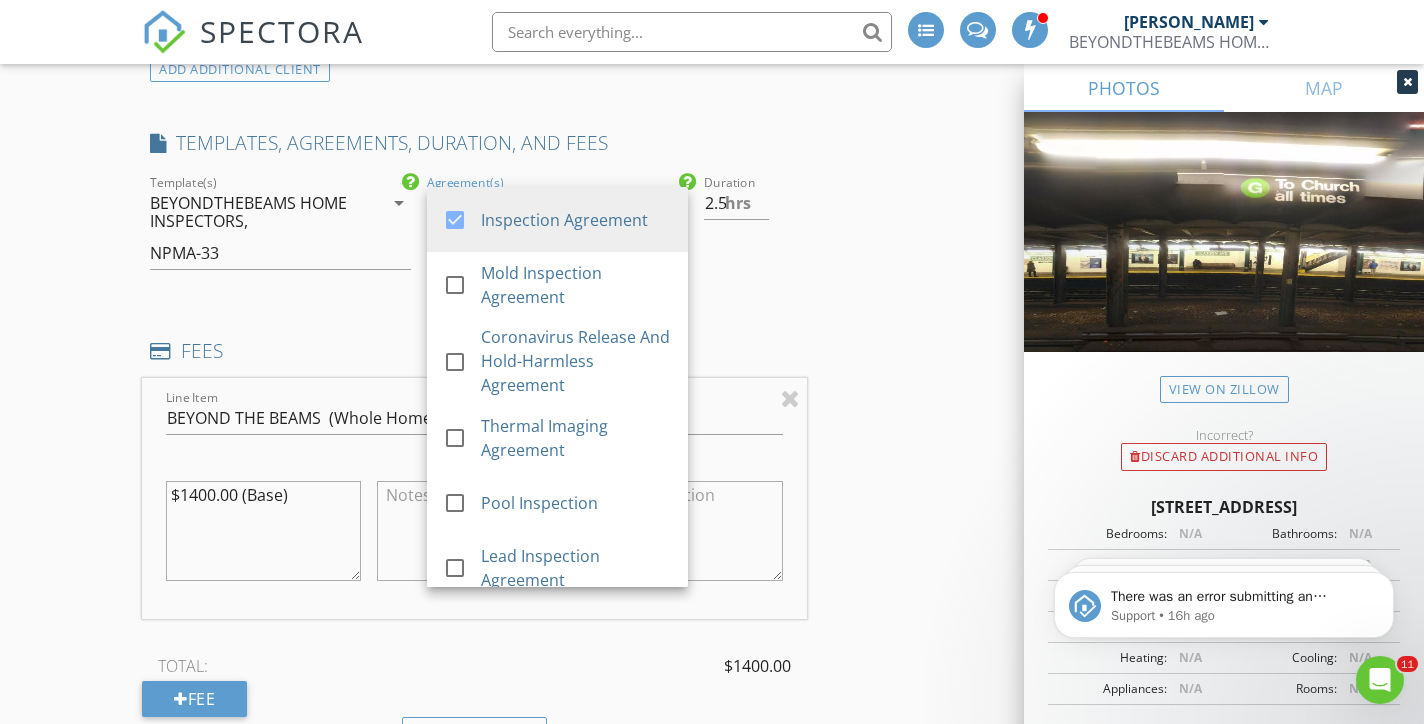 click on "INSPECTOR(S)
check_box   Dennis Manolatos   PRIMARY   Dennis Manolatos arrow_drop_down   check_box_outline_blank Dennis Manolatos specifically requested
Date/Time
07/11/2025 11:30 AM
Location
Address Search       Address 386A Lafayette Ave   Unit   City BROOKLYN   State NY   Zip 11238   County Kings     Square Feet 1830   Year Built 1899   Foundation arrow_drop_down     Dennis Manolatos     12.8 miles     (23 minutes)
client
check_box Enable Client CC email for this inspection   Client Search     check_box_outline_blank Client is a Company/Organization     First Name Ammu   Last Name Menon   Email umma584@gmail.com   CC Email   Phone   Address   City   State   Zip     Tags         Notes   Private Notes
client
Client Search     check_box_outline_blank Client is a Company/Organization     First Name Alaa   Last Name Awad" at bounding box center [711, 330] 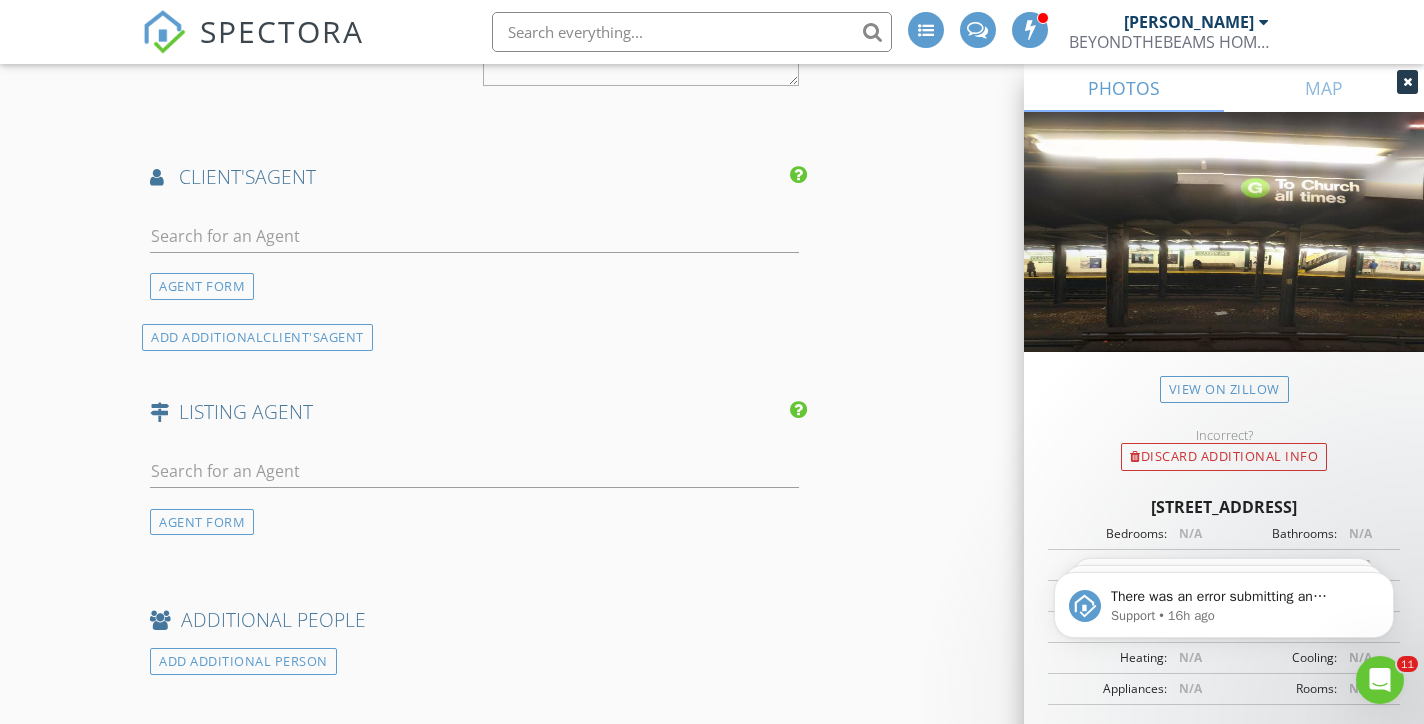scroll, scrollTop: 3598, scrollLeft: 0, axis: vertical 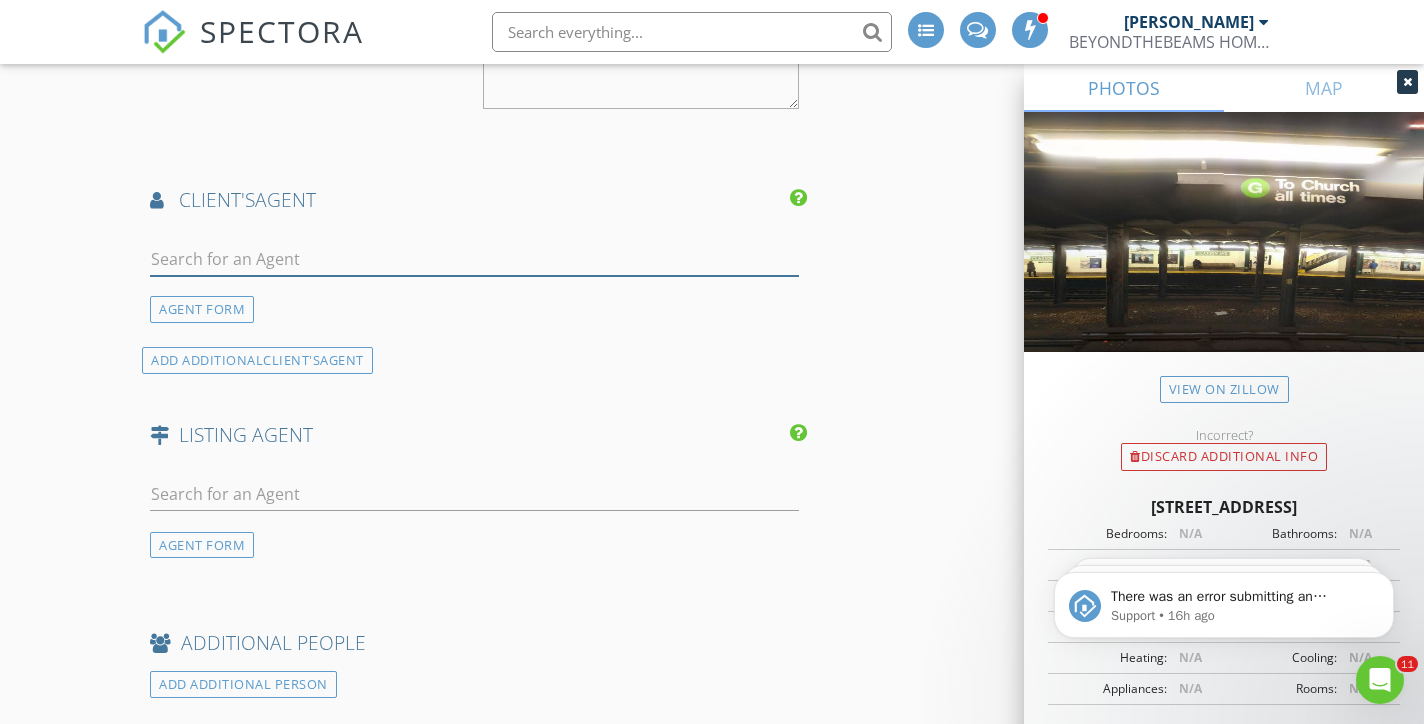 click at bounding box center (474, 259) 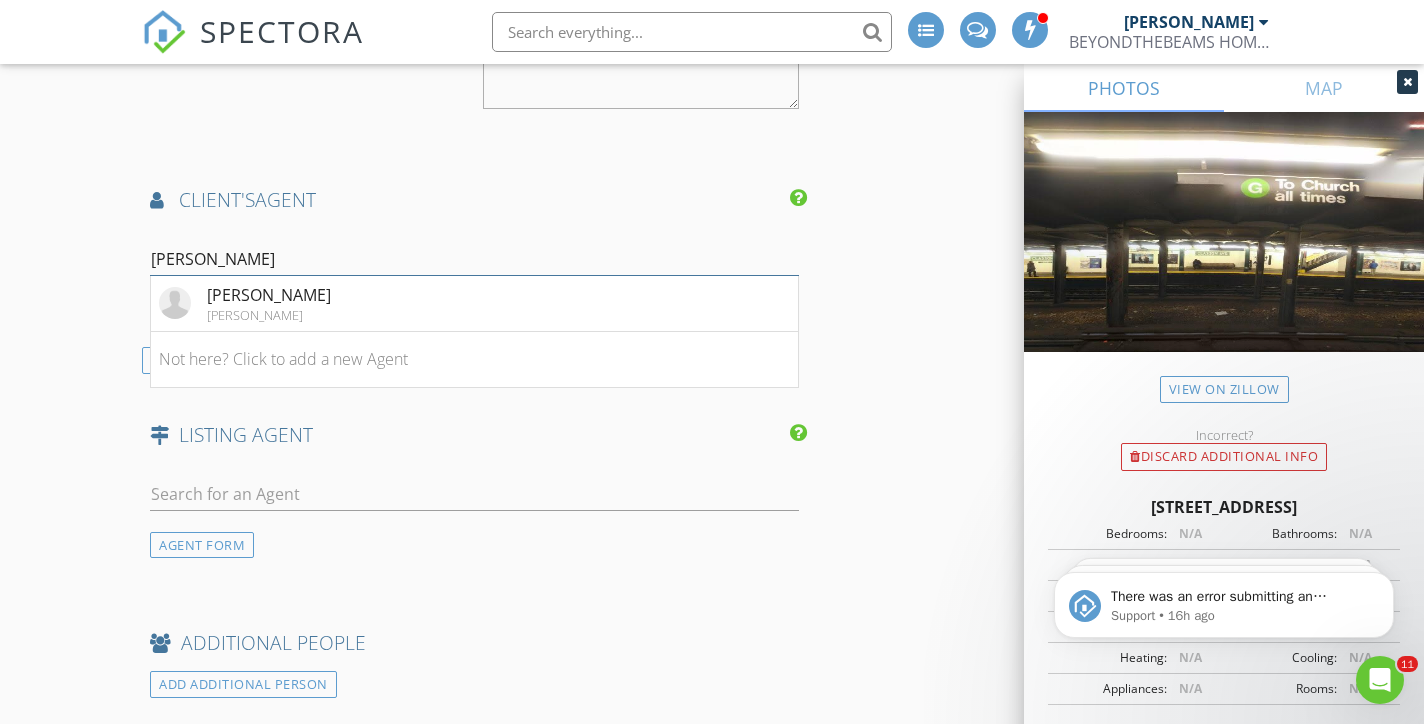 type on "Andrea" 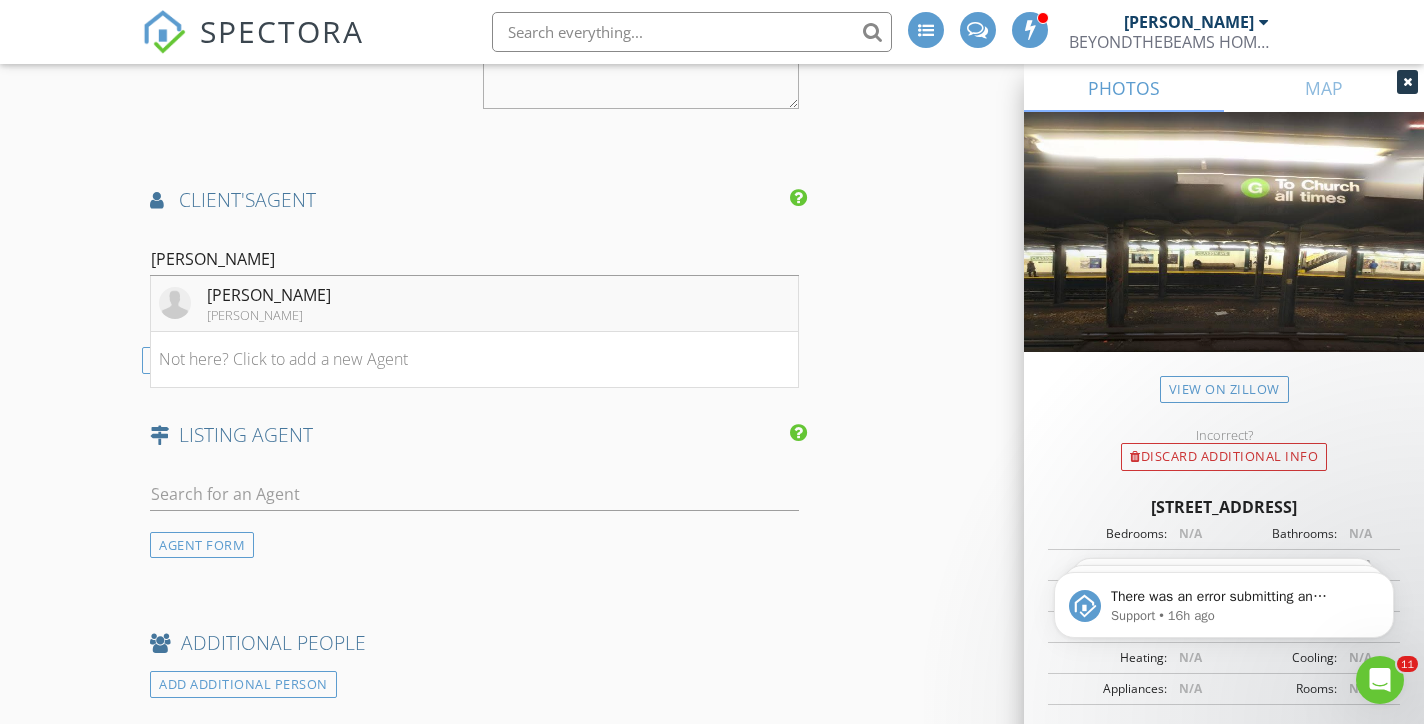 drag, startPoint x: 621, startPoint y: 316, endPoint x: 543, endPoint y: 334, distance: 80.04999 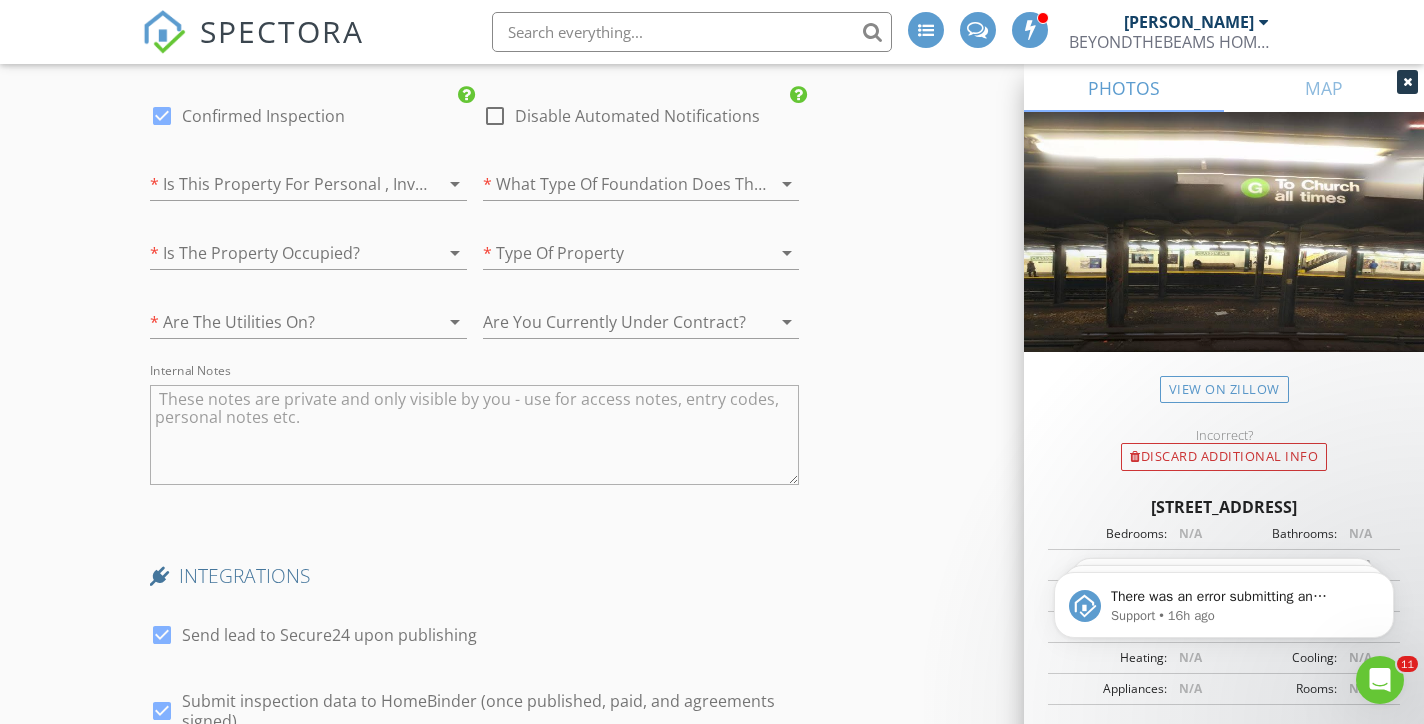 scroll, scrollTop: 4891, scrollLeft: 0, axis: vertical 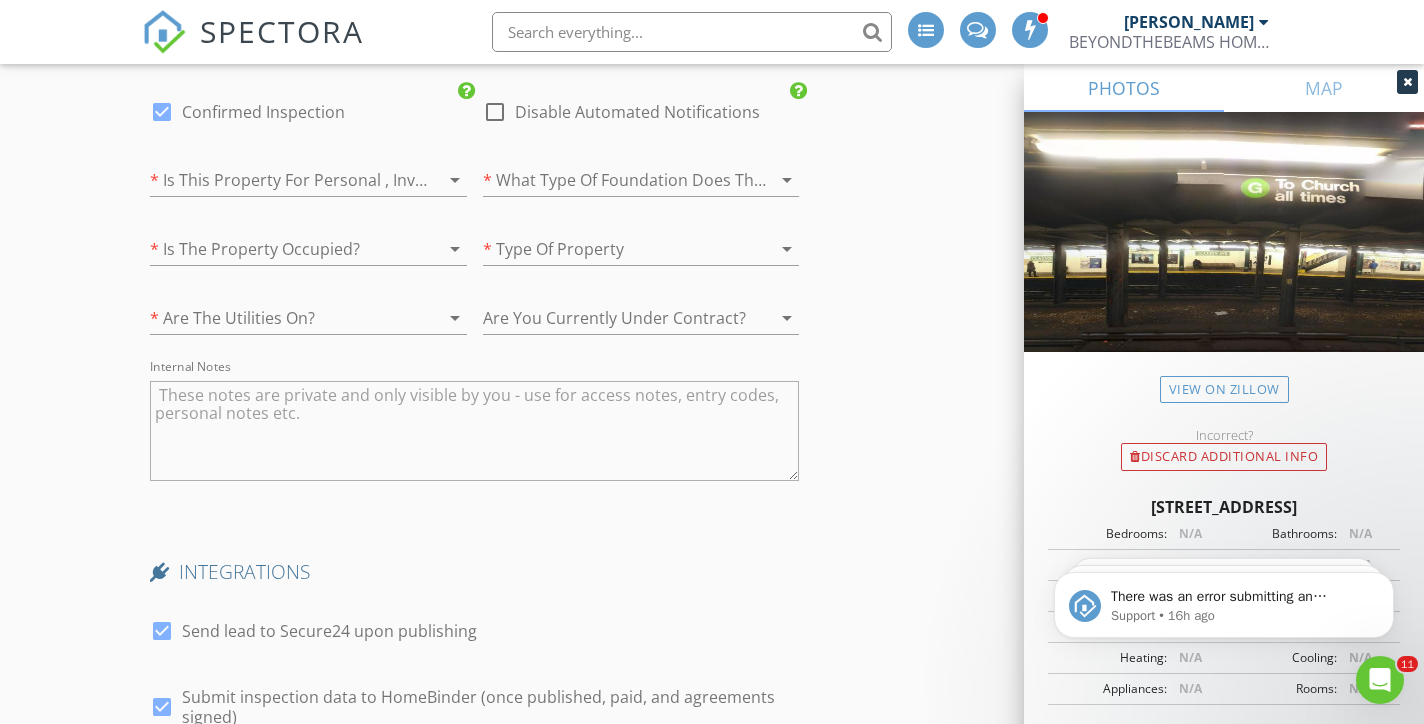 click at bounding box center [280, 180] 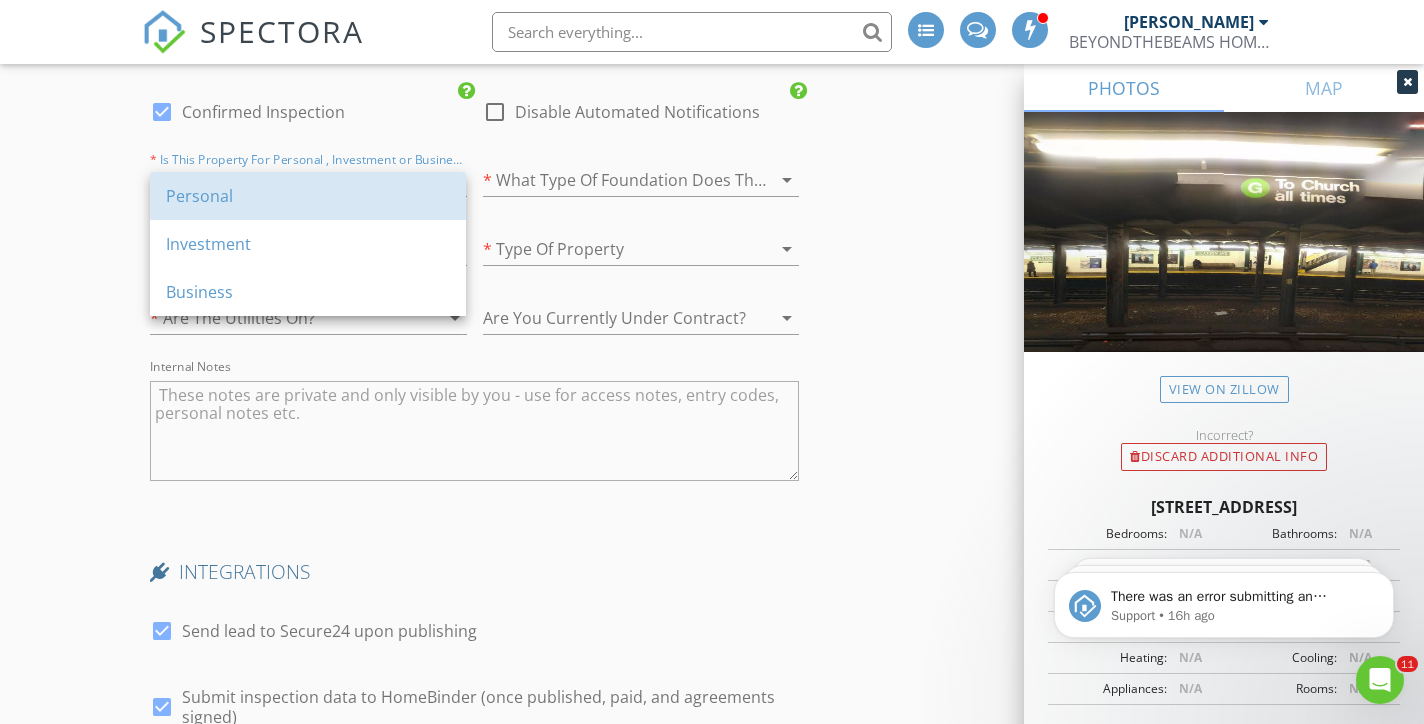 click on "Personal" at bounding box center [308, 196] 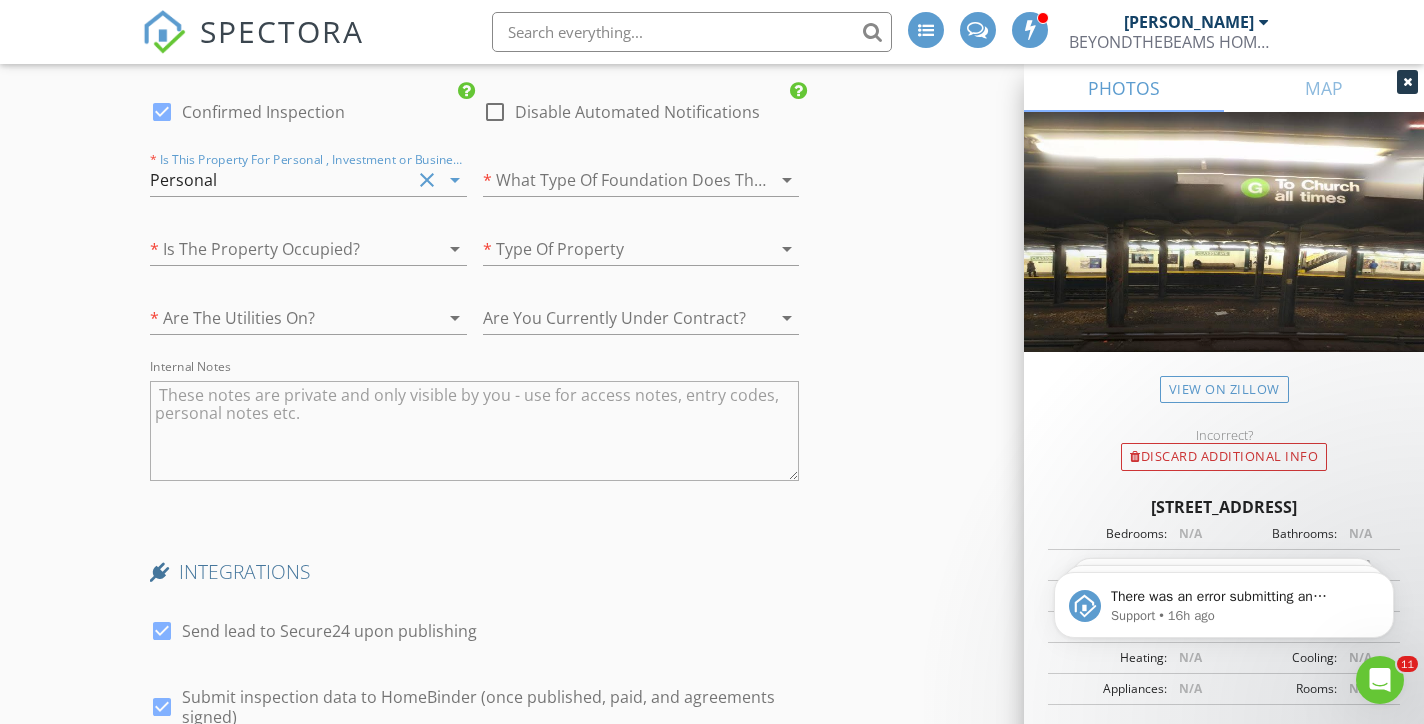 click at bounding box center [613, 180] 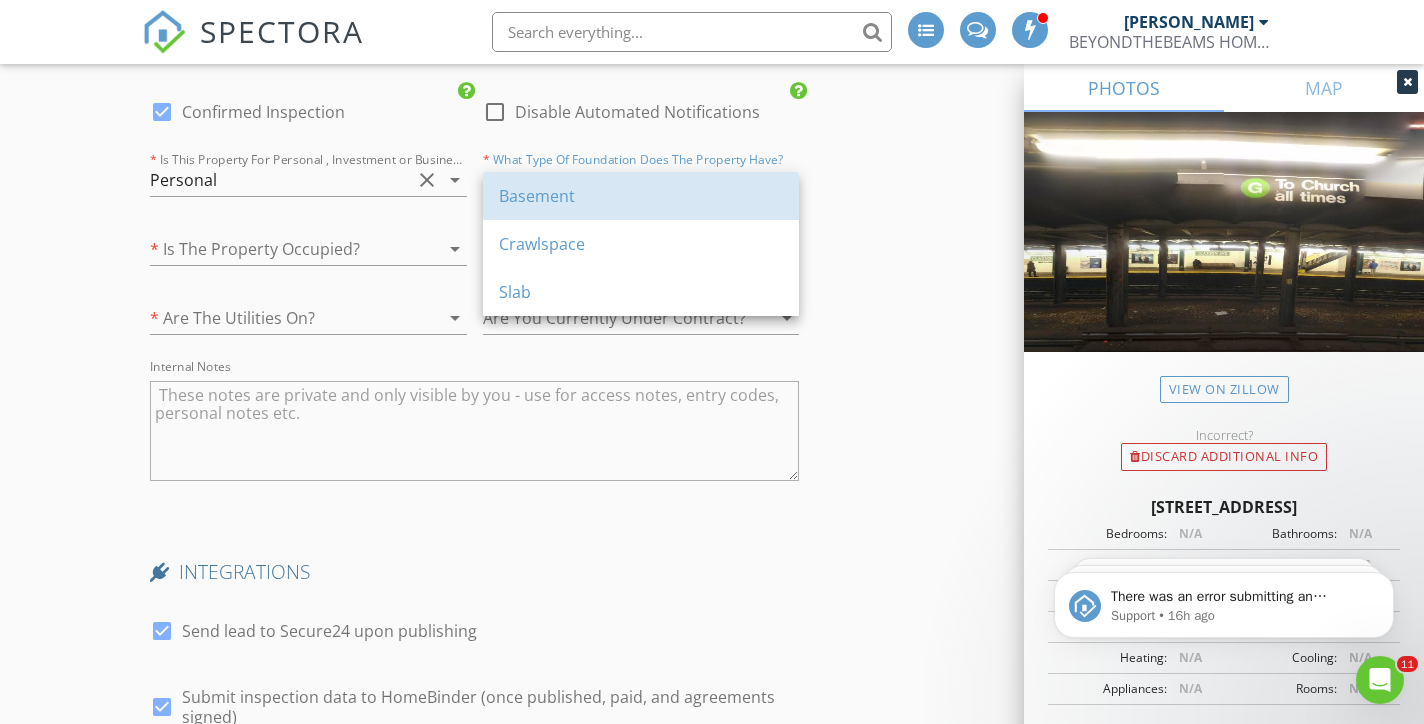 click on "Basement" at bounding box center (641, 196) 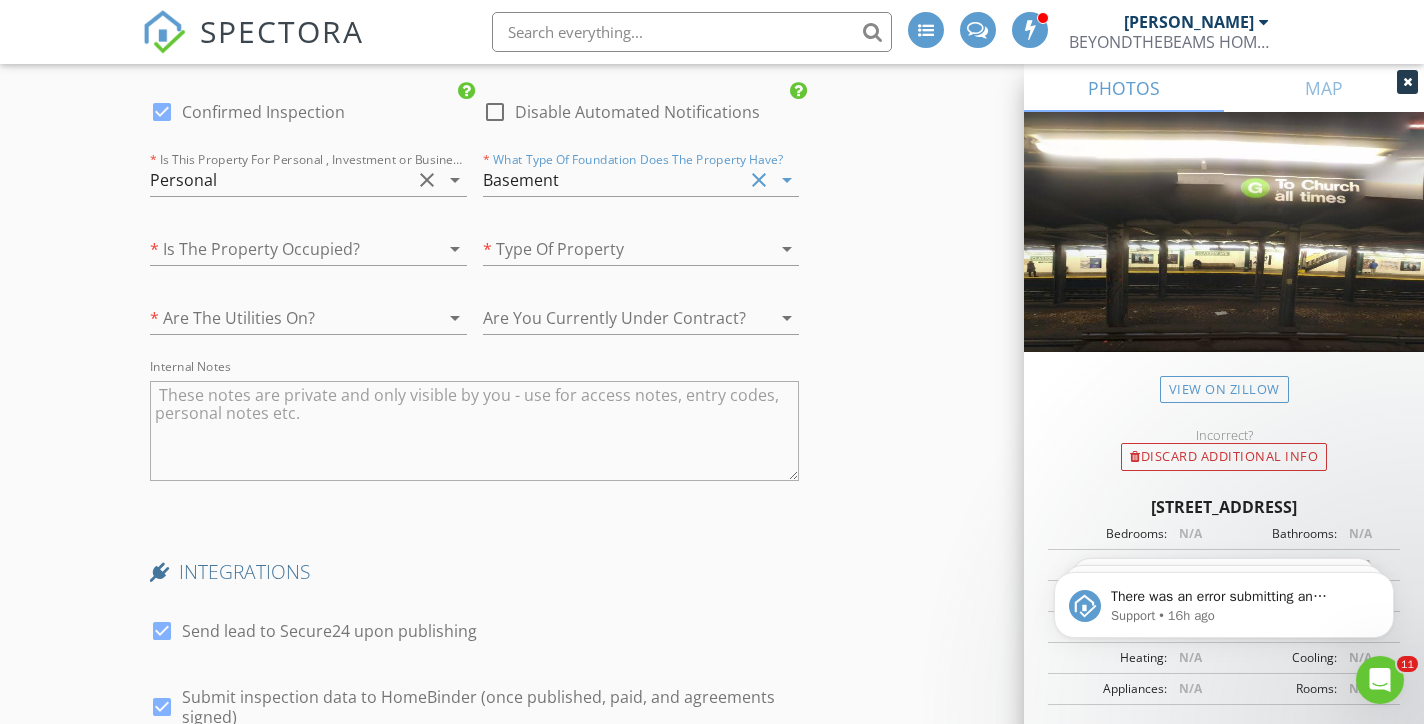 click at bounding box center [613, 318] 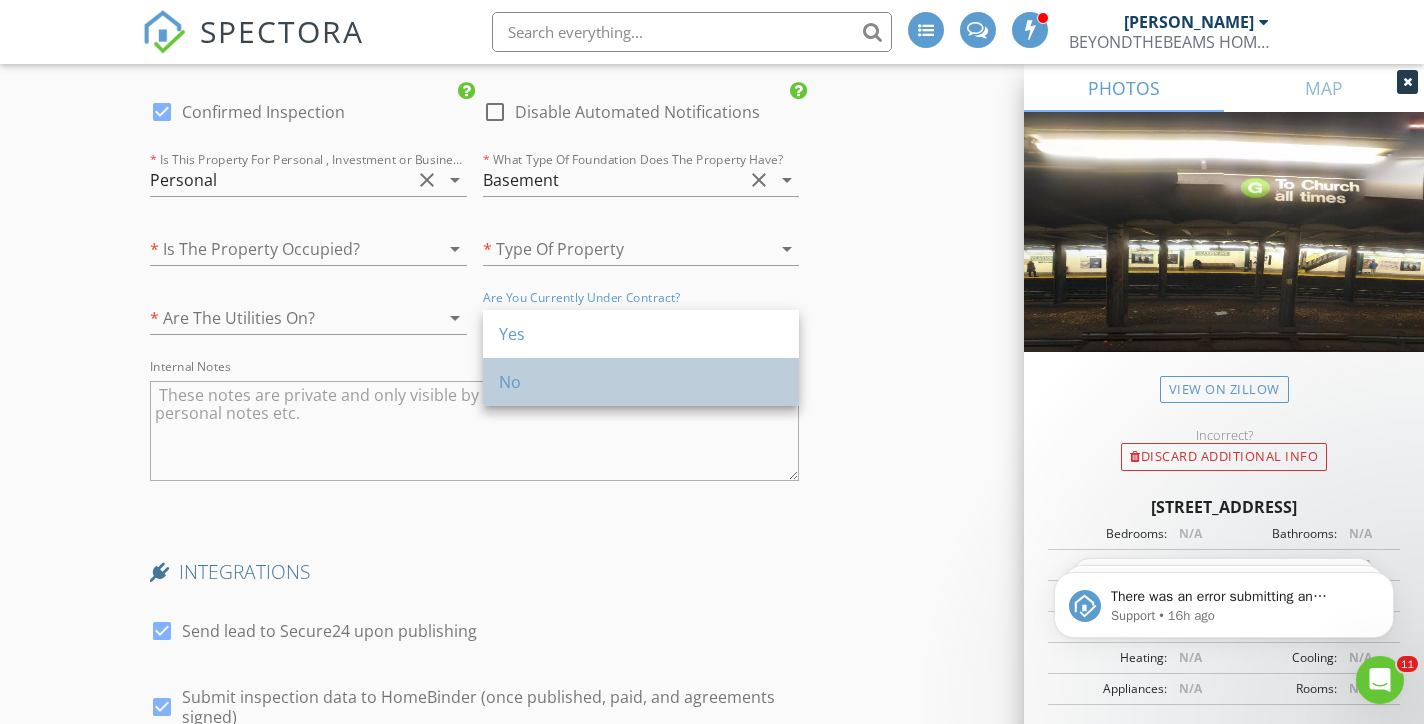 click on "No" at bounding box center [641, 382] 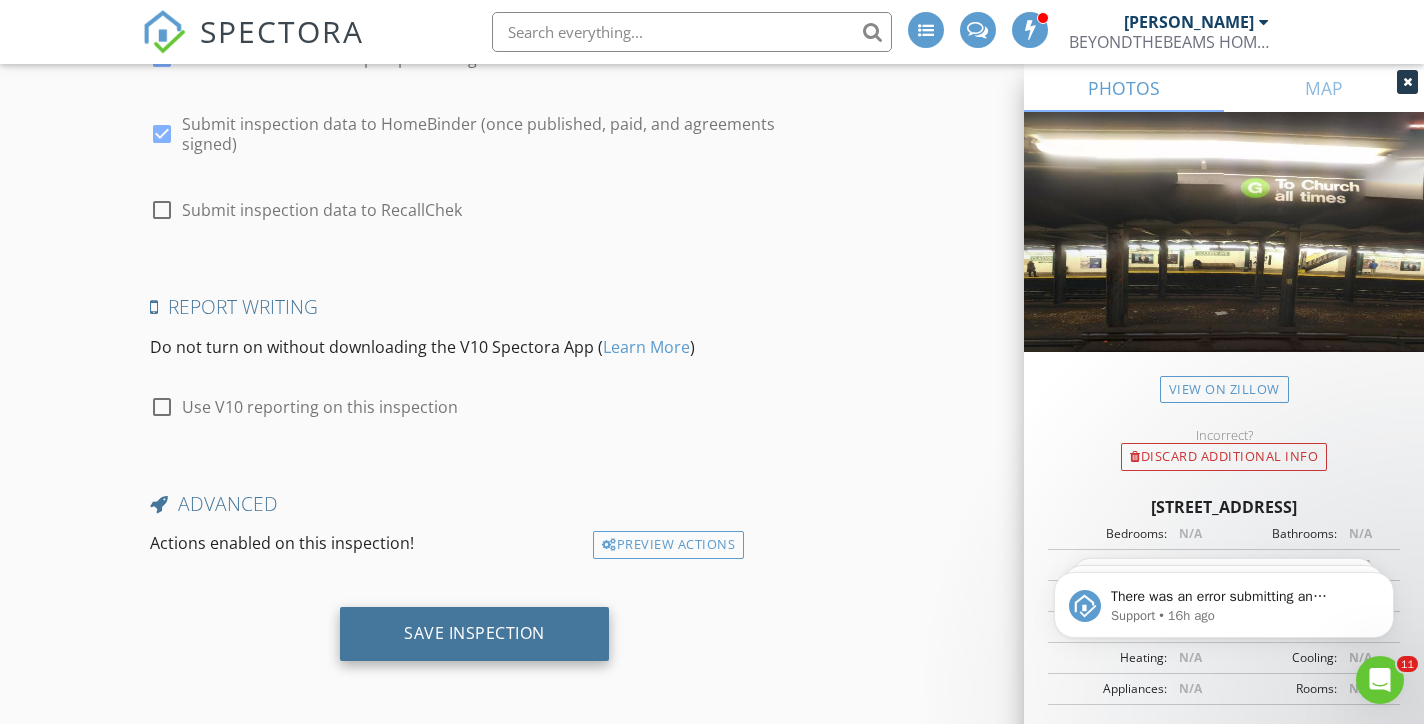 scroll, scrollTop: 5469, scrollLeft: 0, axis: vertical 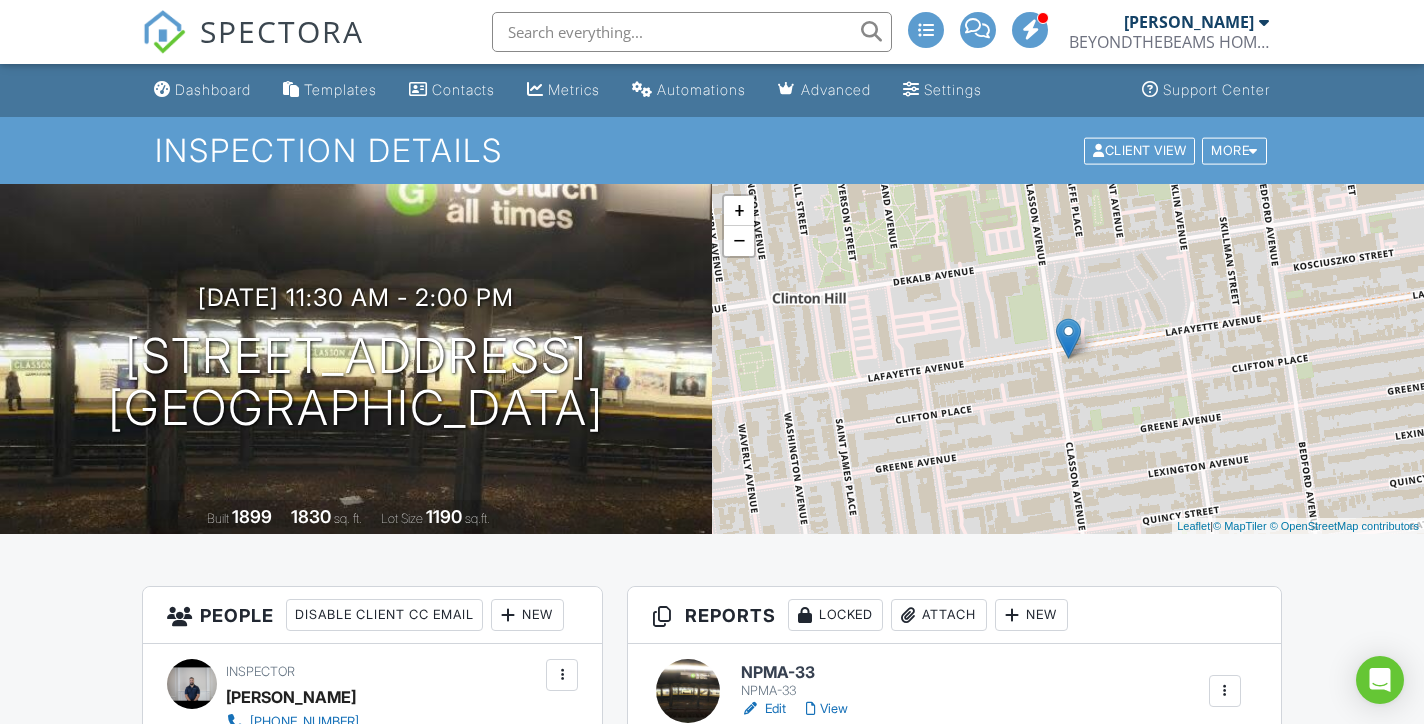 click on "BEYONDTHEBEAMS HOME INSPECTORS" at bounding box center [1169, 42] 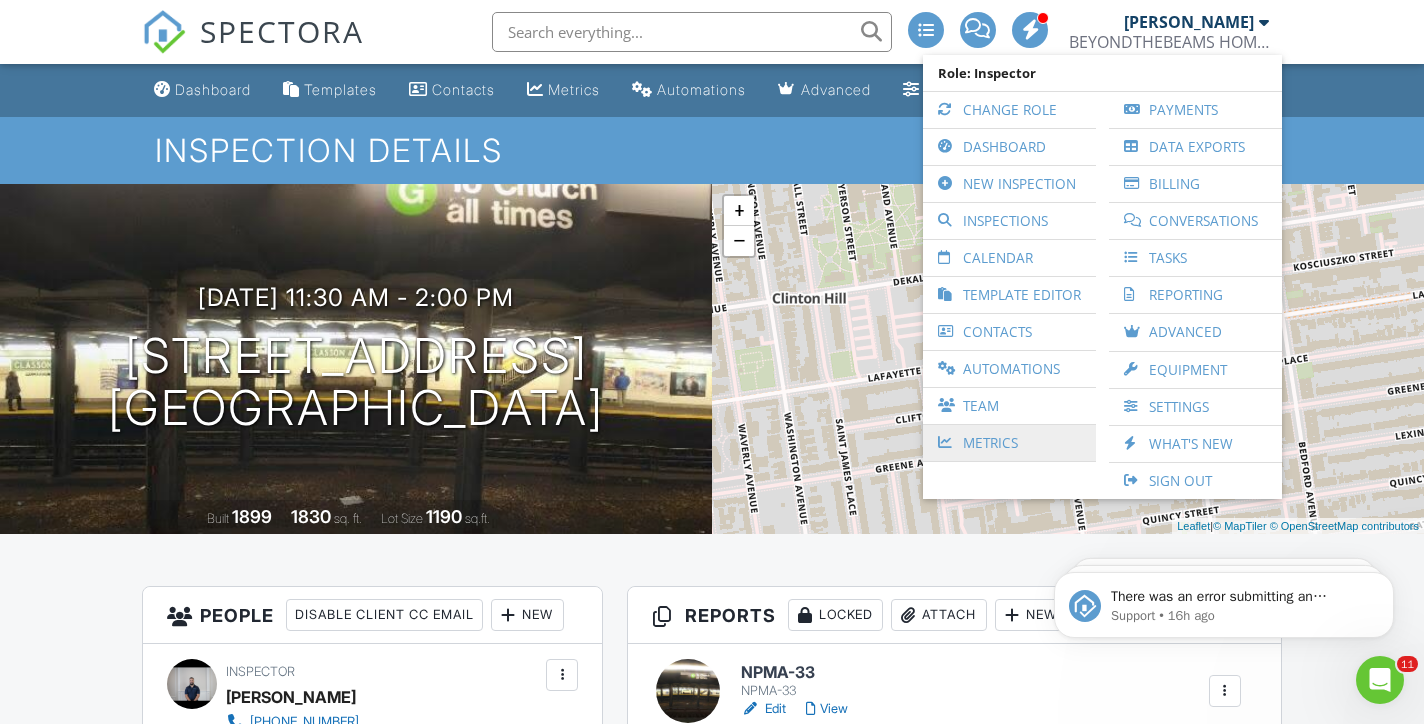 scroll, scrollTop: 0, scrollLeft: 0, axis: both 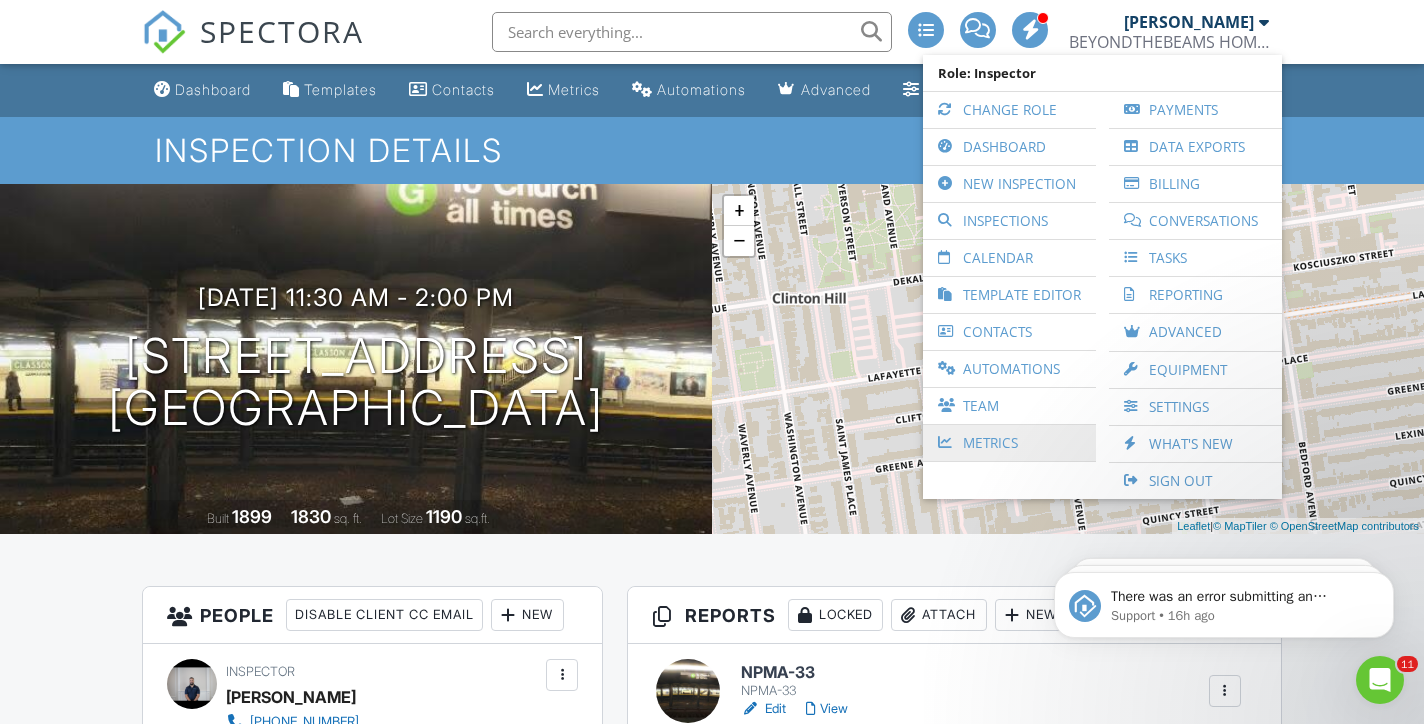 click on "Metrics" at bounding box center (1009, 443) 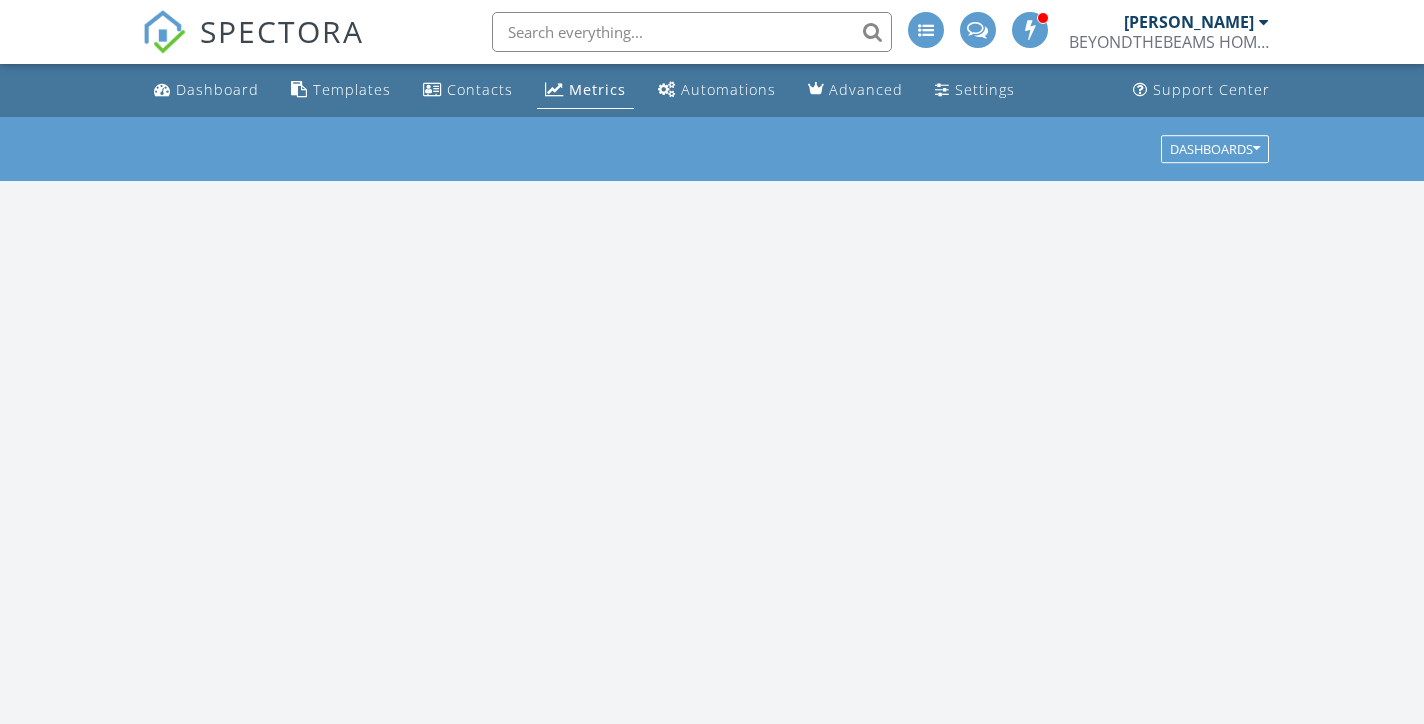 scroll, scrollTop: 0, scrollLeft: 0, axis: both 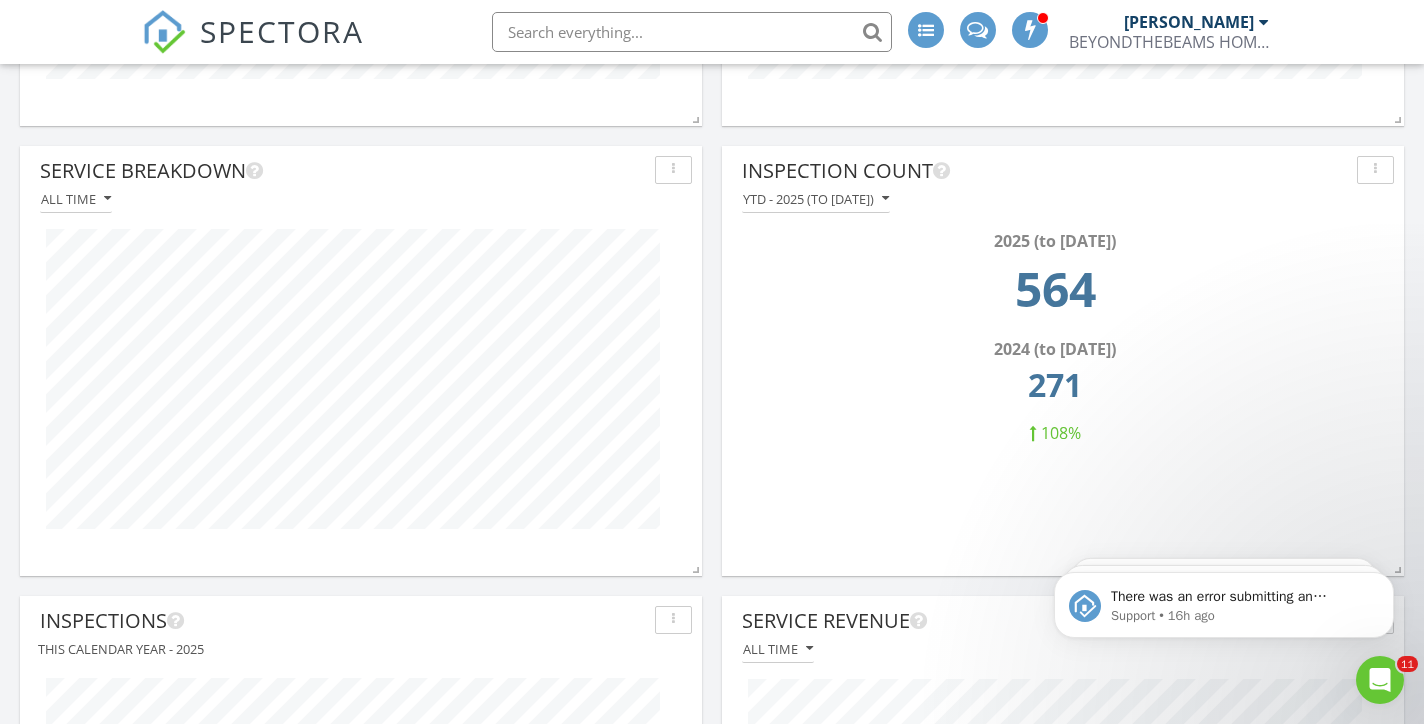 click on "YTD - 2025 (to [DATE])" at bounding box center (816, 199) 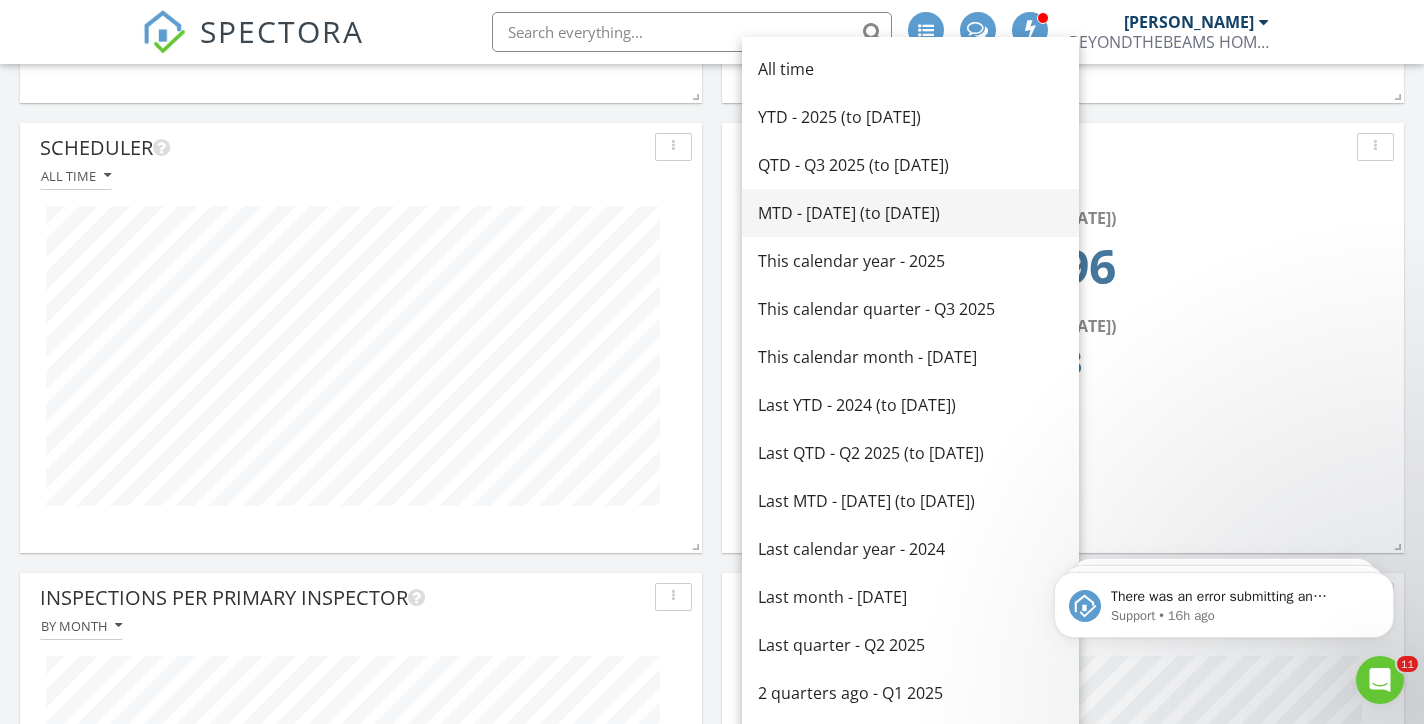 click on "MTD - [DATE] (to [DATE])" at bounding box center (910, 213) 